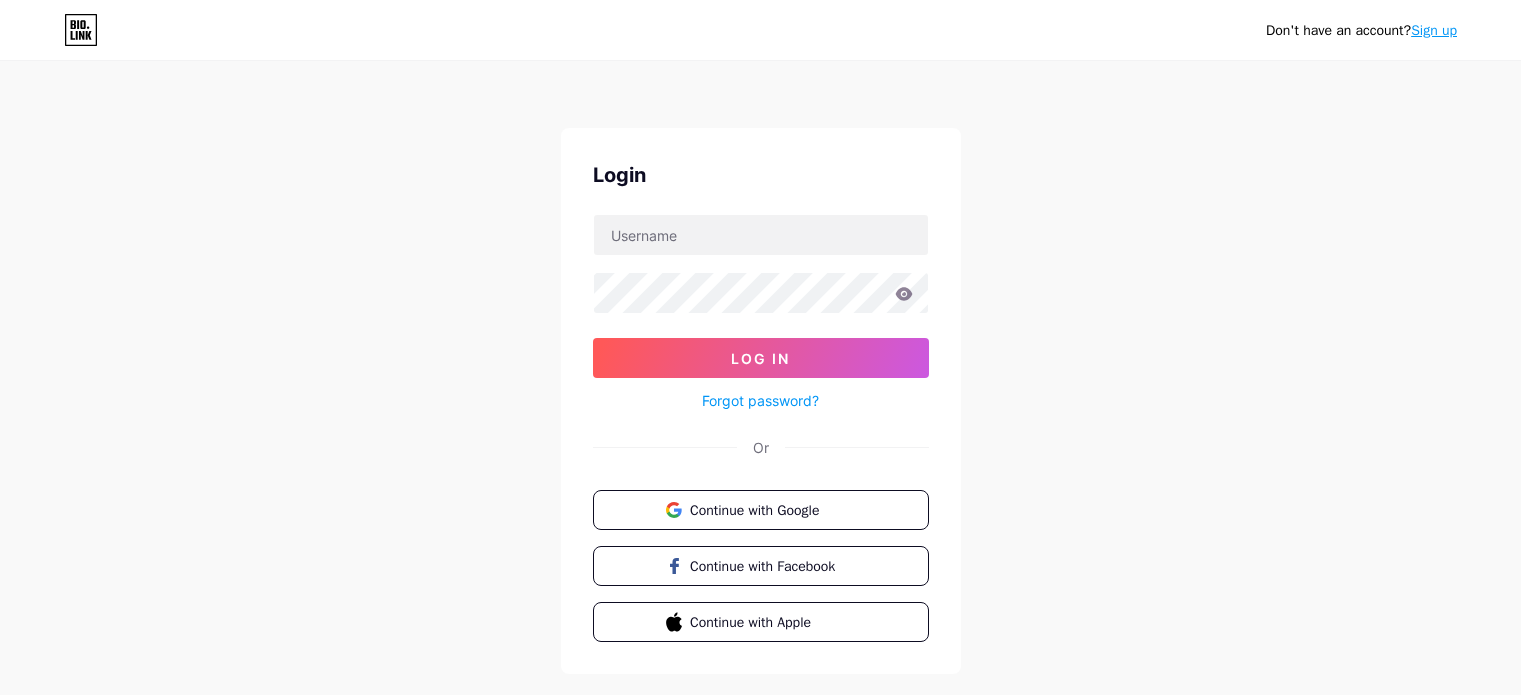 scroll, scrollTop: 0, scrollLeft: 0, axis: both 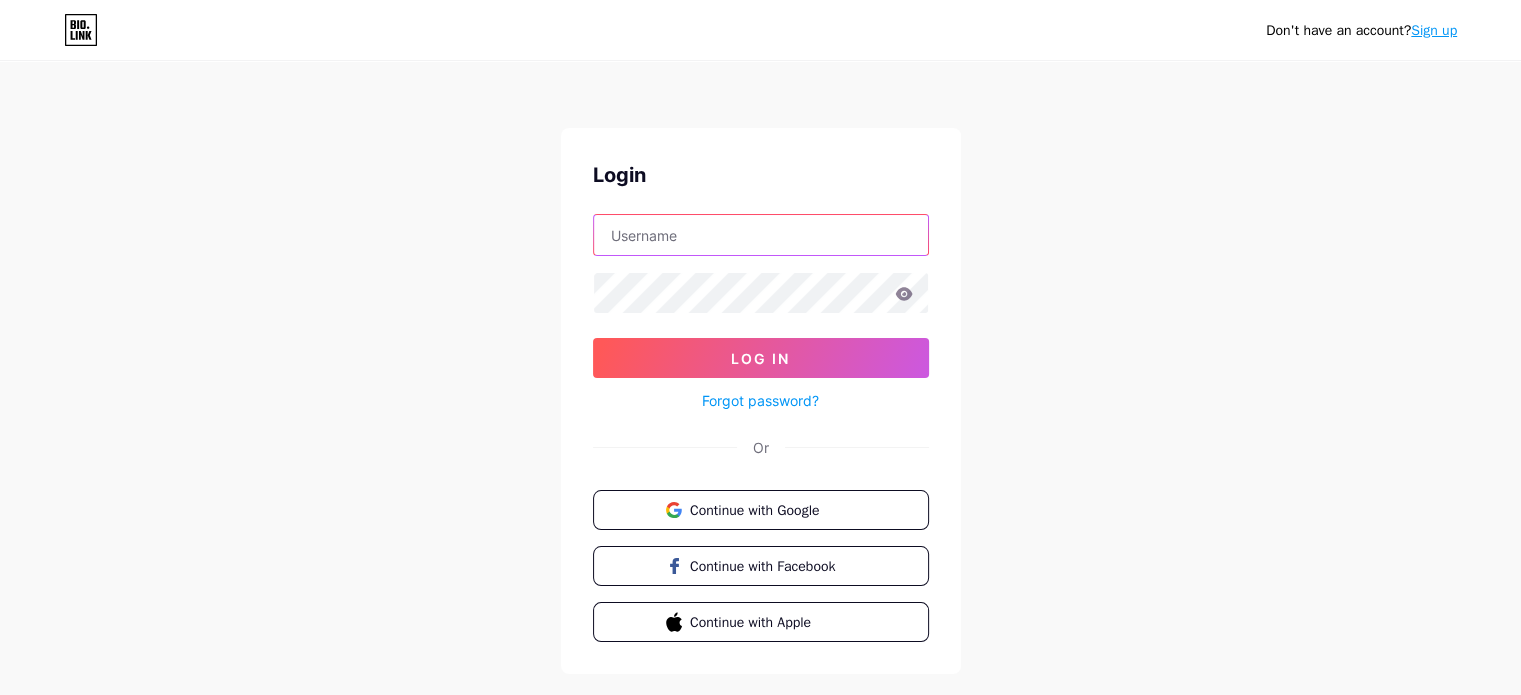 click at bounding box center [761, 235] 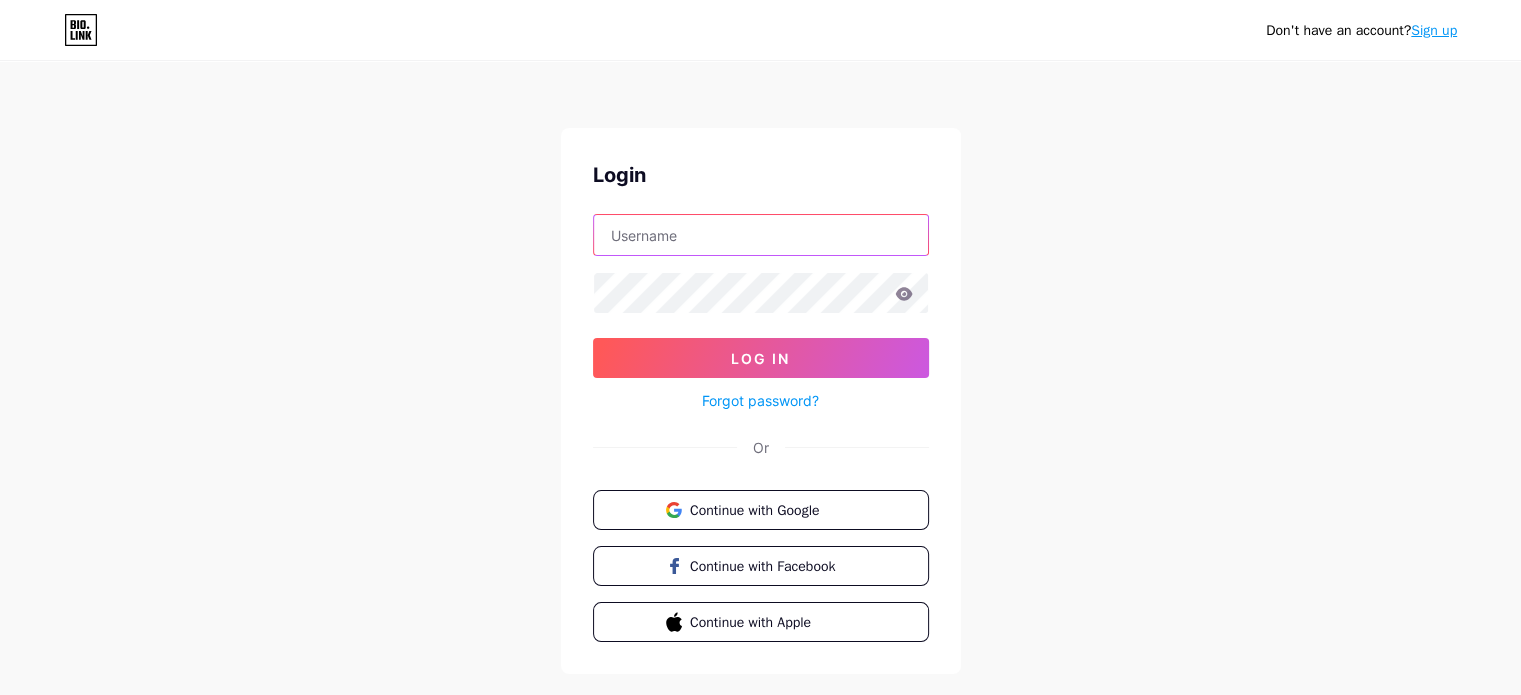 type on "[EMAIL_ADDRESS][DOMAIN_NAME]" 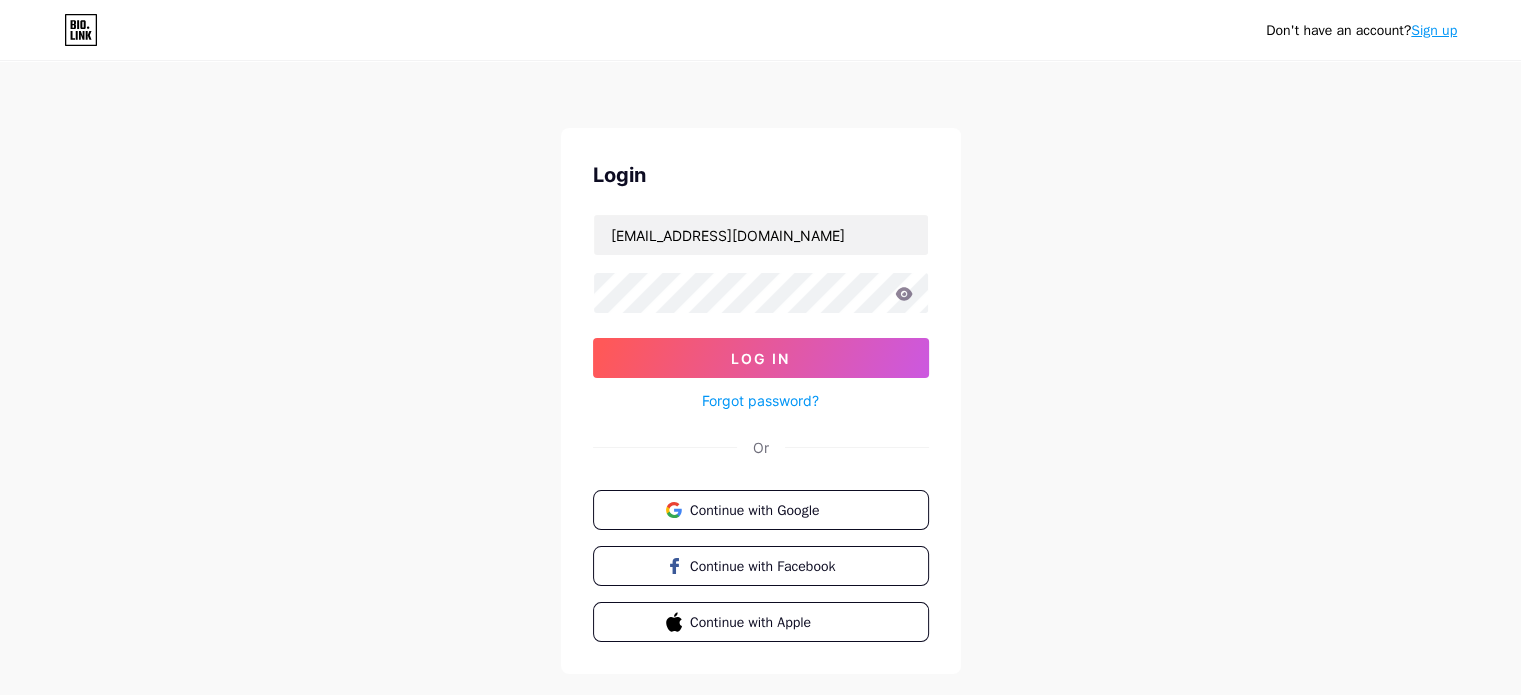 click on "[EMAIL_ADDRESS][DOMAIN_NAME]               Log In
Forgot password?" at bounding box center (761, 313) 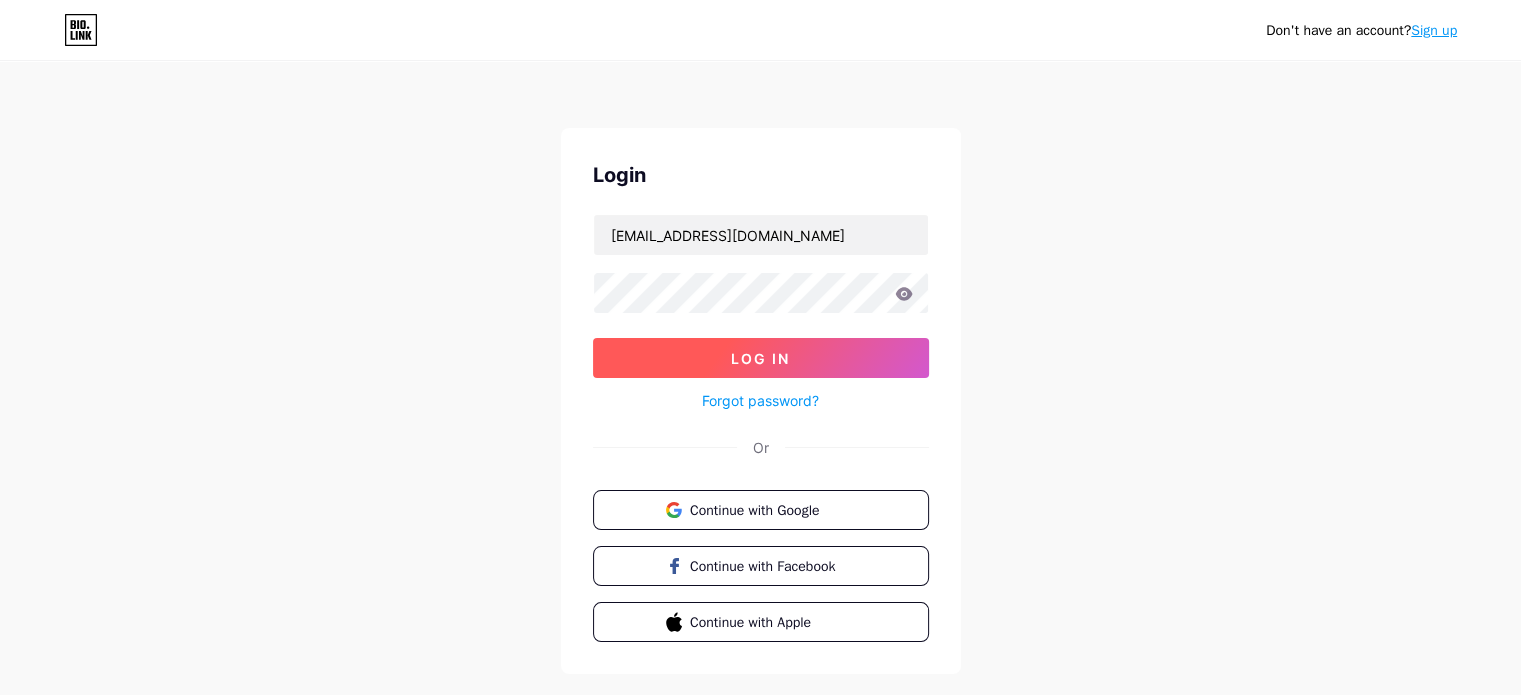 click on "Log In" at bounding box center [760, 358] 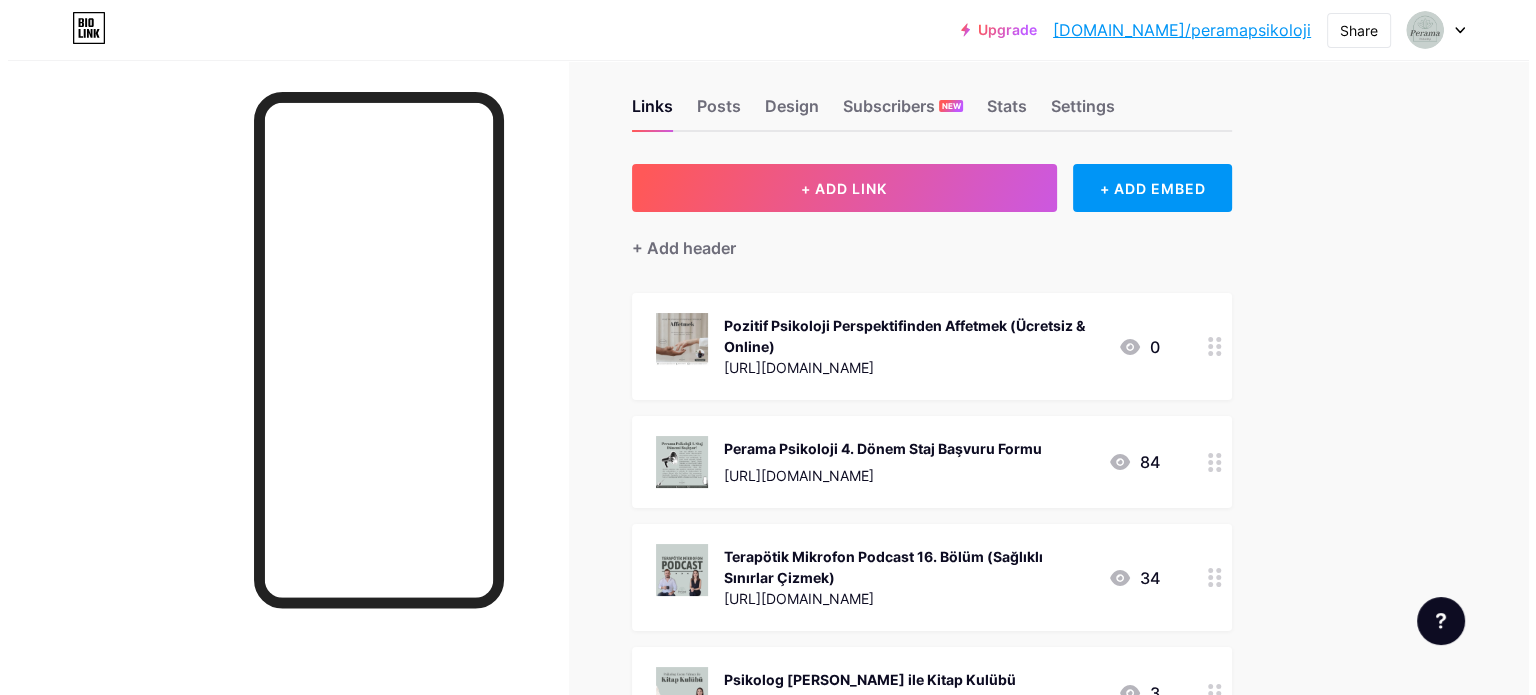 scroll, scrollTop: 0, scrollLeft: 0, axis: both 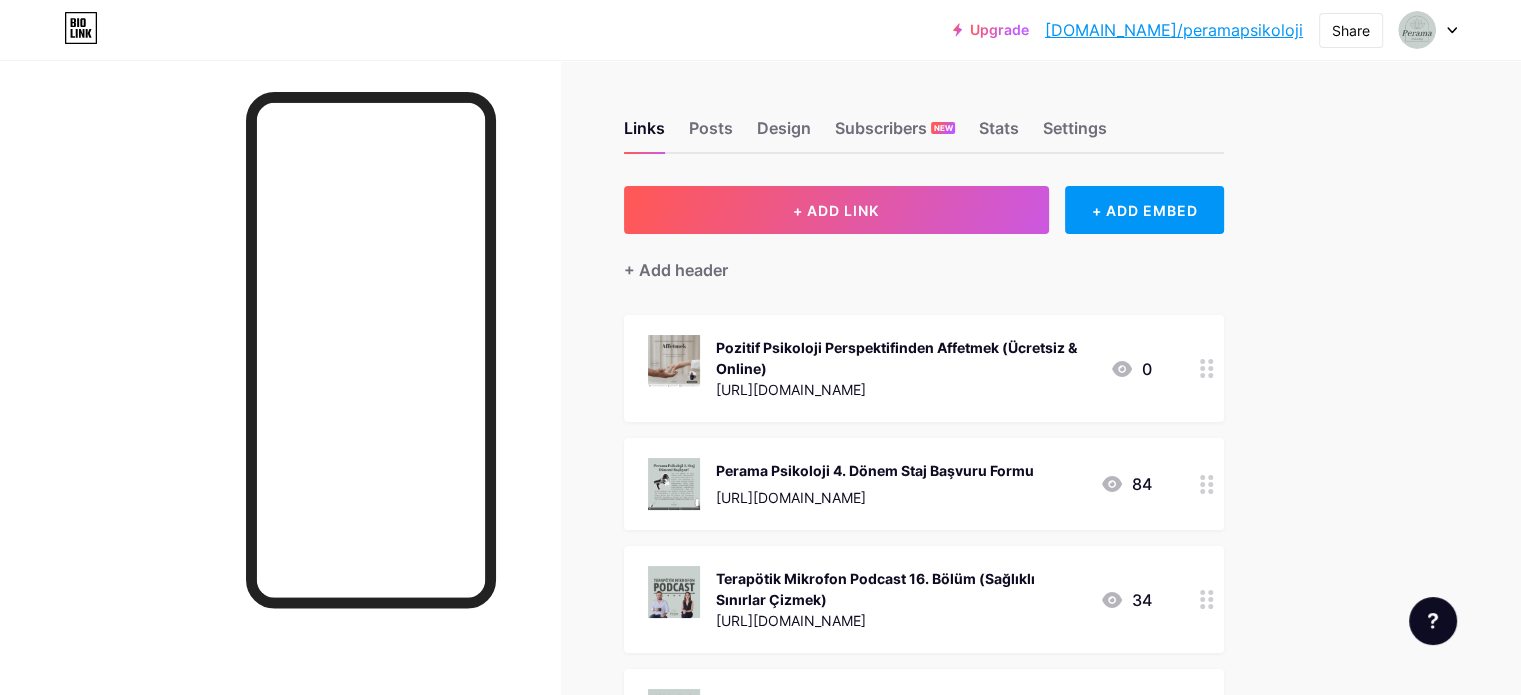 click on "Pozitif Psikoloji Perspektifinden Affetmek (Ücretsiz & Online)" at bounding box center (905, 358) 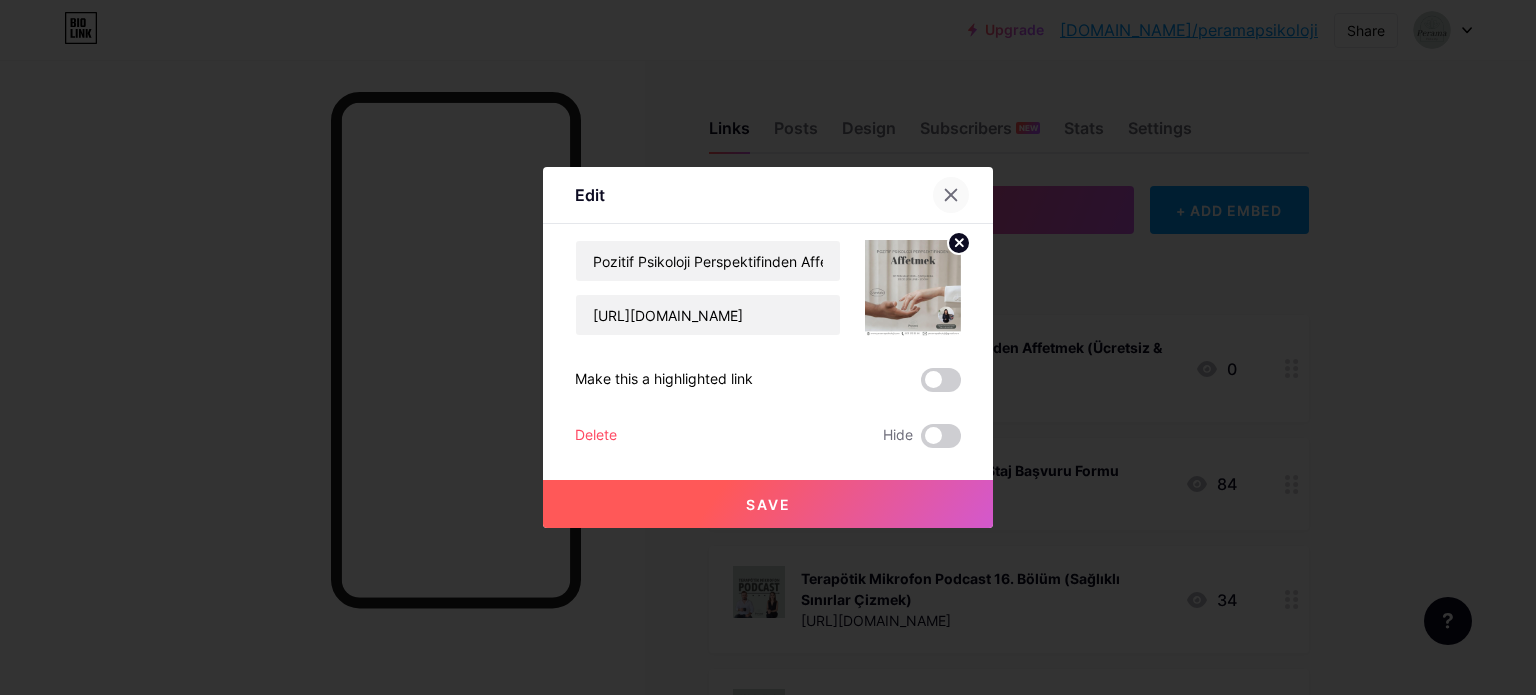 click 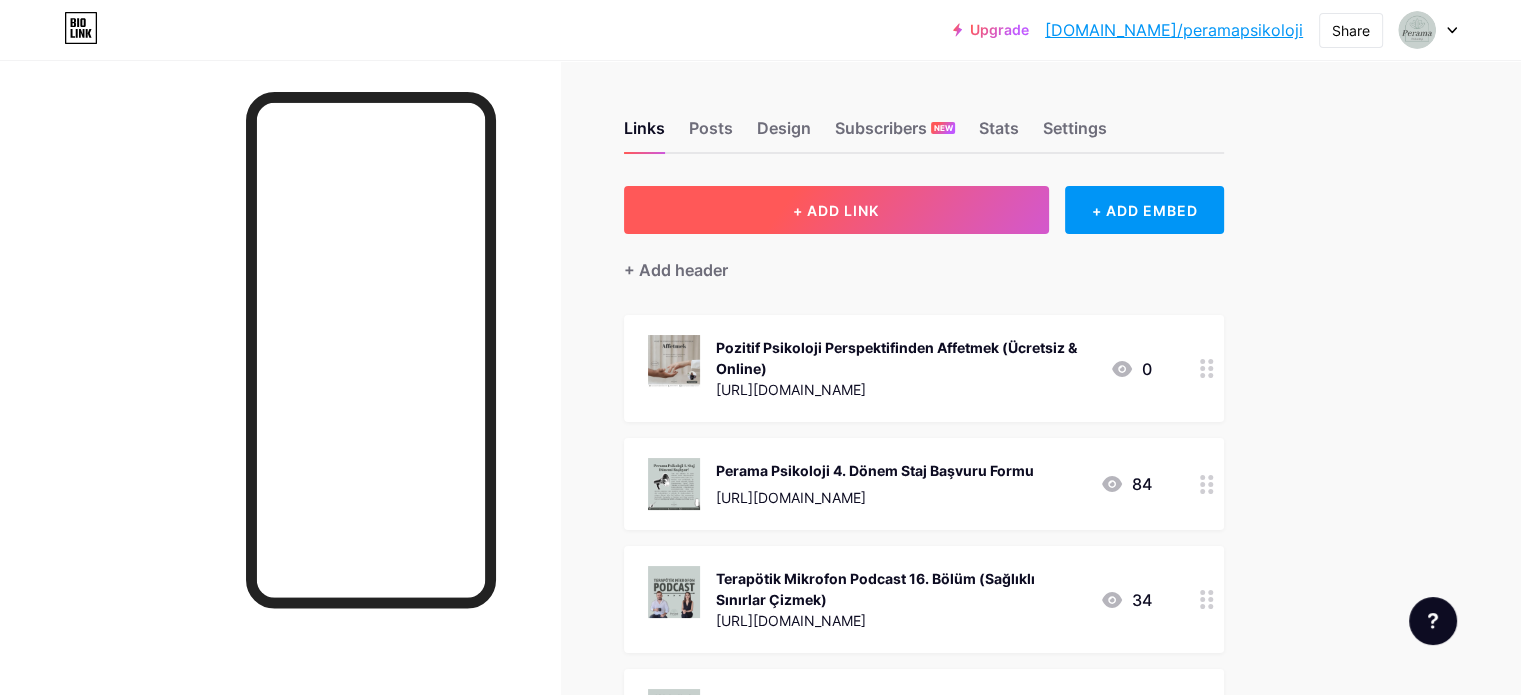 click on "+ ADD LINK" at bounding box center (836, 210) 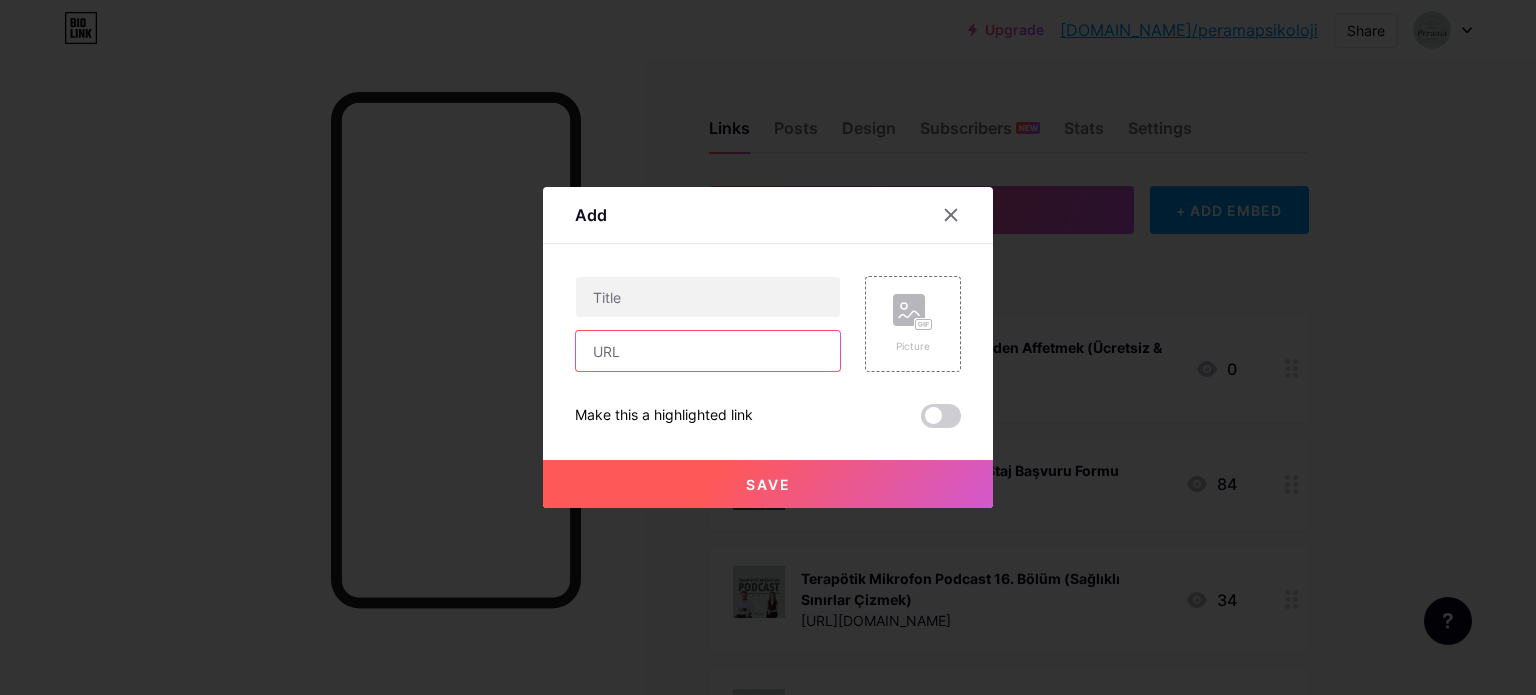 click at bounding box center (708, 351) 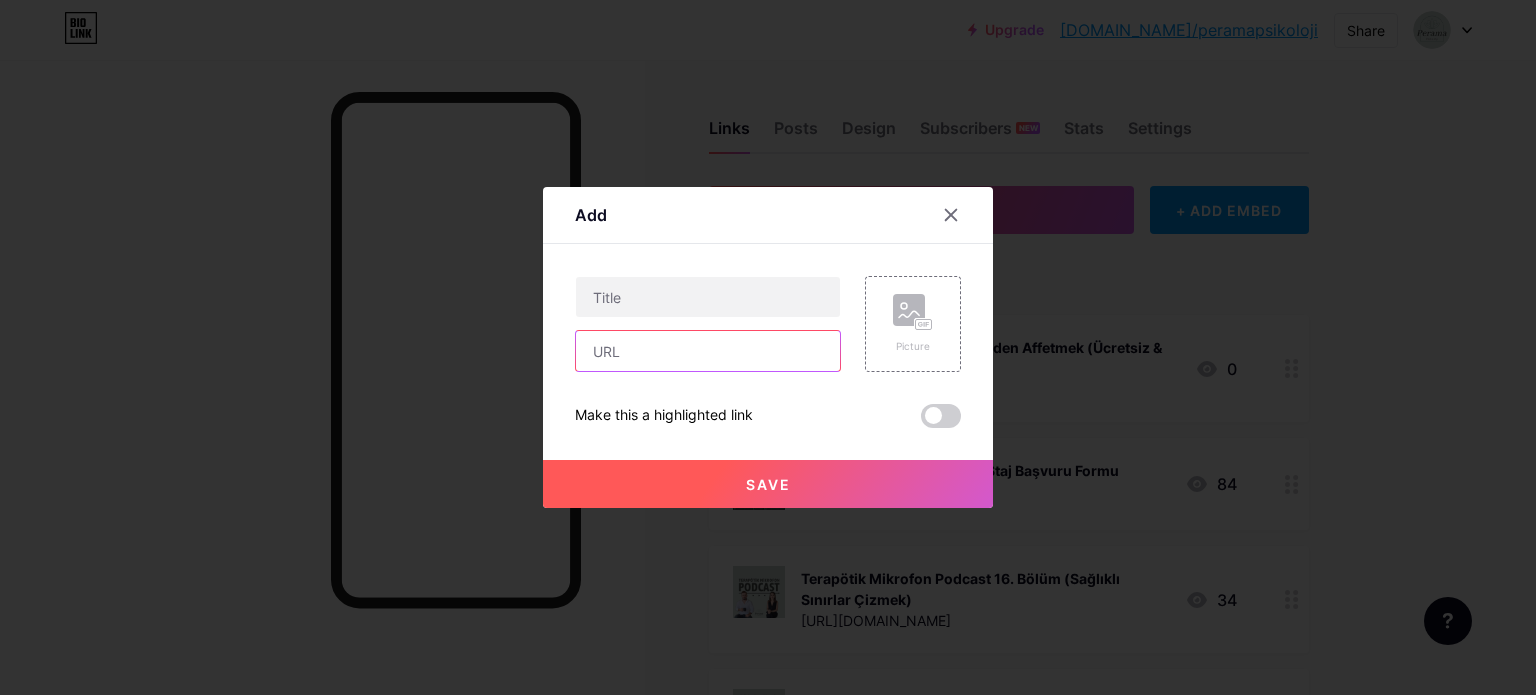 paste on "[URL][DOMAIN_NAME]" 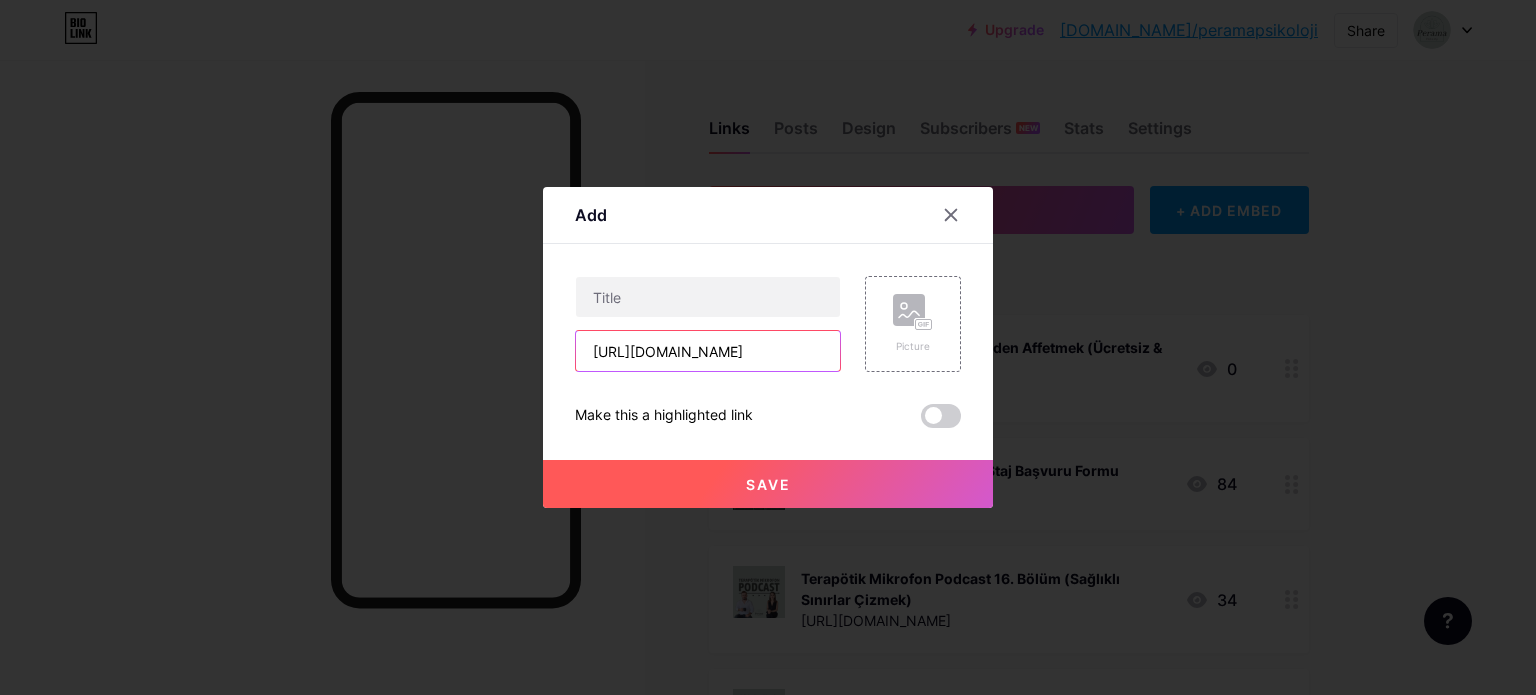 scroll, scrollTop: 0, scrollLeft: 24, axis: horizontal 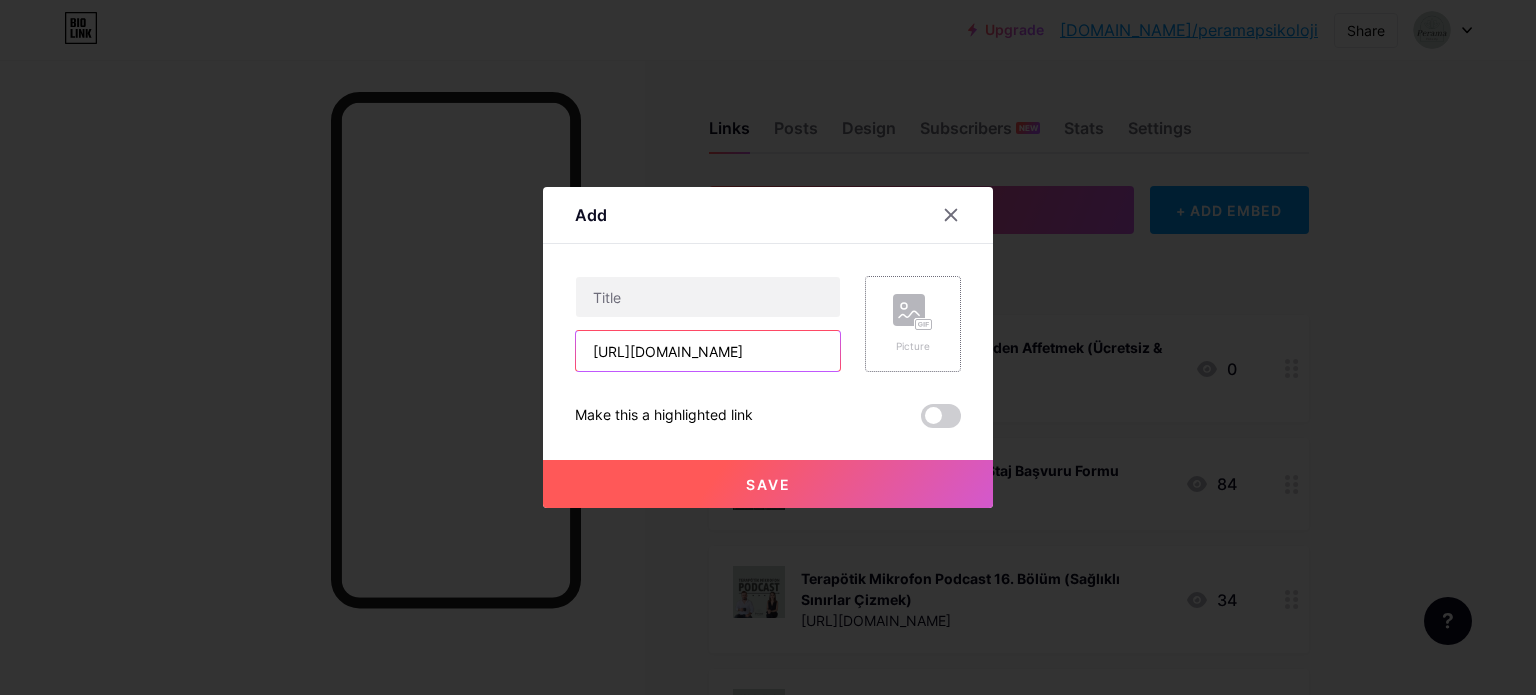 type on "[URL][DOMAIN_NAME]" 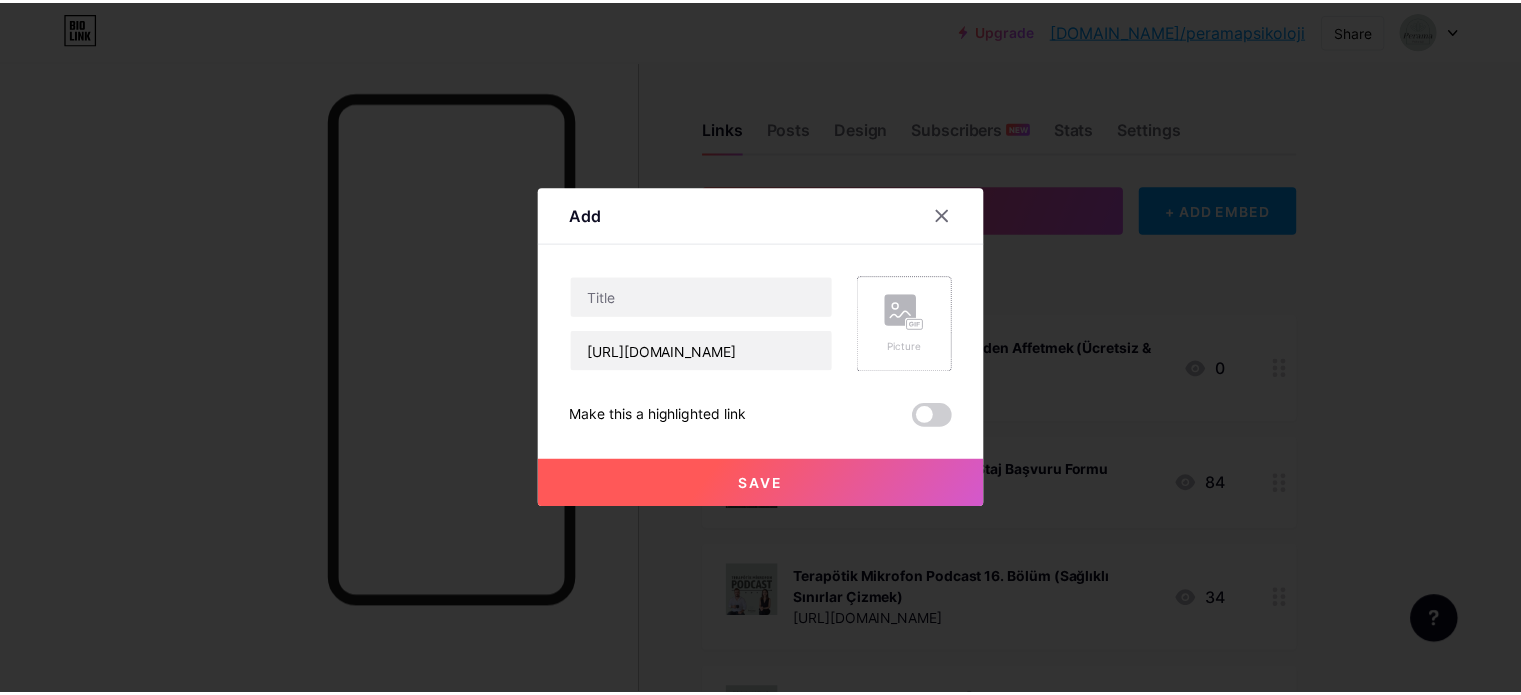 scroll, scrollTop: 0, scrollLeft: 0, axis: both 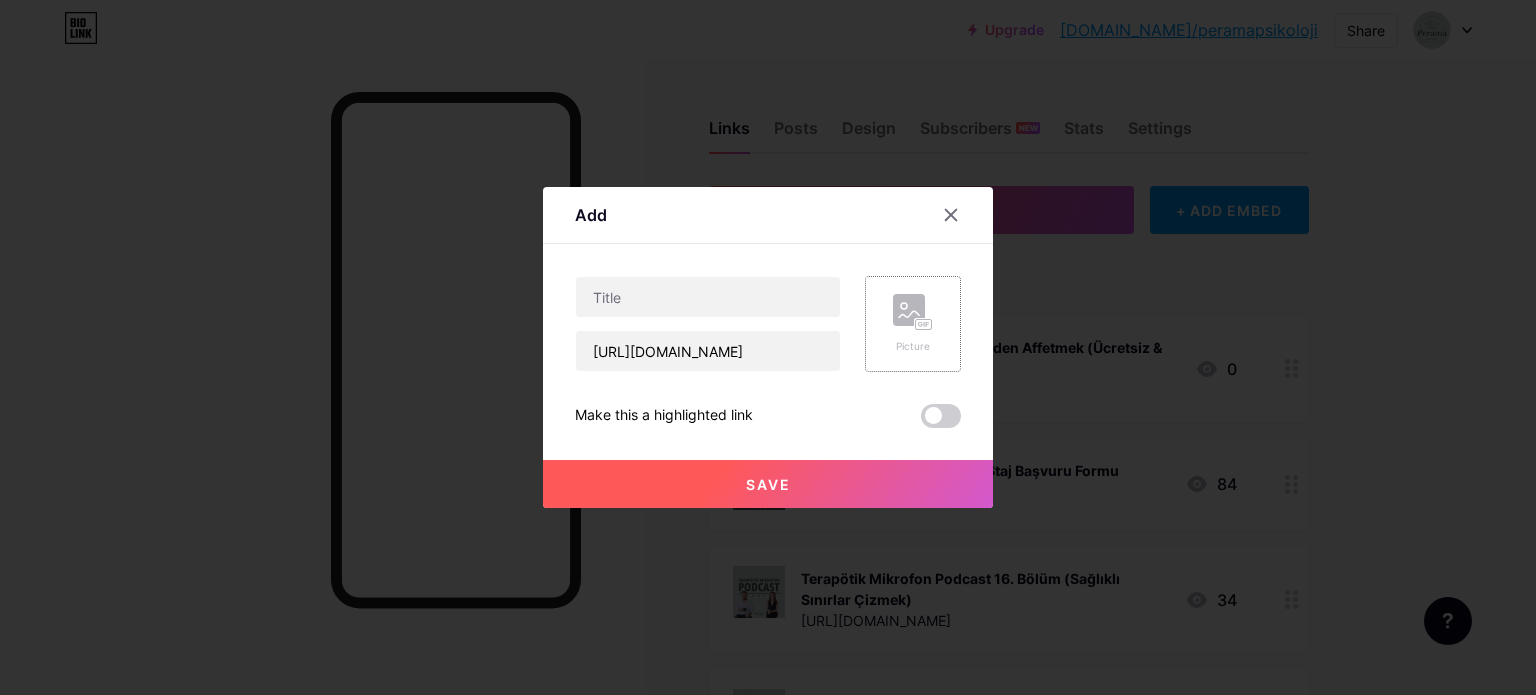 click 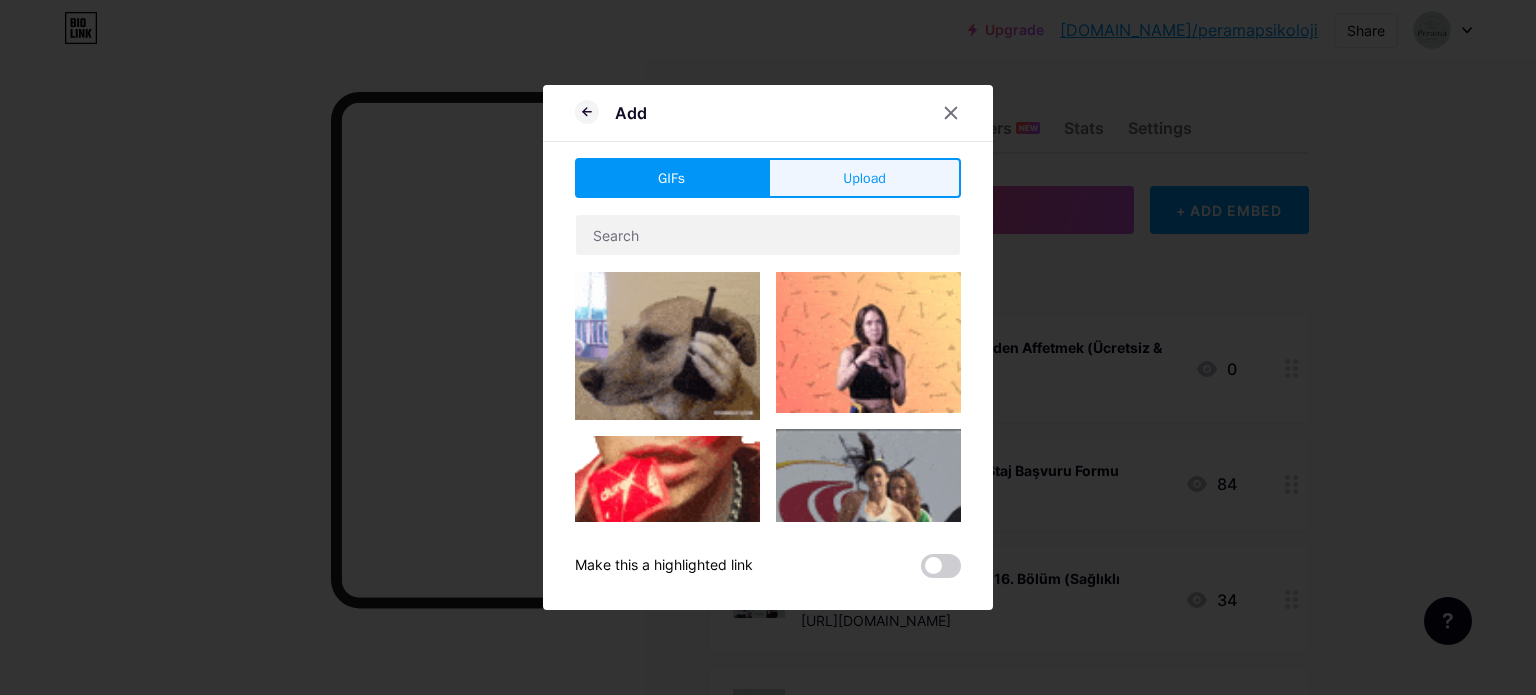 click on "Upload" at bounding box center [864, 178] 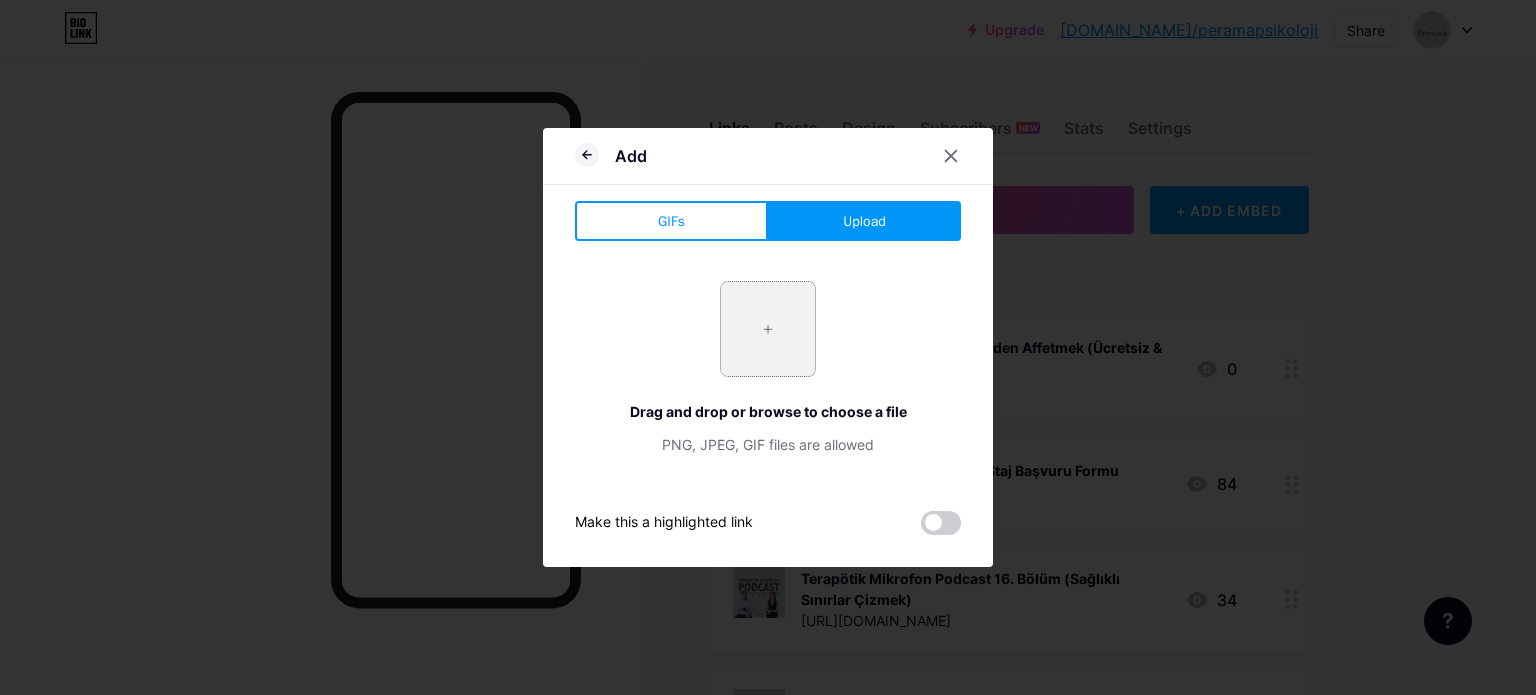 click at bounding box center (768, 329) 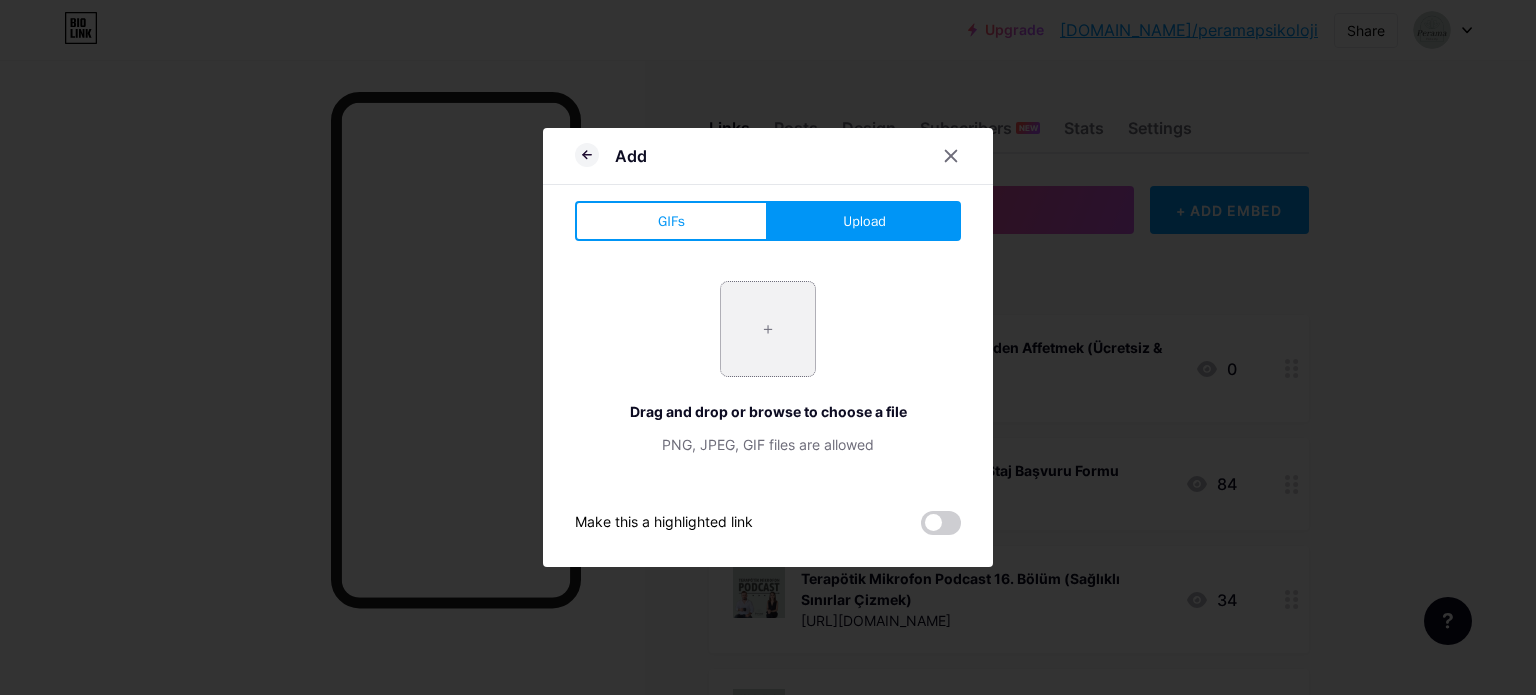 type on "C:\fakepath\WhatsApp Görsel [DATE] saat 14.38.09_b57fbc55.jpg" 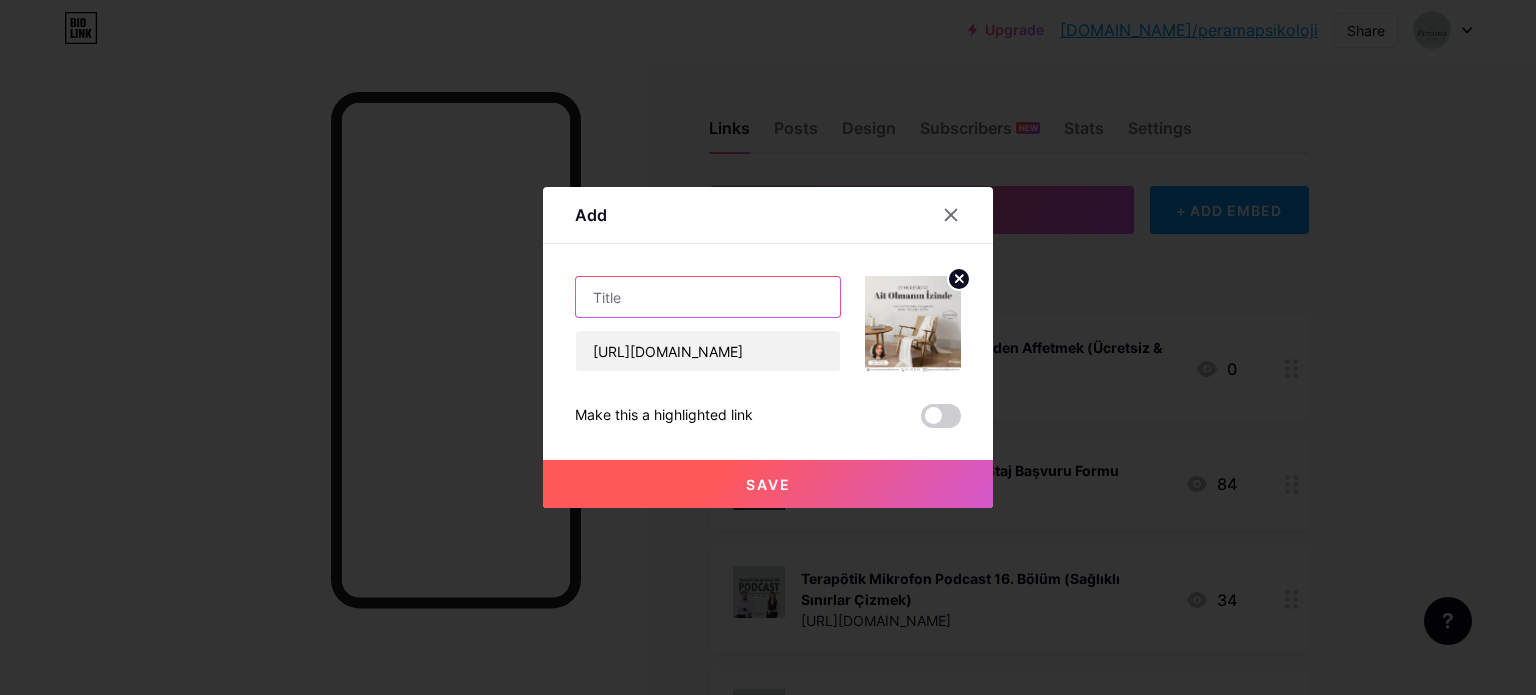 click at bounding box center [708, 297] 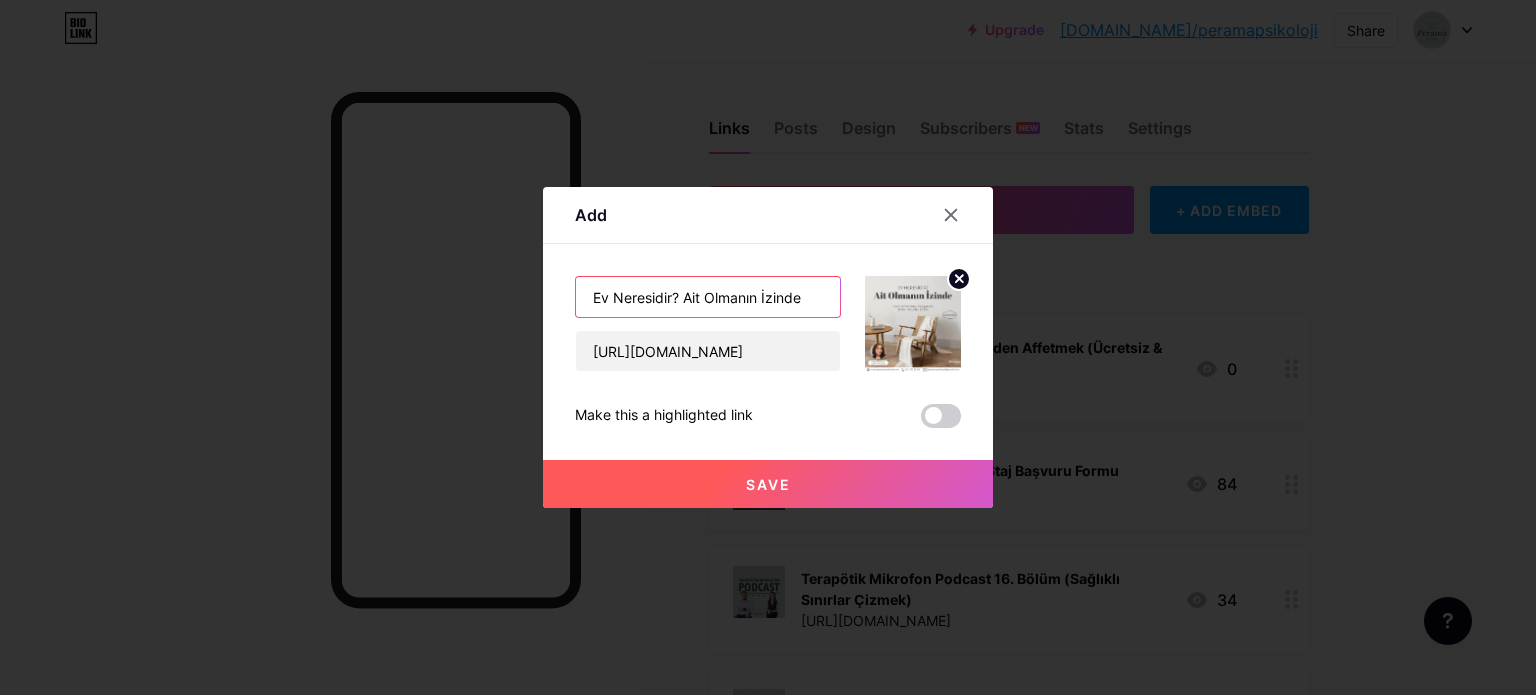 type on "Ev Neresidir? Ait Olmanın İzinde" 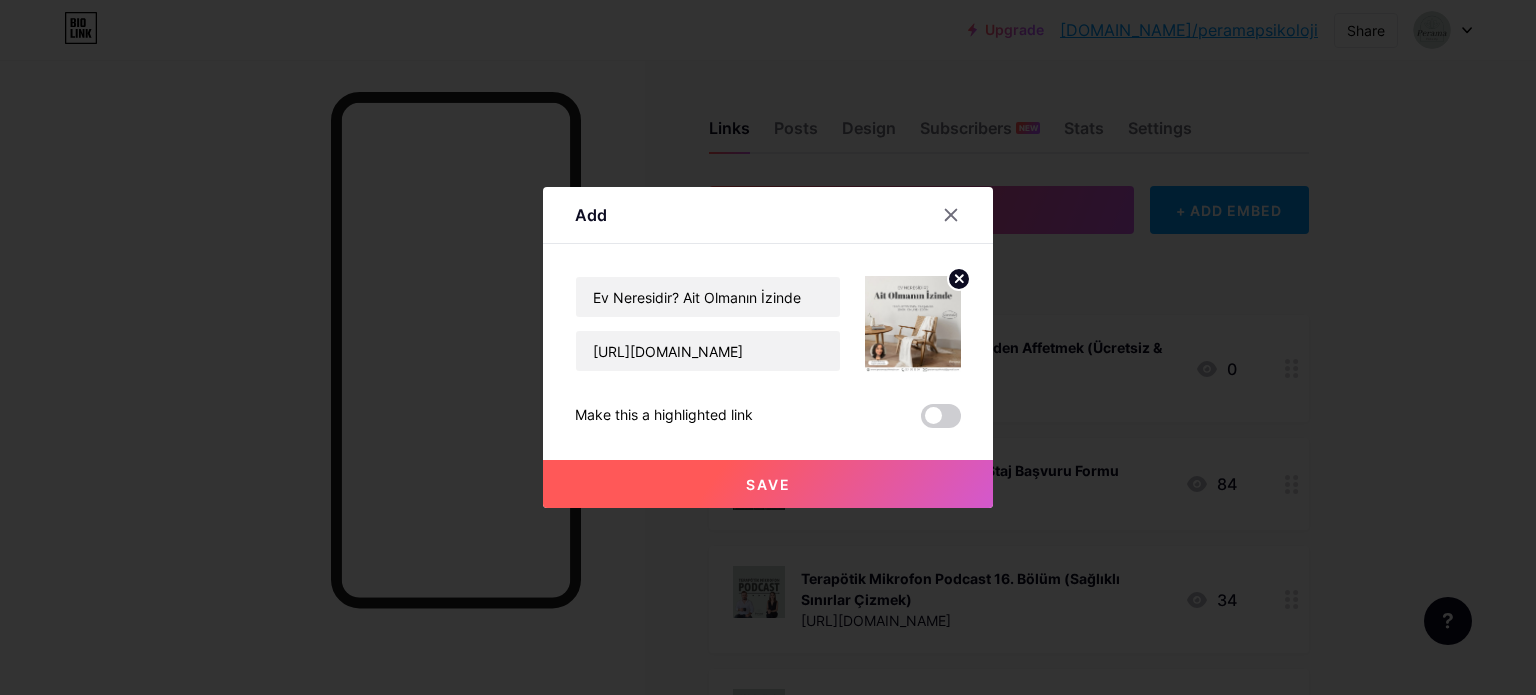 click on "Save" at bounding box center [768, 484] 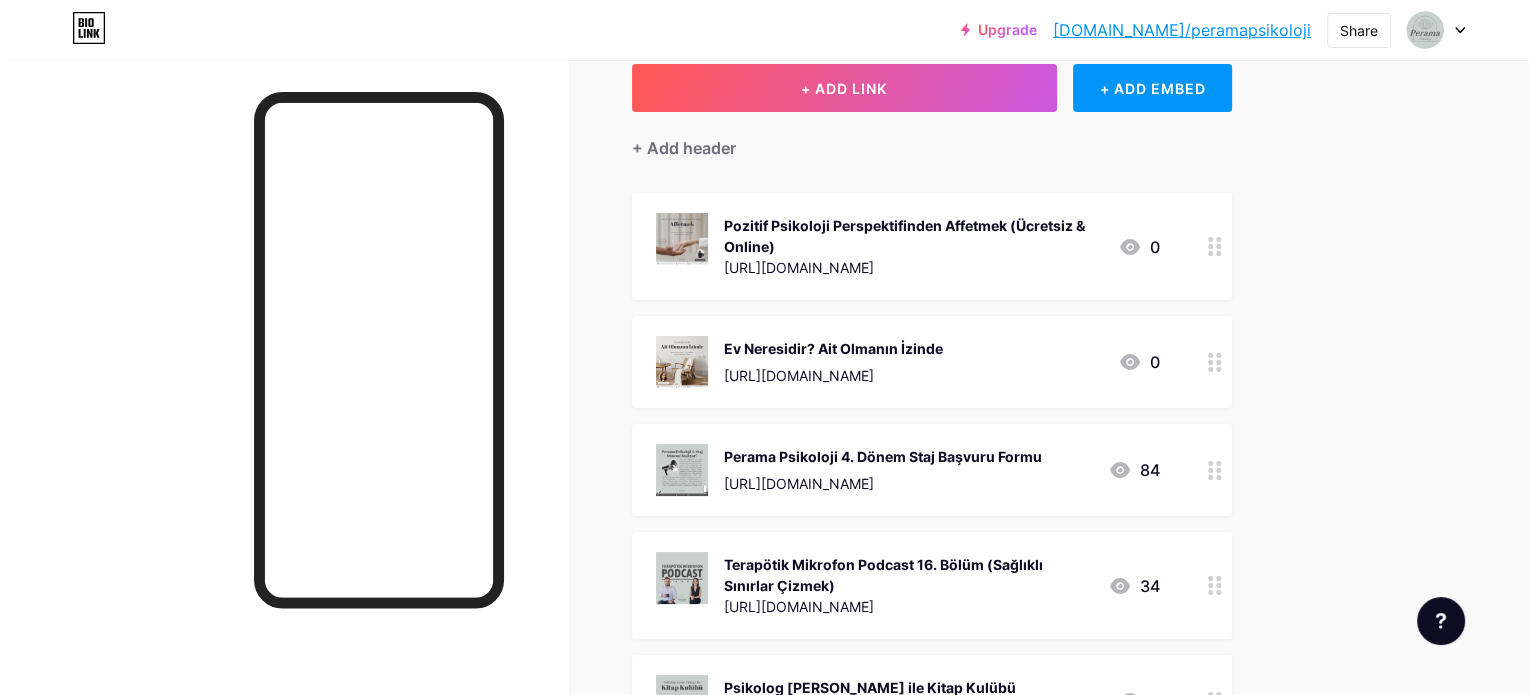 scroll, scrollTop: 100, scrollLeft: 0, axis: vertical 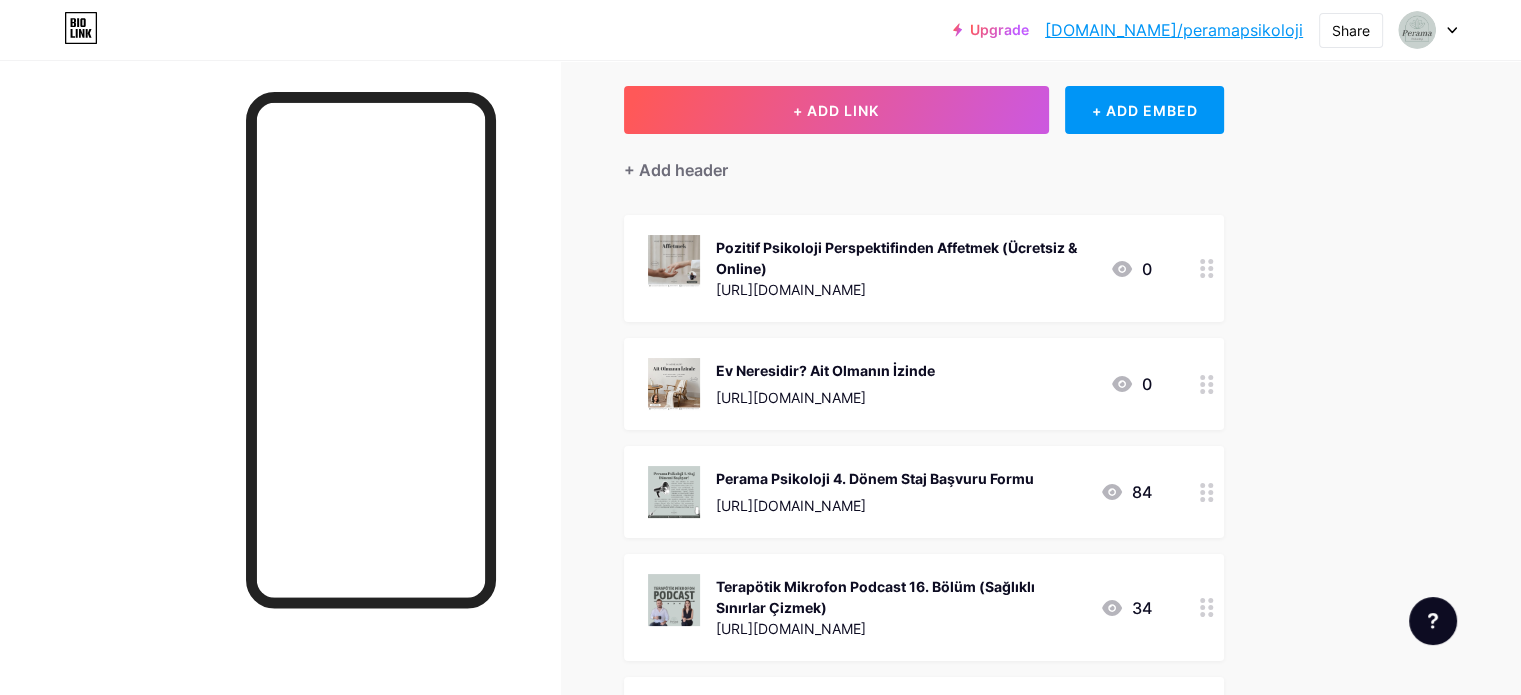 click on "[URL][DOMAIN_NAME]" at bounding box center (905, 289) 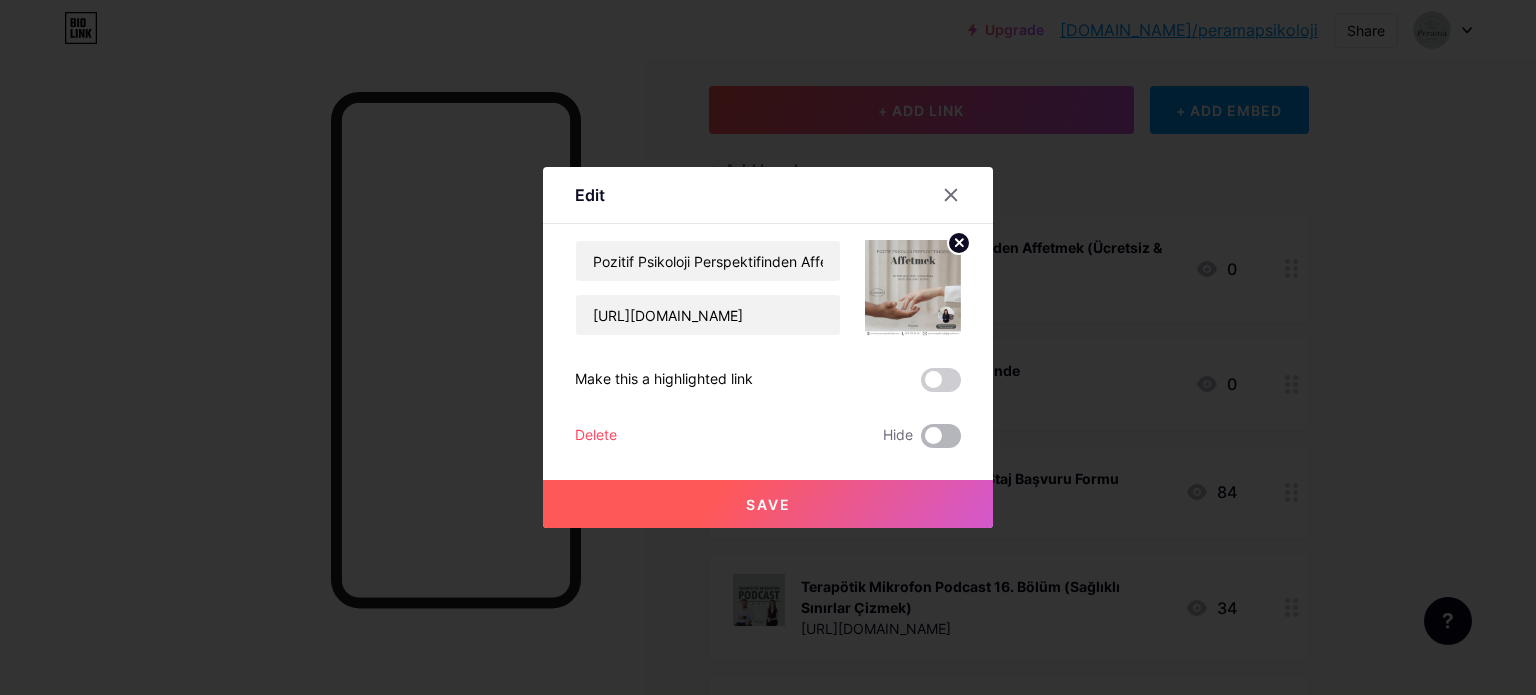 click at bounding box center (941, 436) 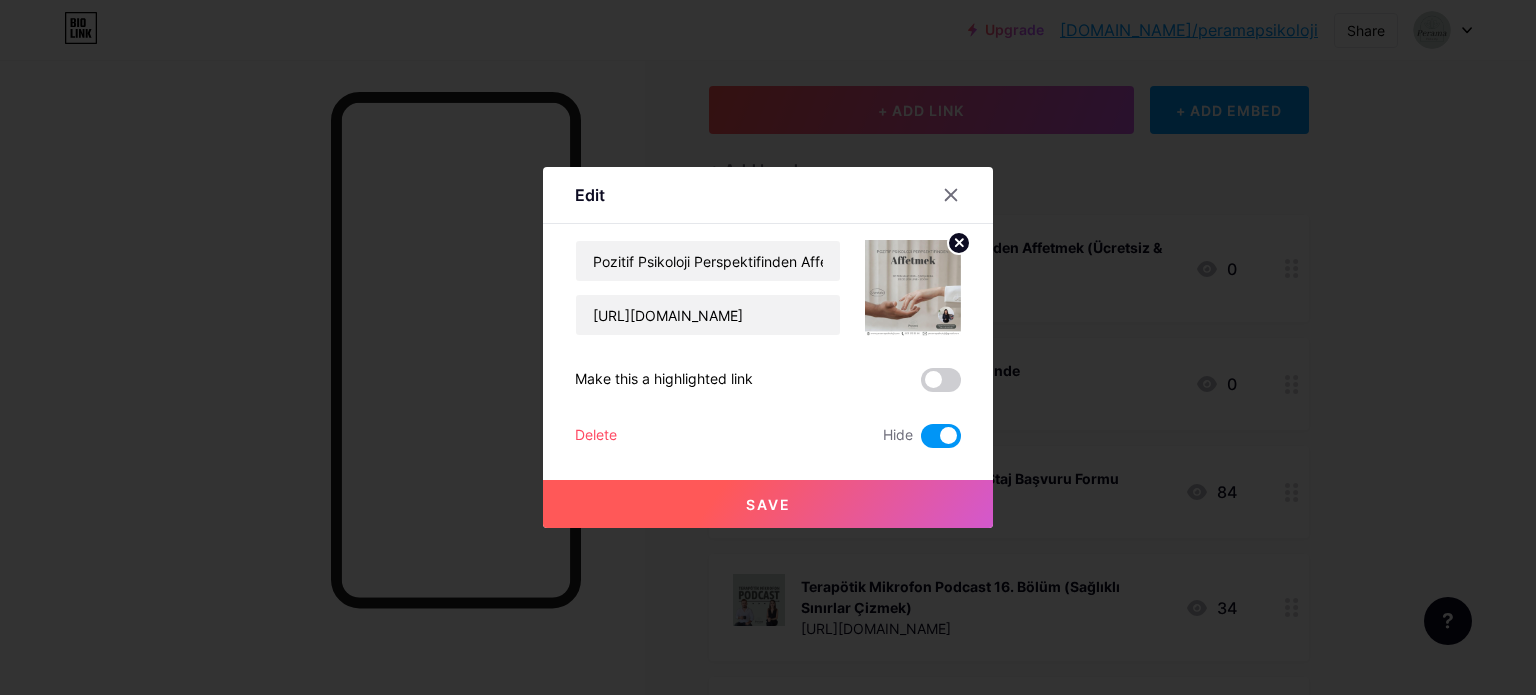 click on "Save" at bounding box center [768, 504] 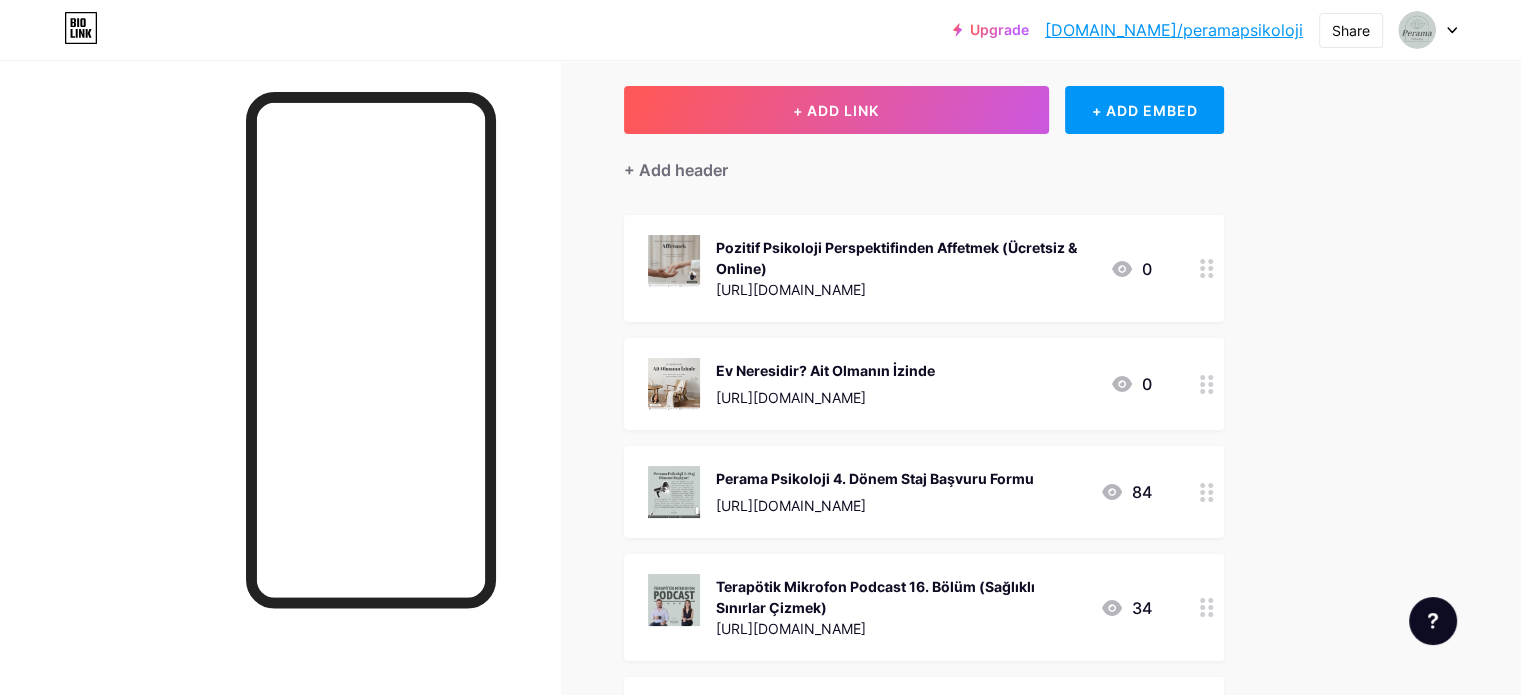click on "Ev Neresidir? Ait Olmanın İzinde" at bounding box center (825, 370) 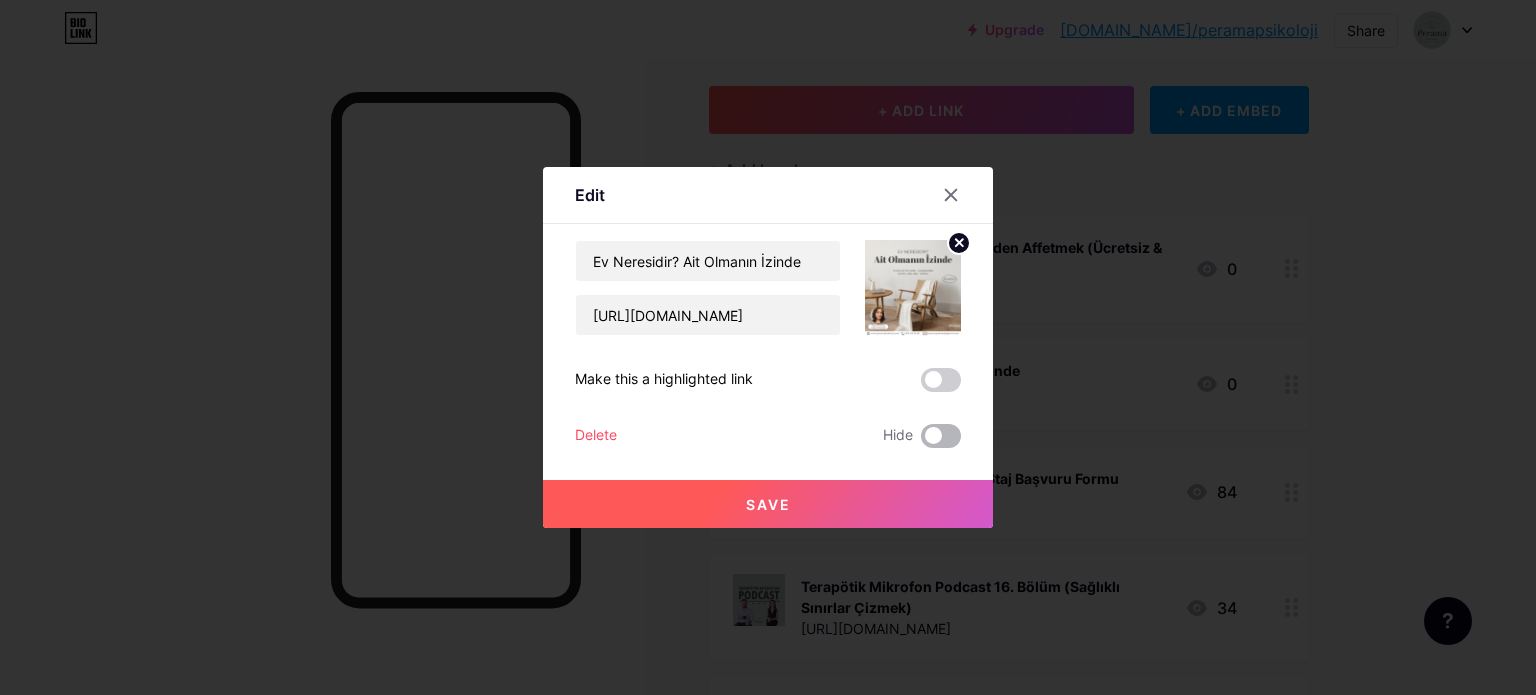 click at bounding box center [941, 436] 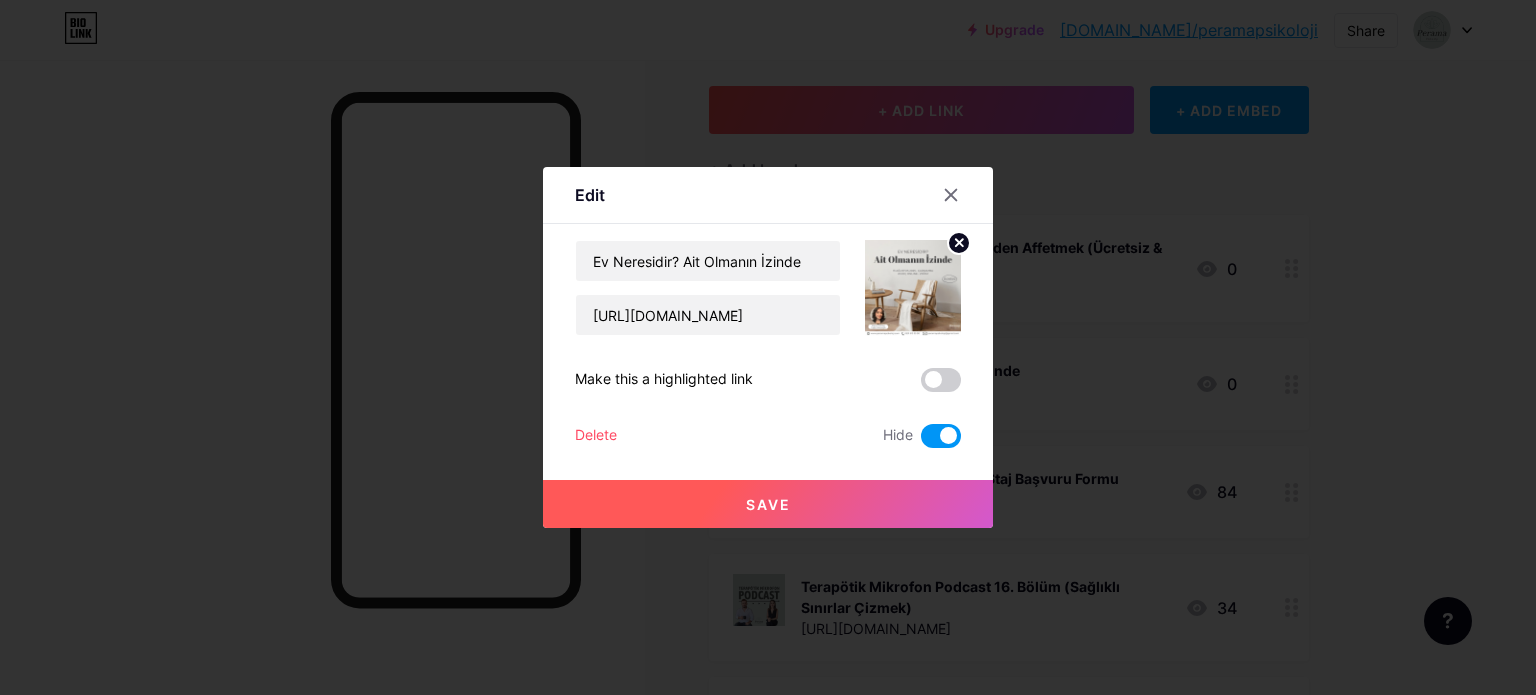 click on "Save" at bounding box center [768, 504] 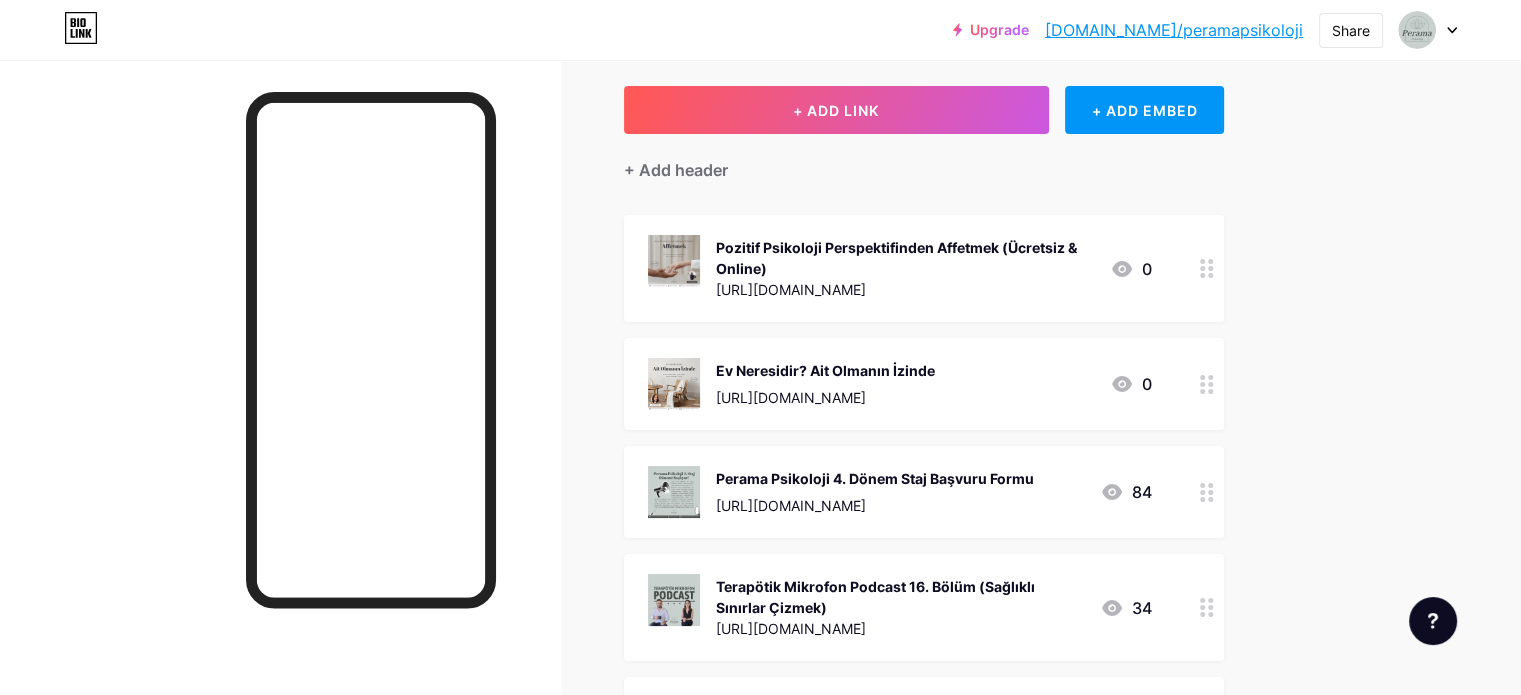 click on "[URL][DOMAIN_NAME]" at bounding box center (905, 289) 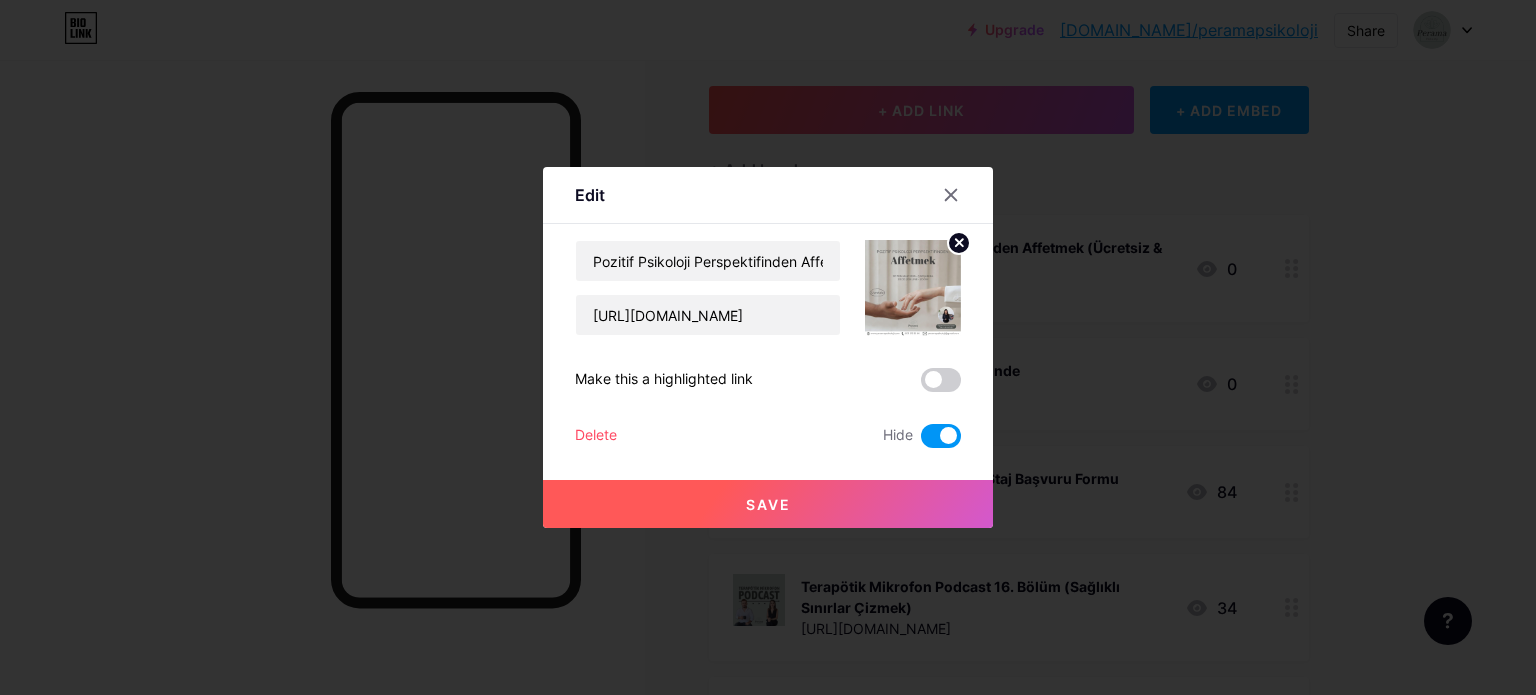 click at bounding box center (941, 436) 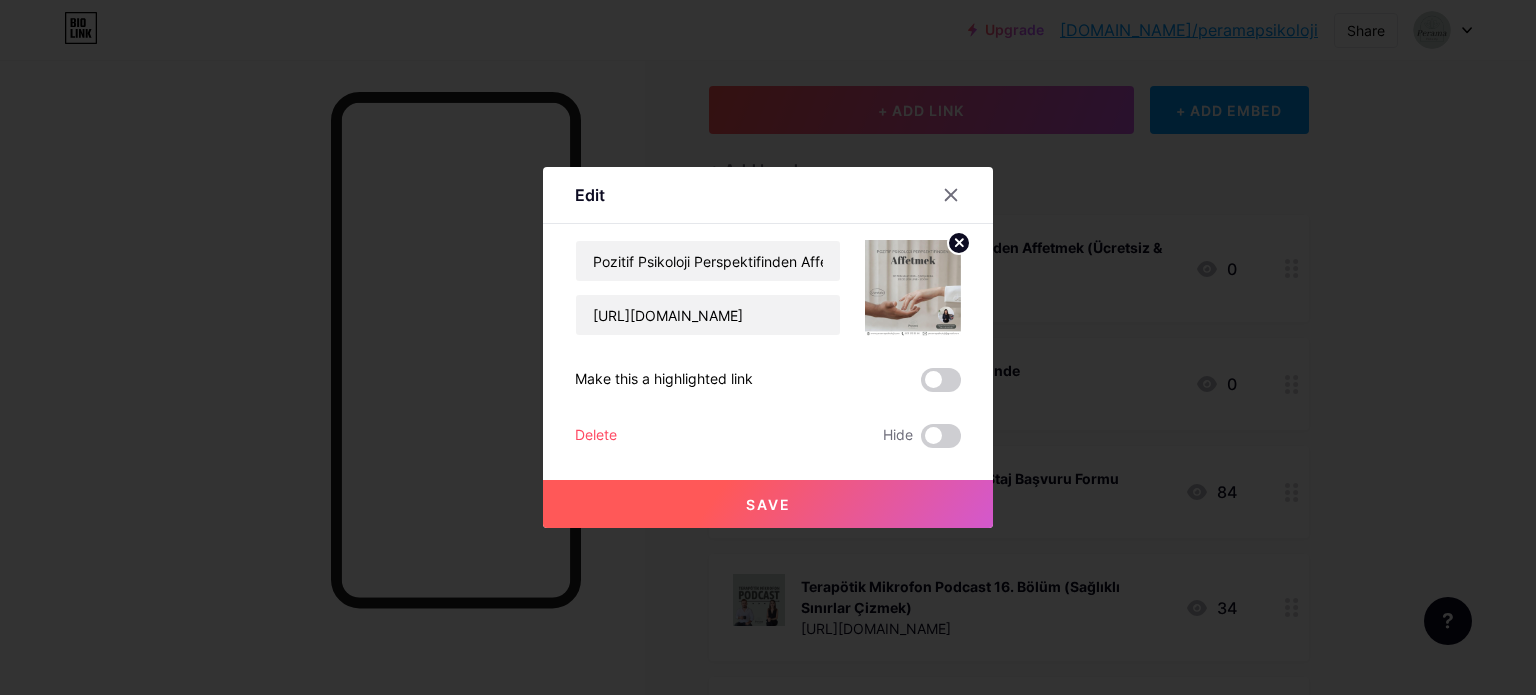 click on "Save" at bounding box center [768, 504] 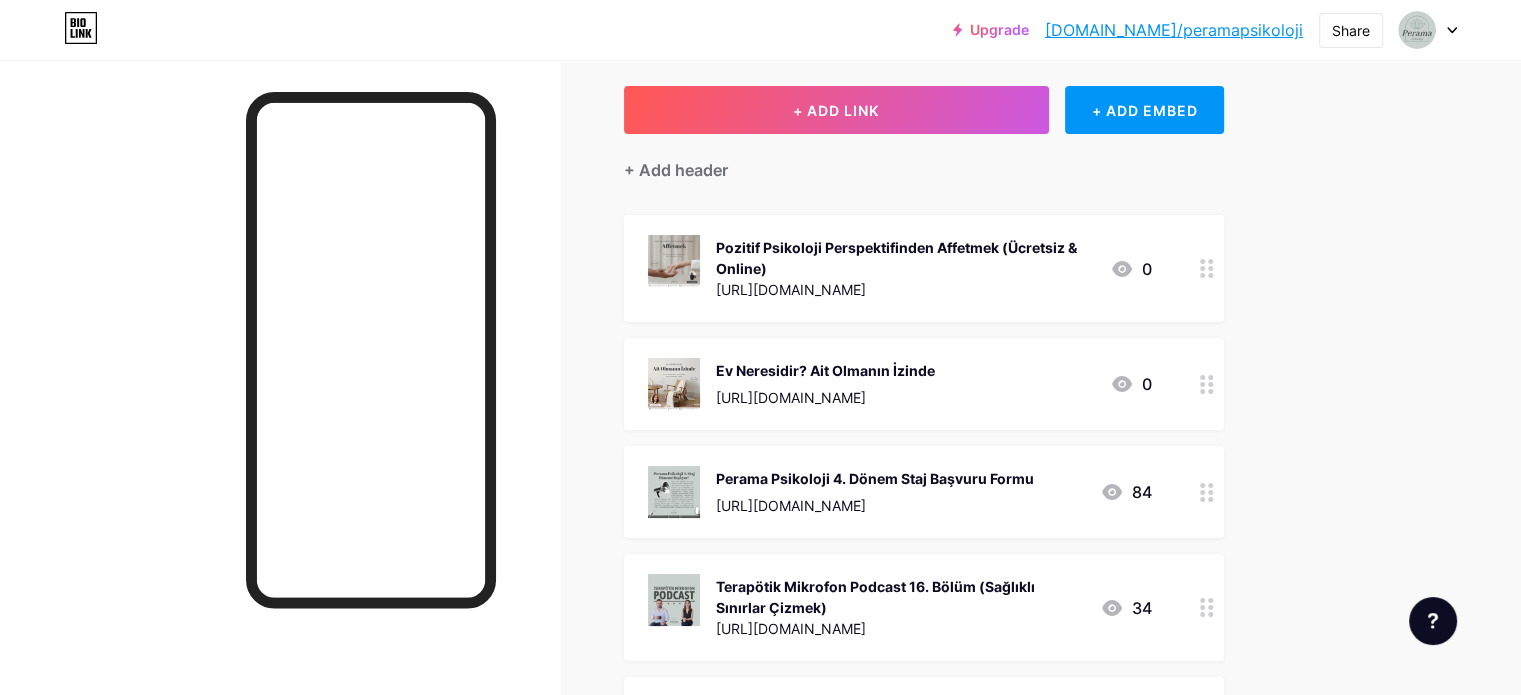 drag, startPoint x: 1094, startPoint y: 389, endPoint x: 1078, endPoint y: 385, distance: 16.492422 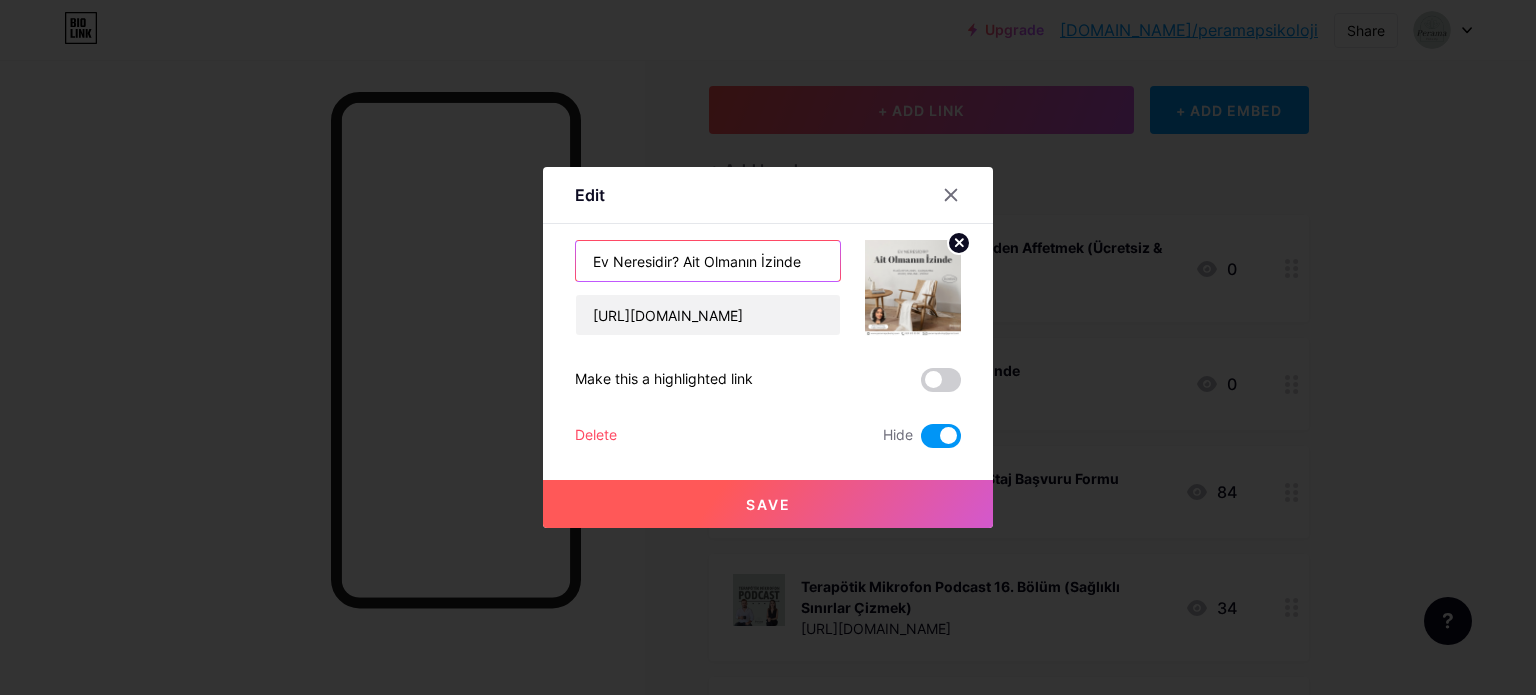 click on "Ev Neresidir? Ait Olmanın İzinde" at bounding box center (708, 261) 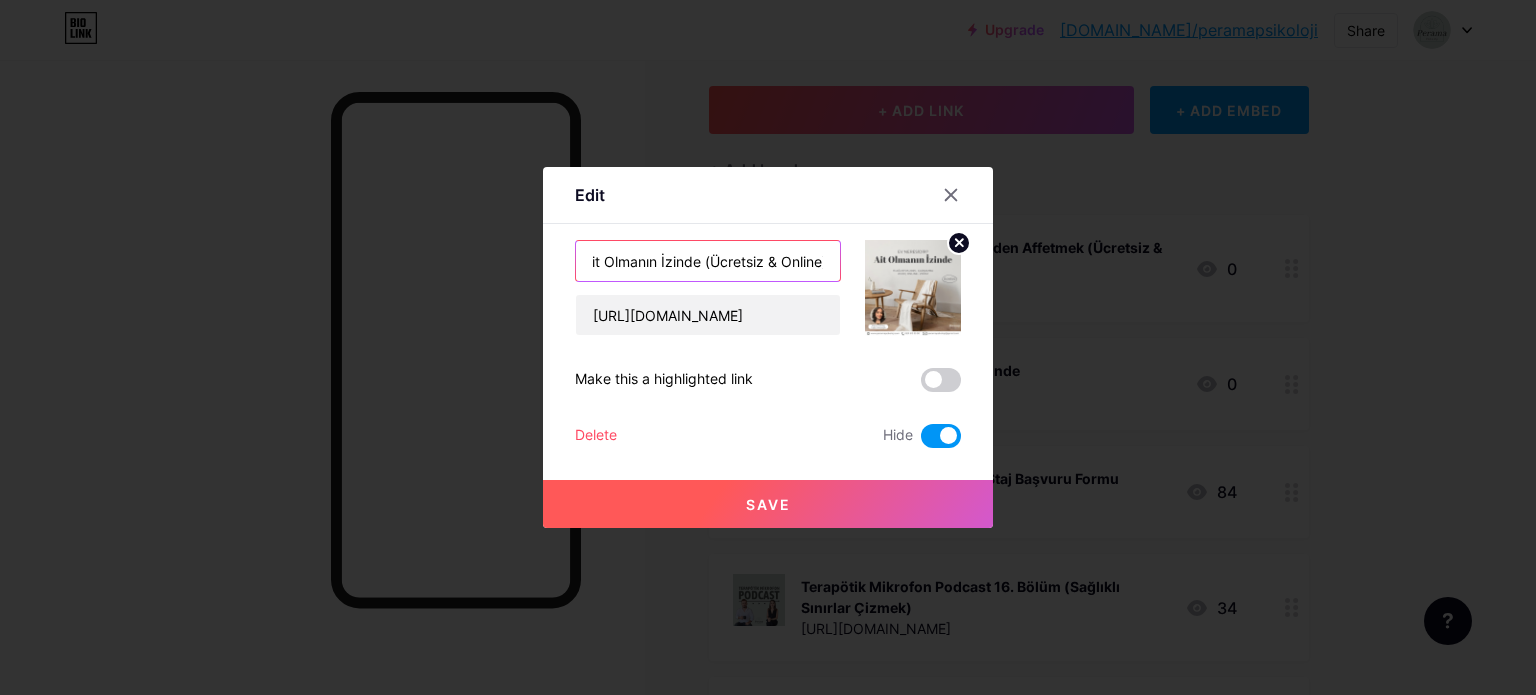 scroll, scrollTop: 0, scrollLeft: 106, axis: horizontal 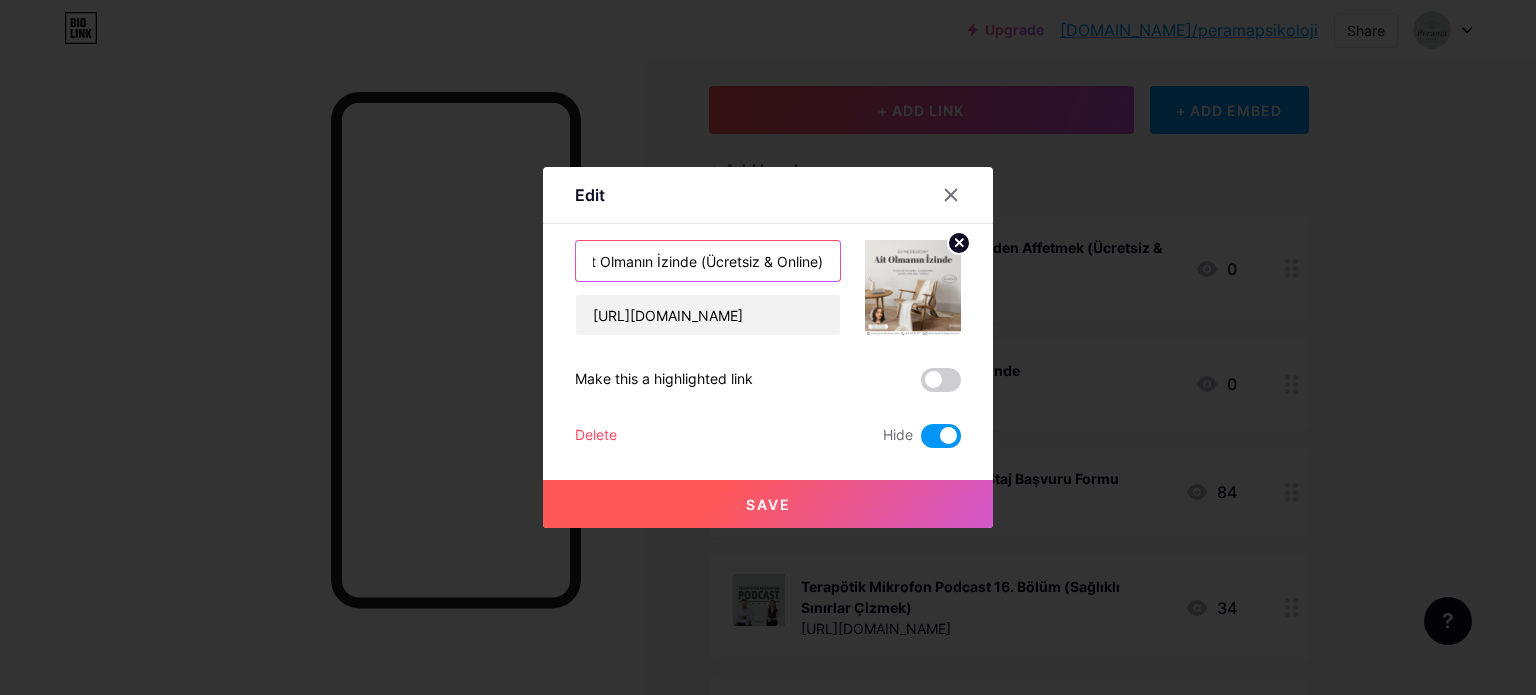 type on "Ev Neresidir? Ait Olmanın İzinde (Ücretsiz & Online)" 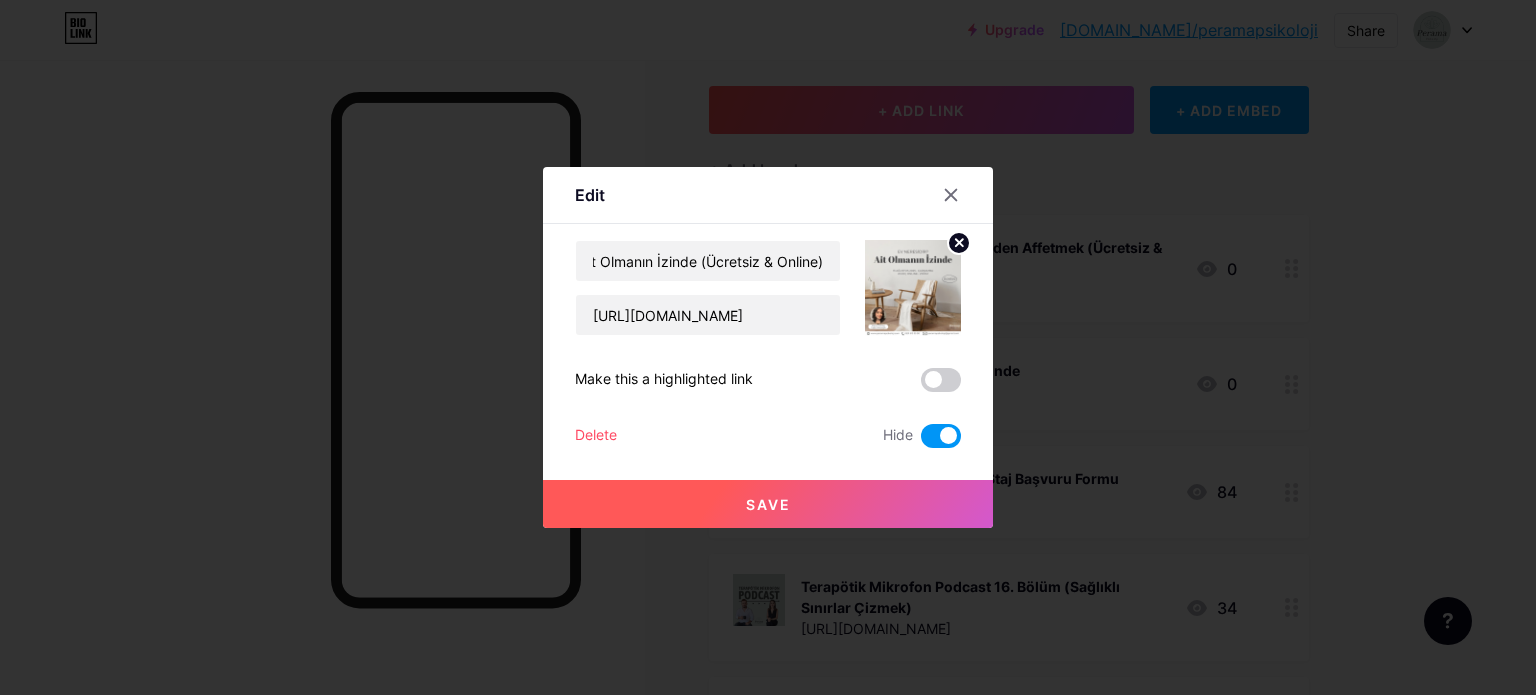 click on "Save" at bounding box center [768, 504] 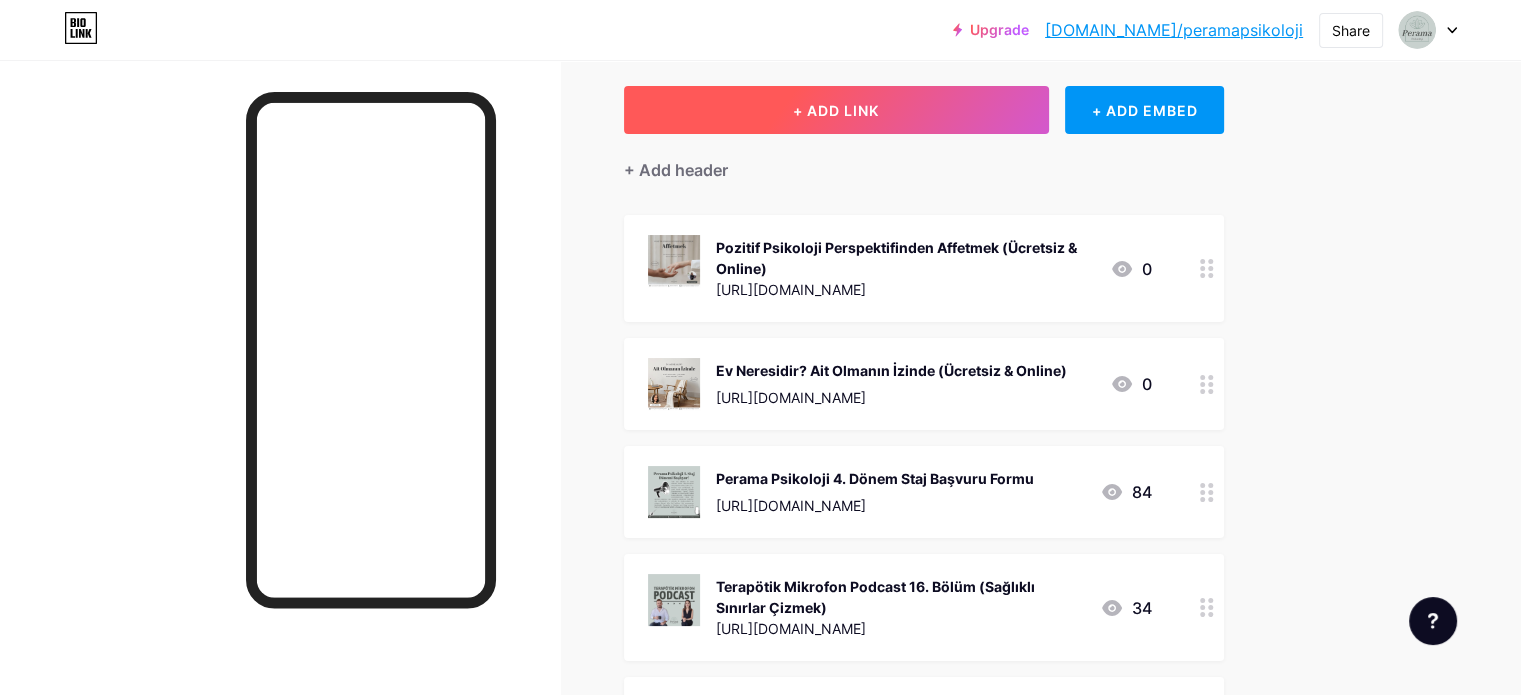 click on "+ ADD LINK" at bounding box center [836, 110] 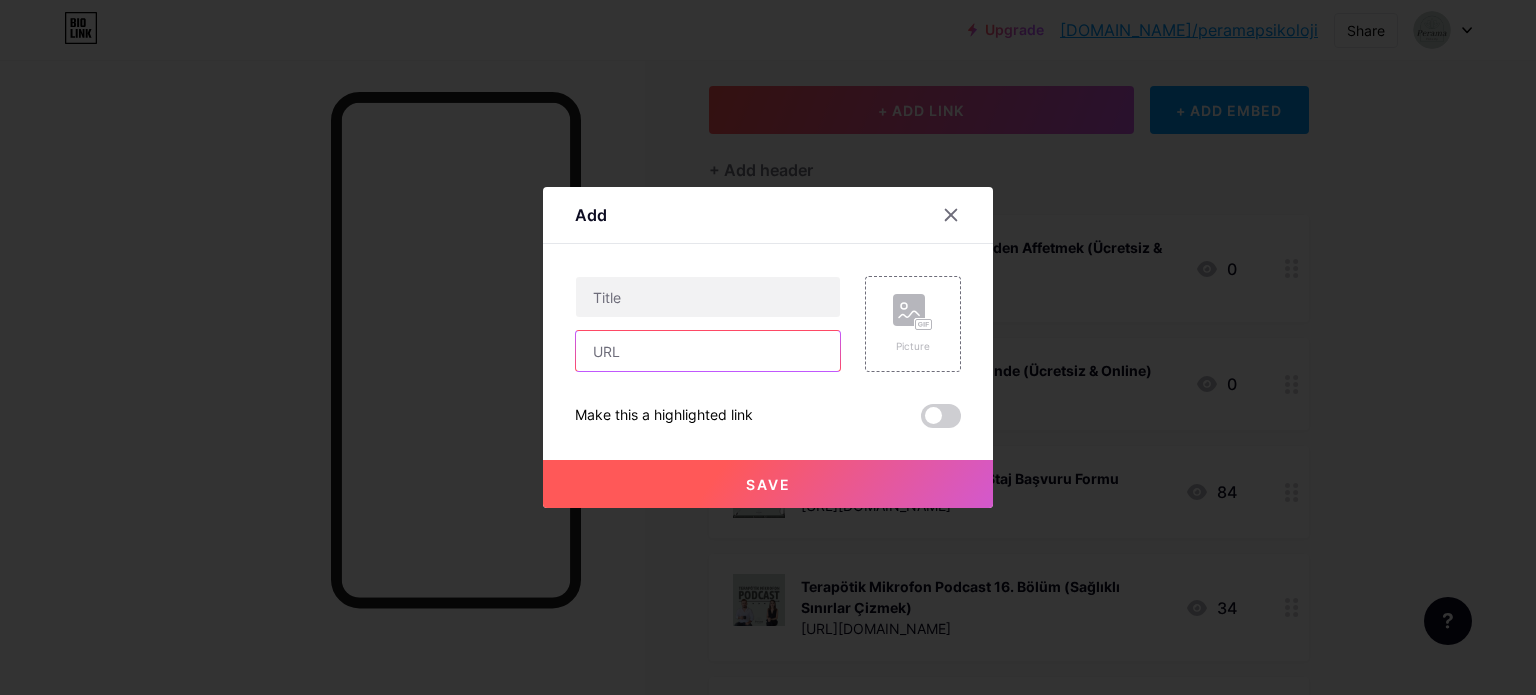click at bounding box center [708, 351] 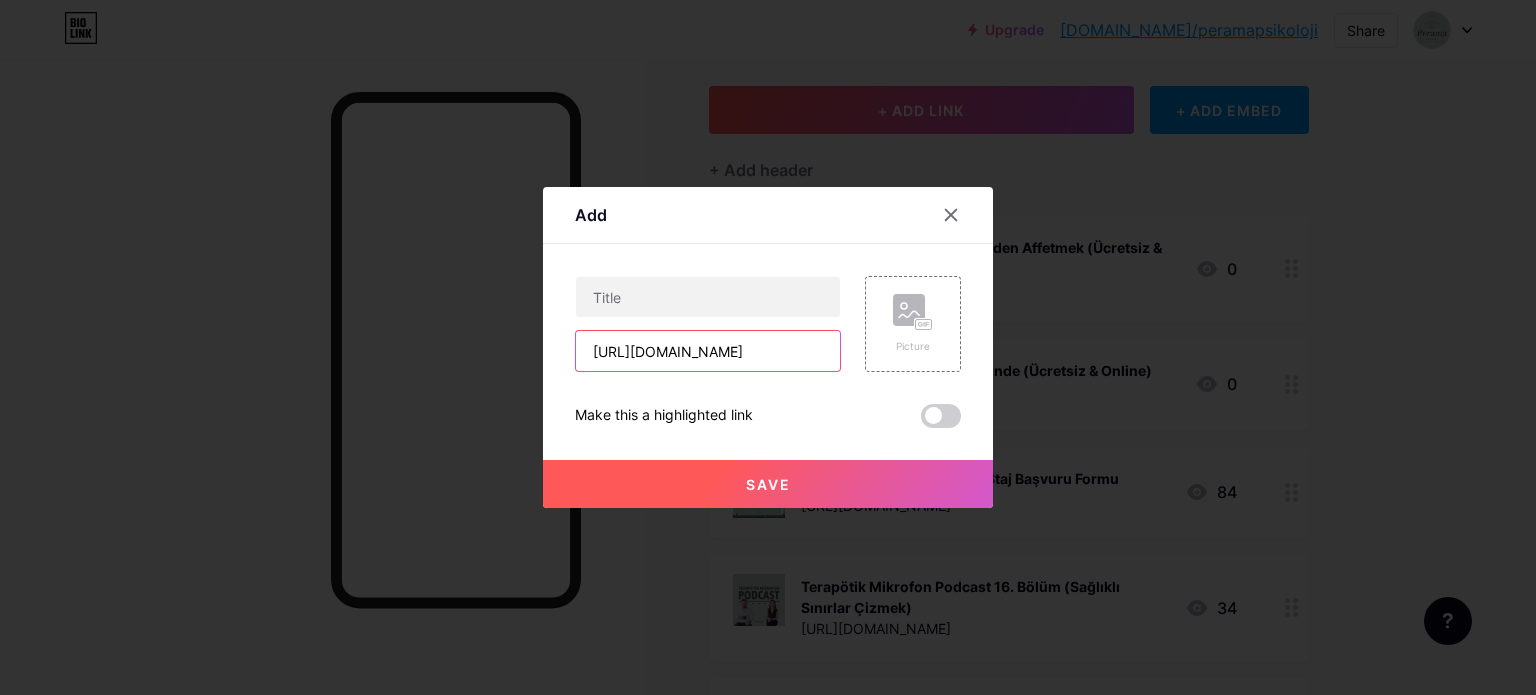 scroll, scrollTop: 0, scrollLeft: 25, axis: horizontal 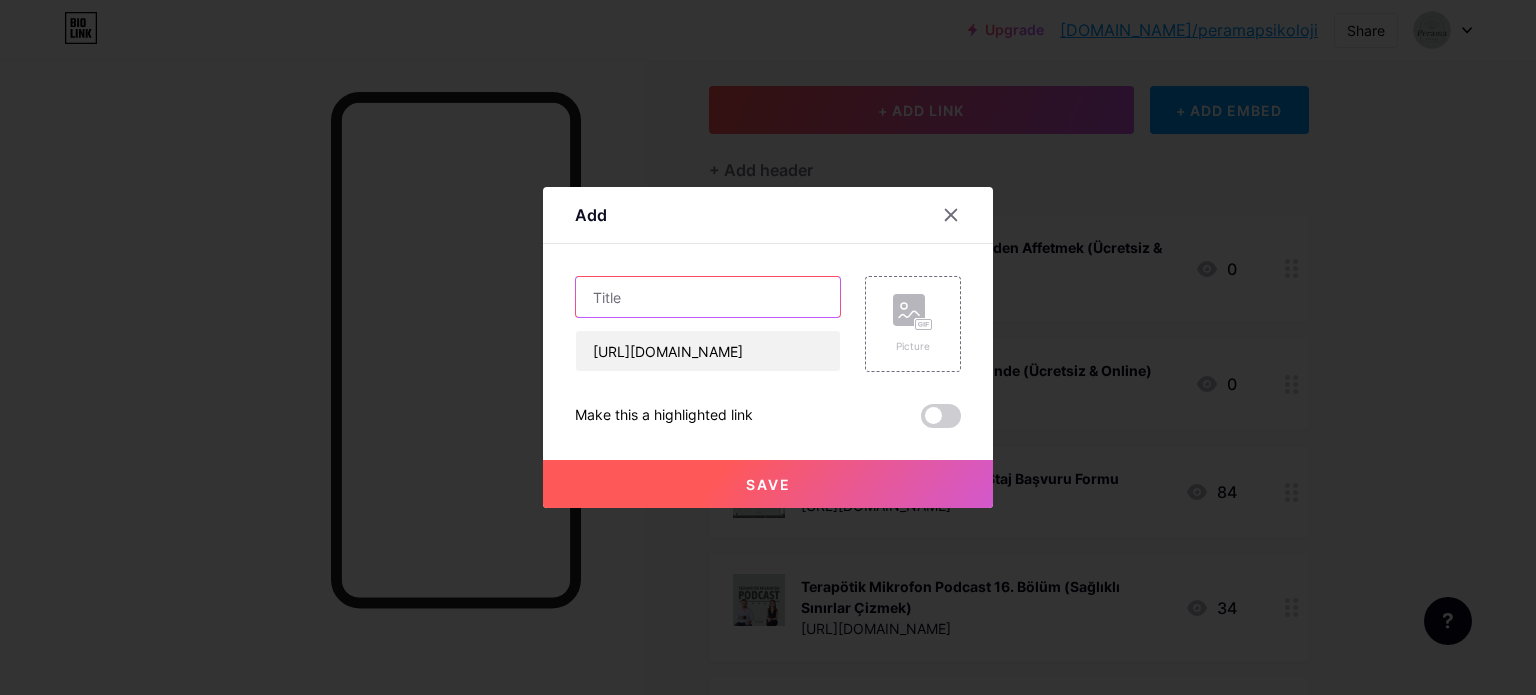 click at bounding box center (708, 297) 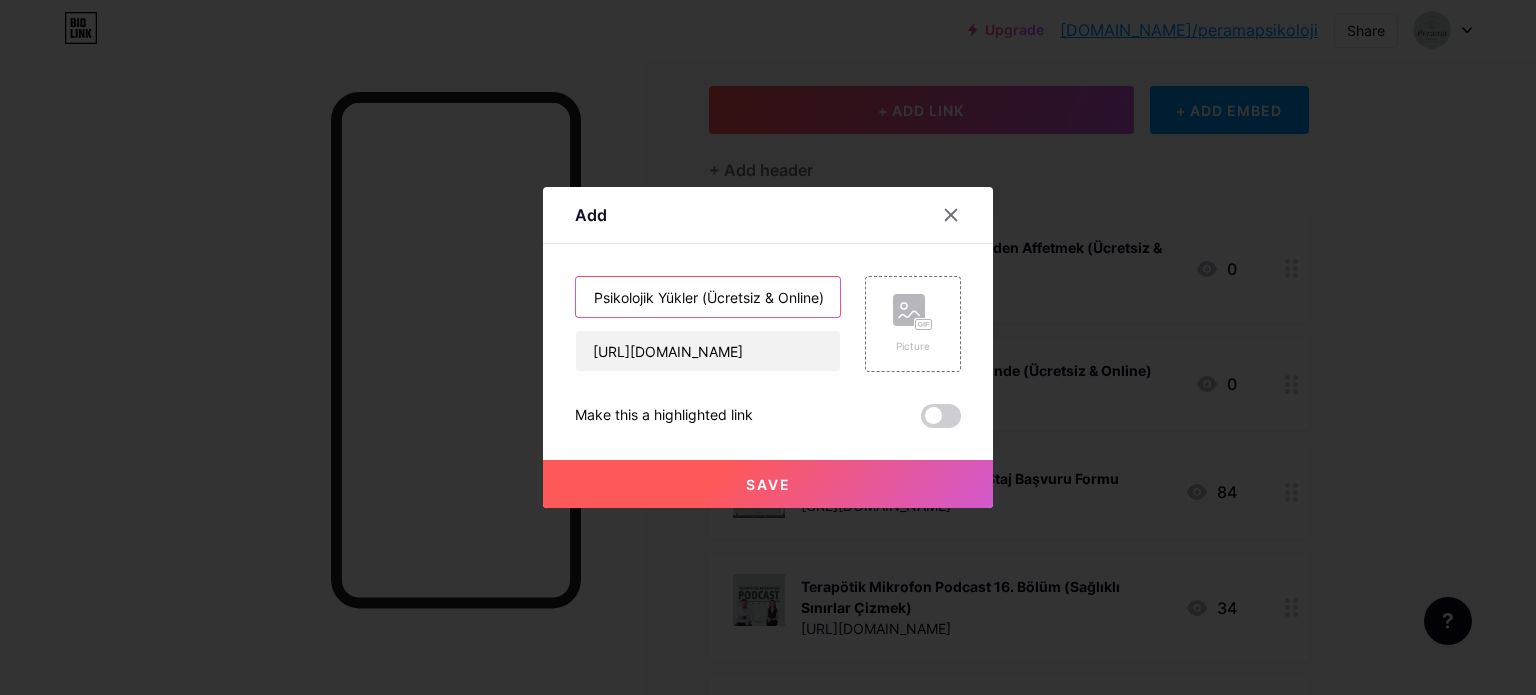 scroll, scrollTop: 0, scrollLeft: 240, axis: horizontal 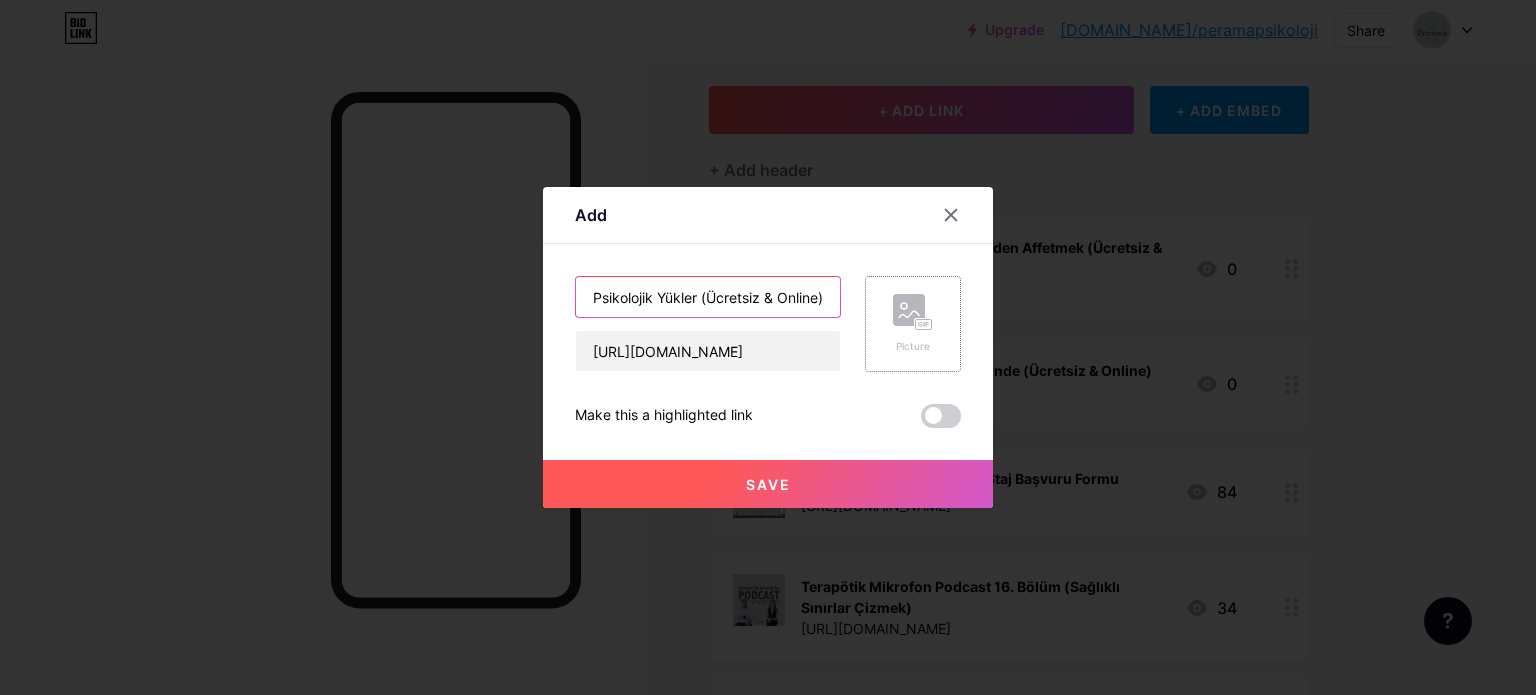 type on "Görünmeyen Mobbing ve İş Yerinde Psikolojik Yükler (Ücretsiz & Online)" 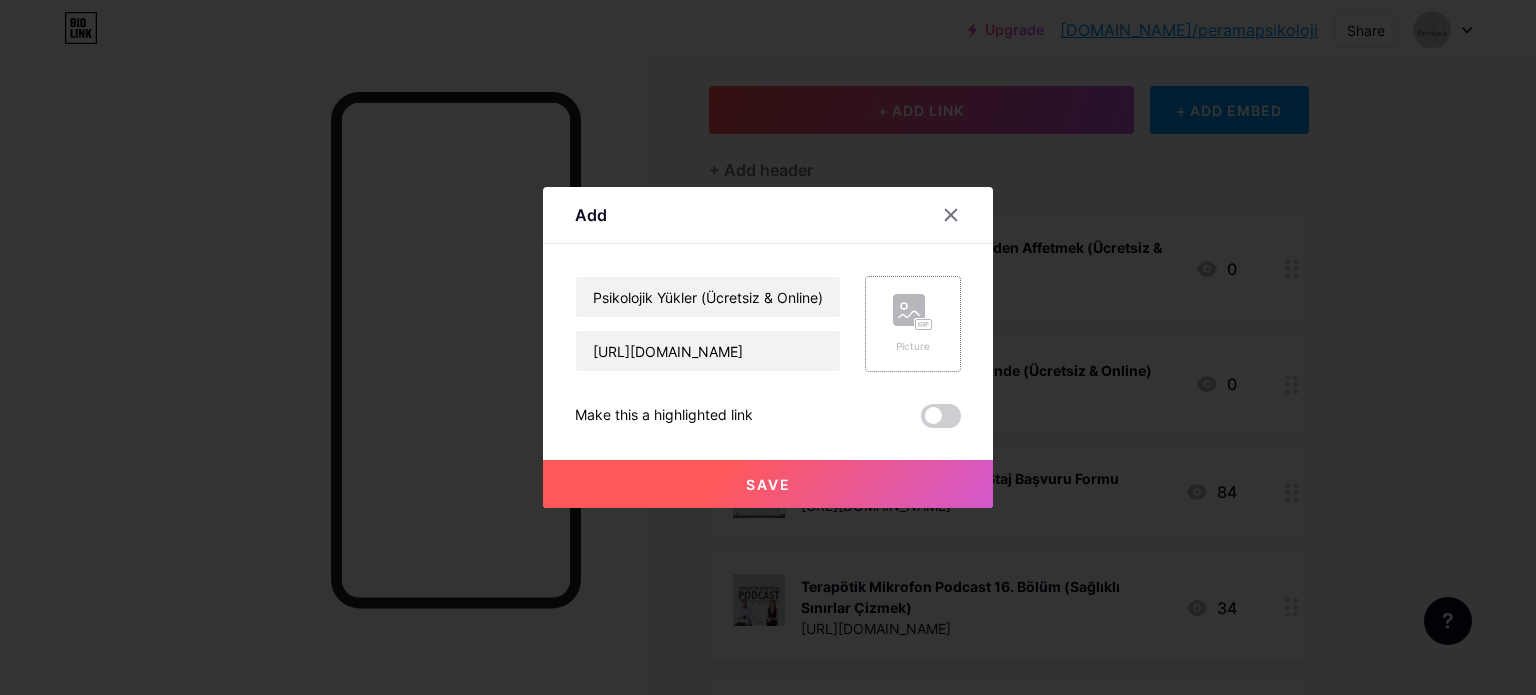 click on "Picture" at bounding box center [913, 346] 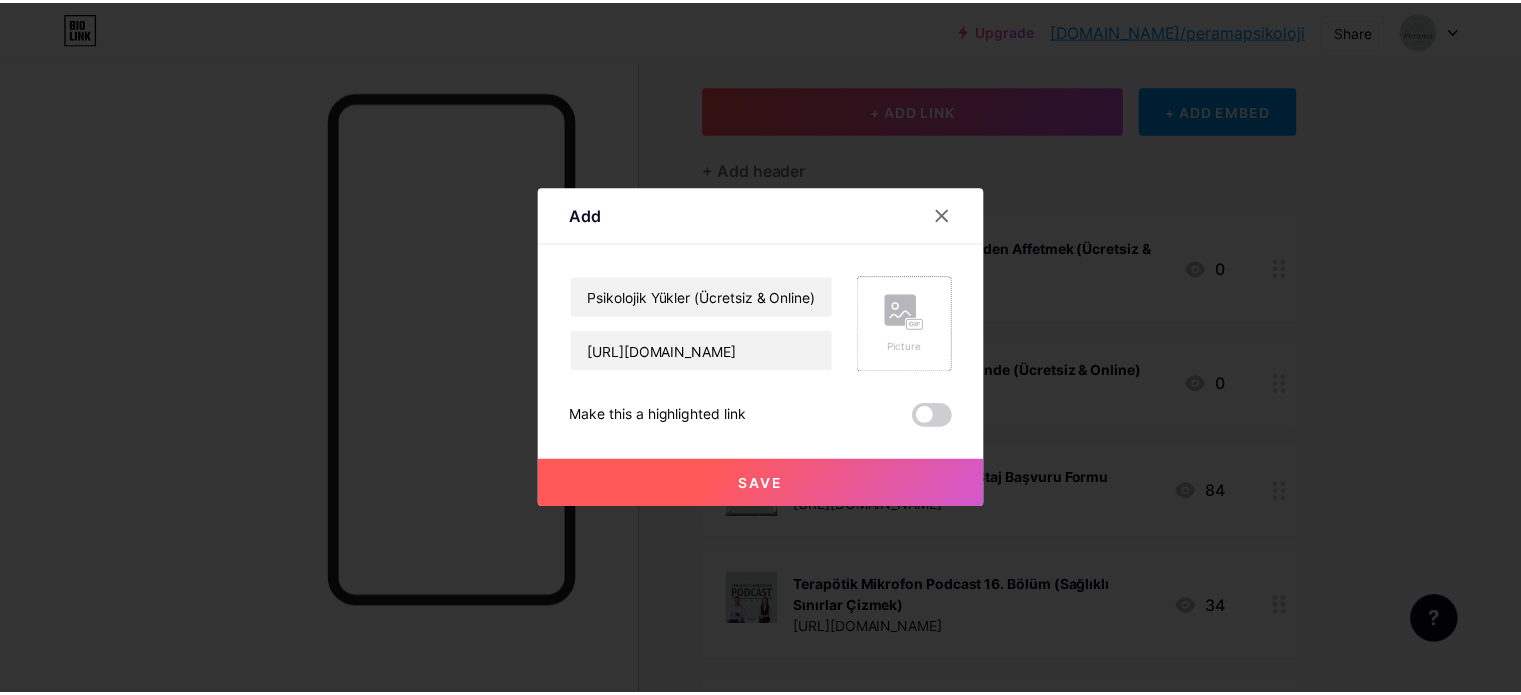 scroll, scrollTop: 0, scrollLeft: 0, axis: both 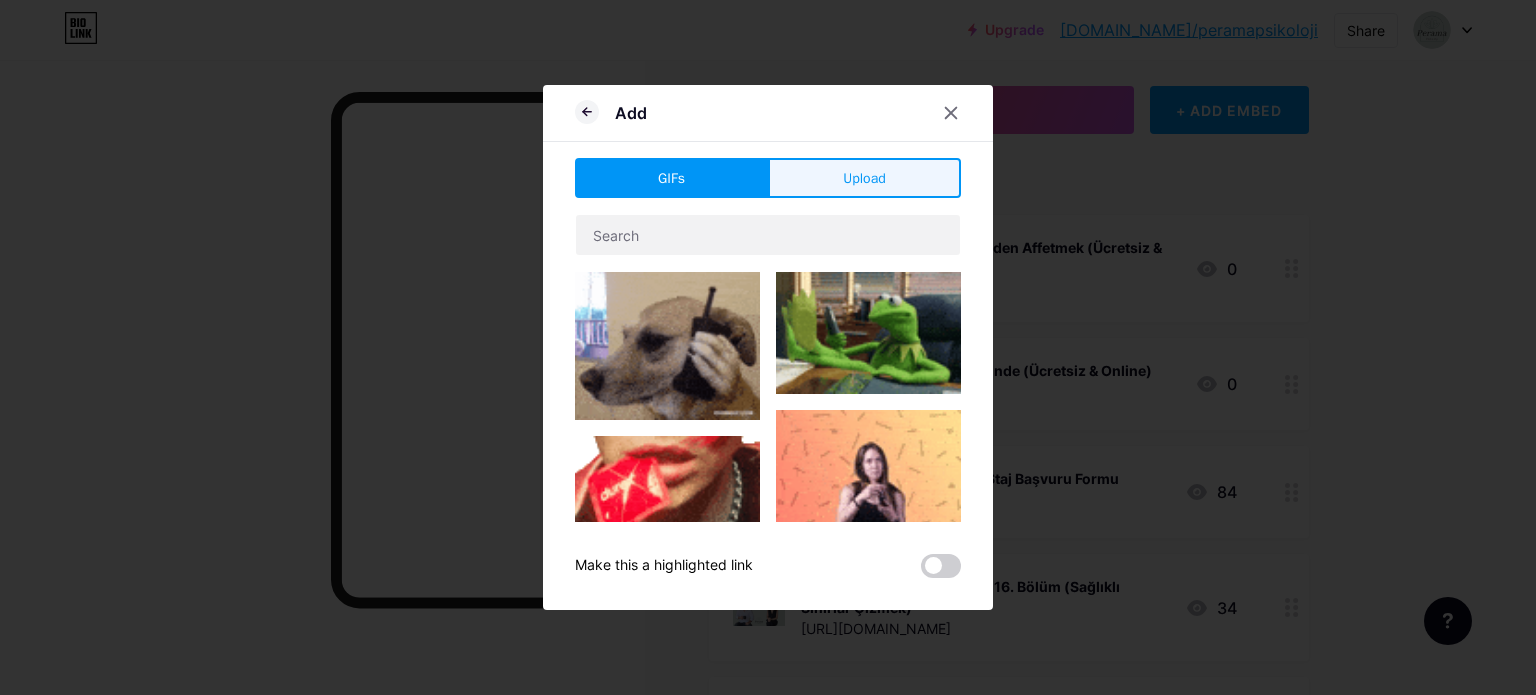 click on "Upload" at bounding box center [864, 178] 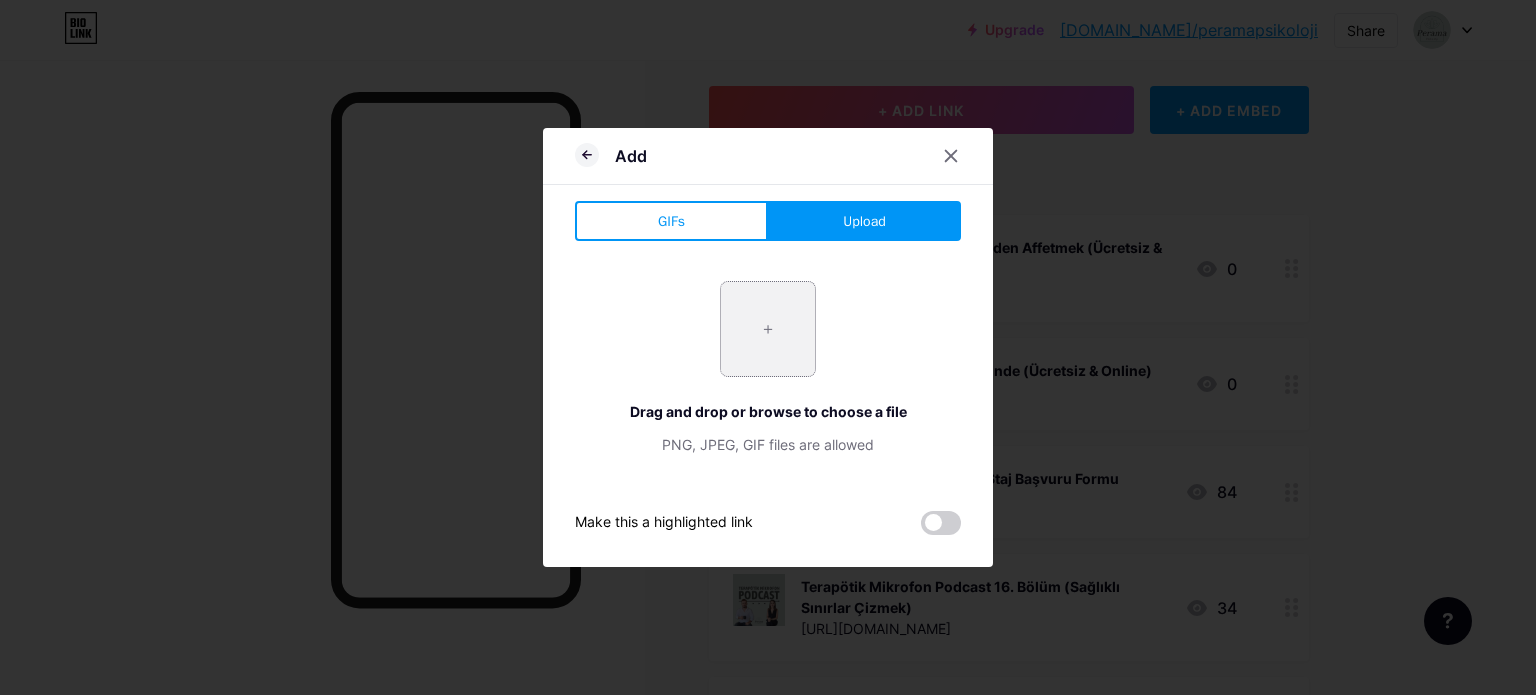 click at bounding box center [768, 329] 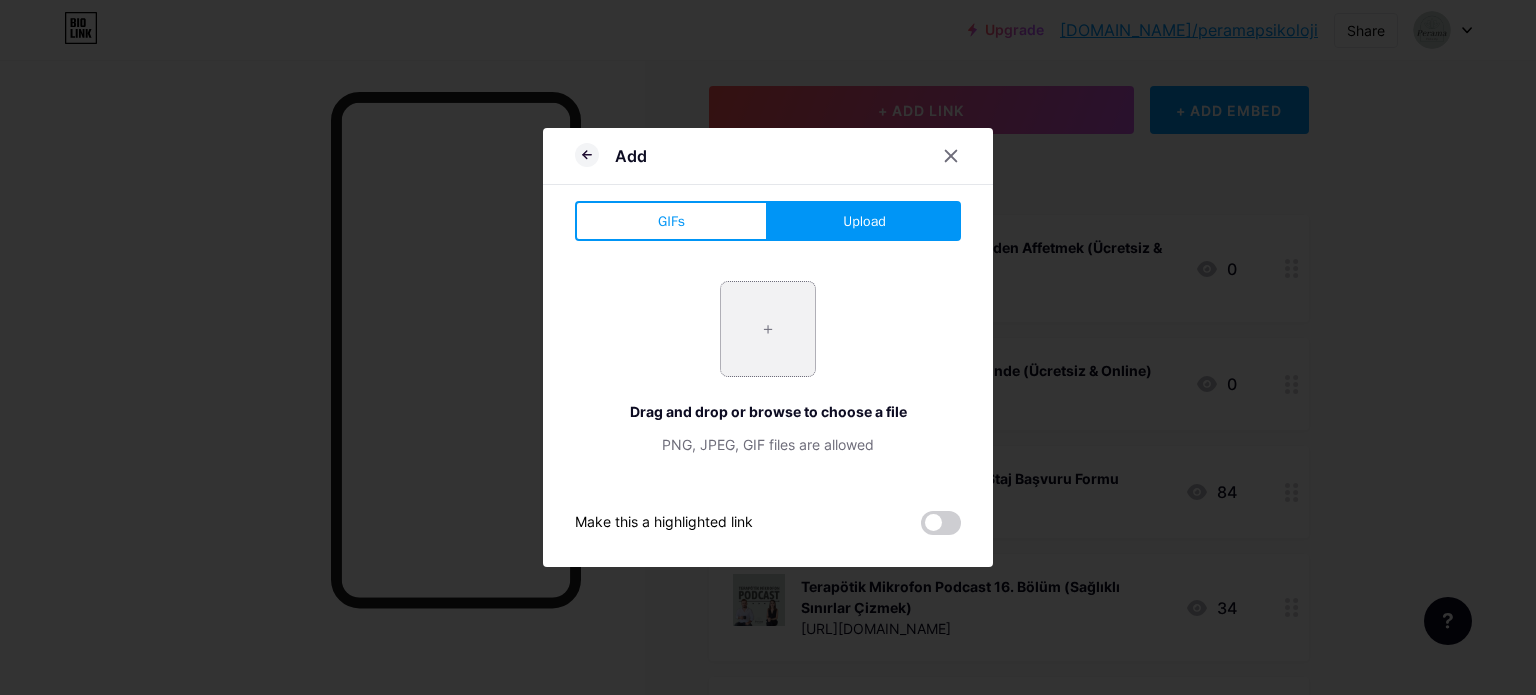 type on "C:\fakepath\WhatsApp Görsel [DATE] saat 14.38.08_aa4a5b08.jpg" 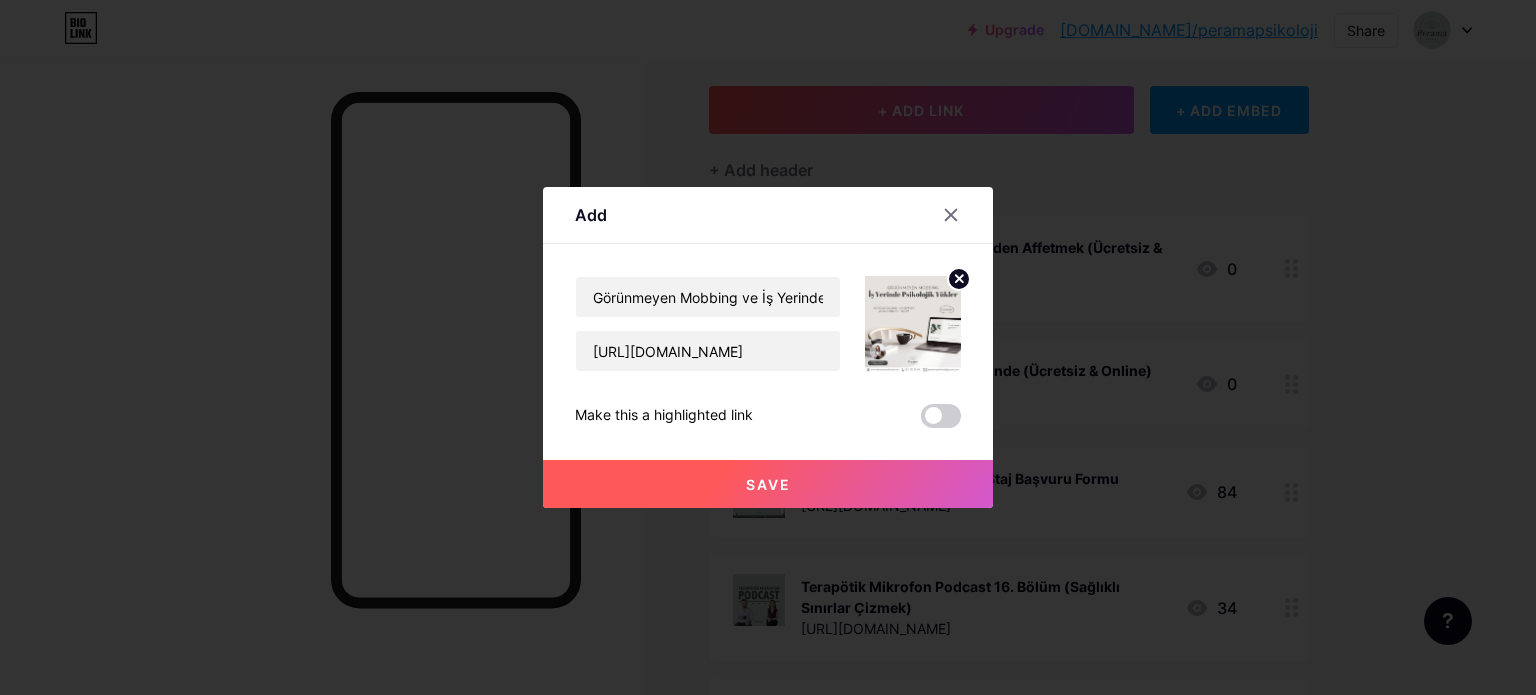 click on "Save" at bounding box center [768, 484] 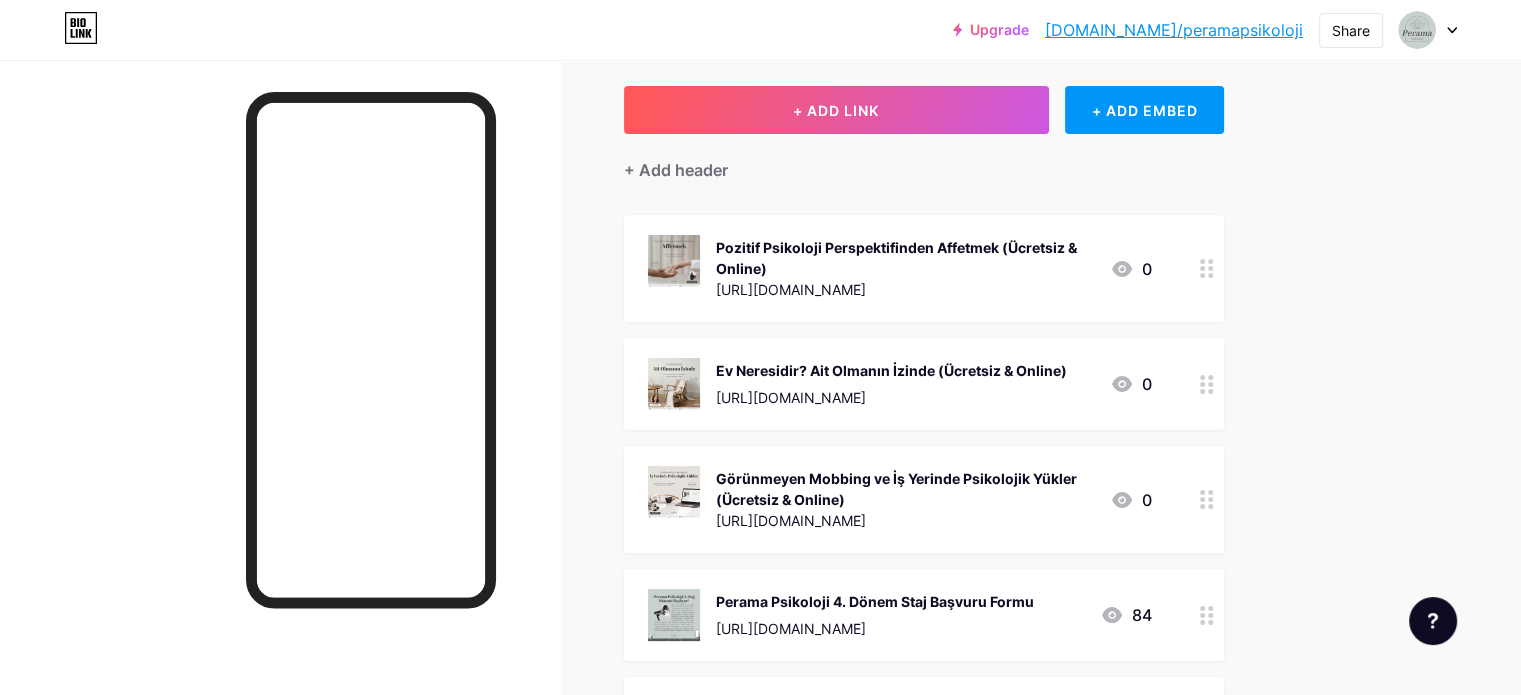drag, startPoint x: 945, startPoint y: 491, endPoint x: 1275, endPoint y: 515, distance: 330.87158 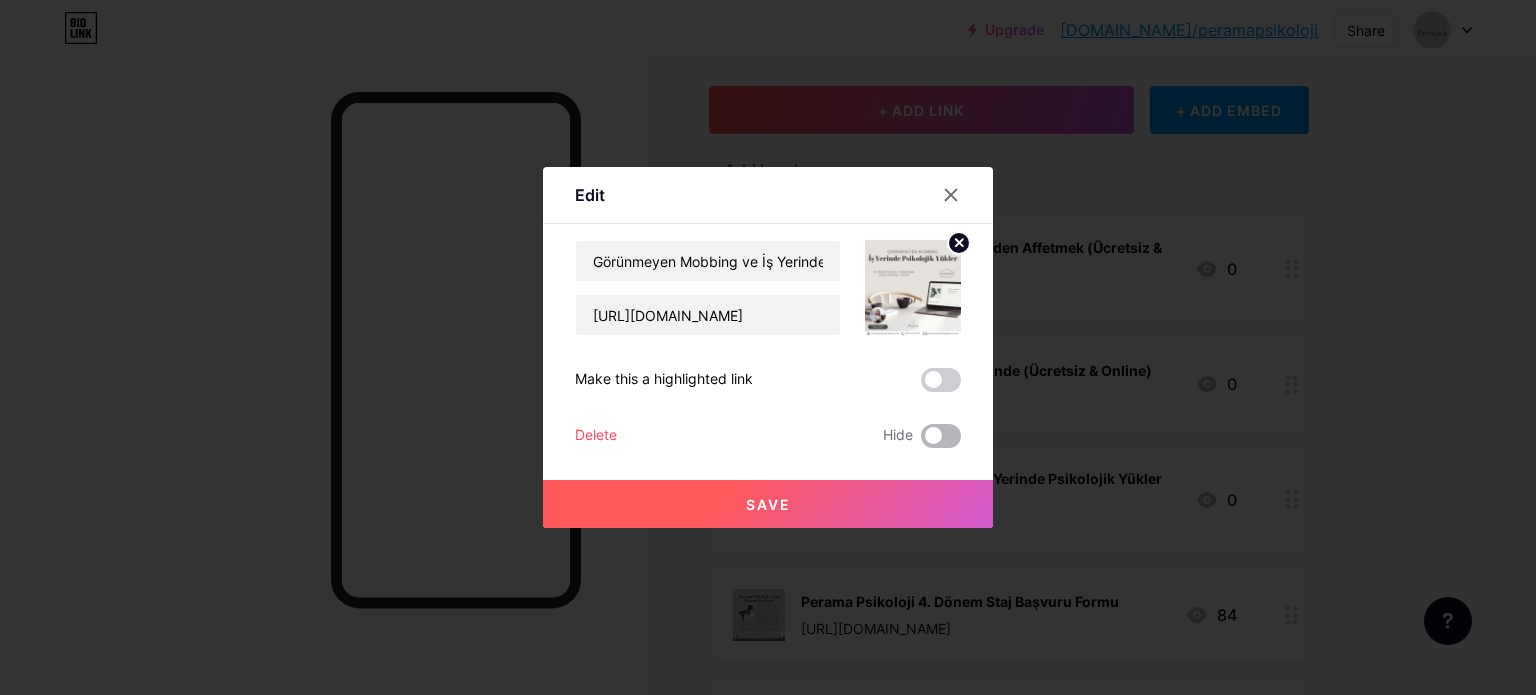 click at bounding box center (941, 436) 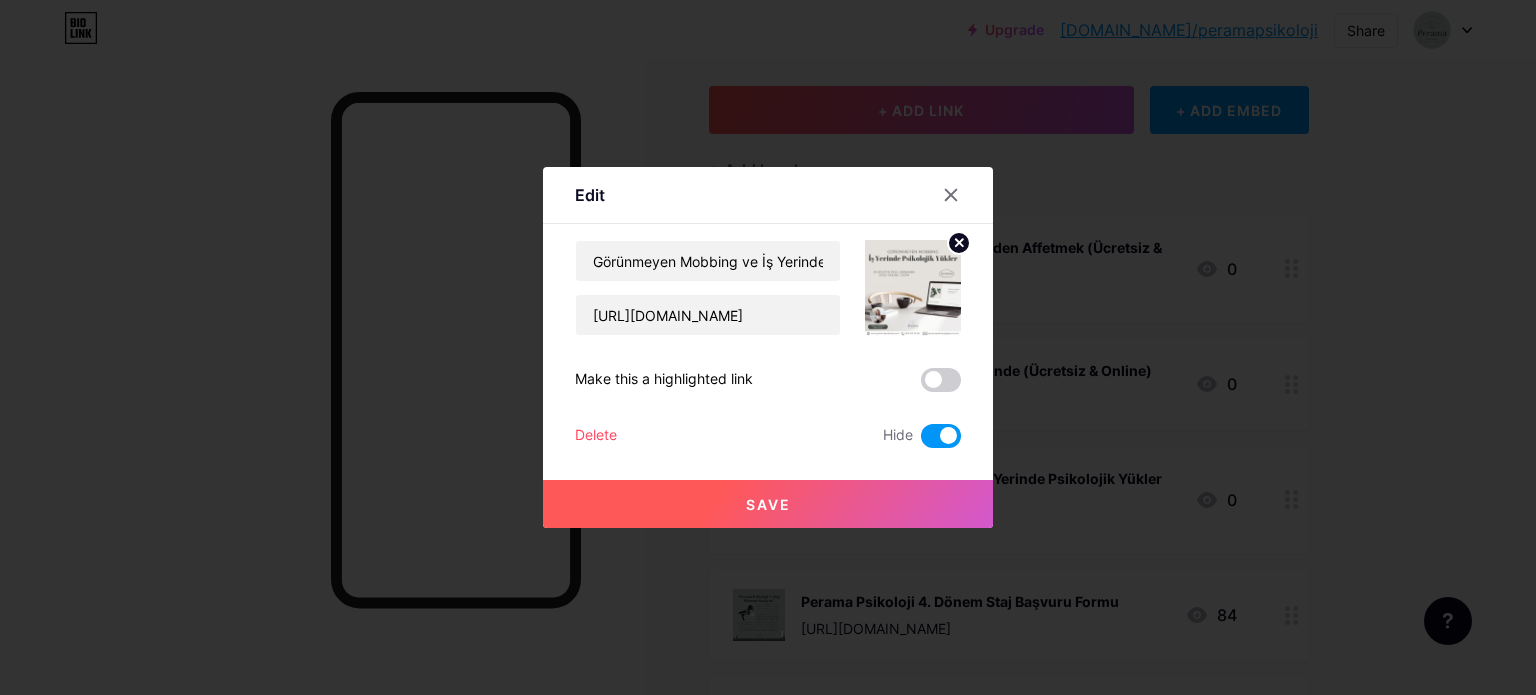 click on "Save" at bounding box center [768, 504] 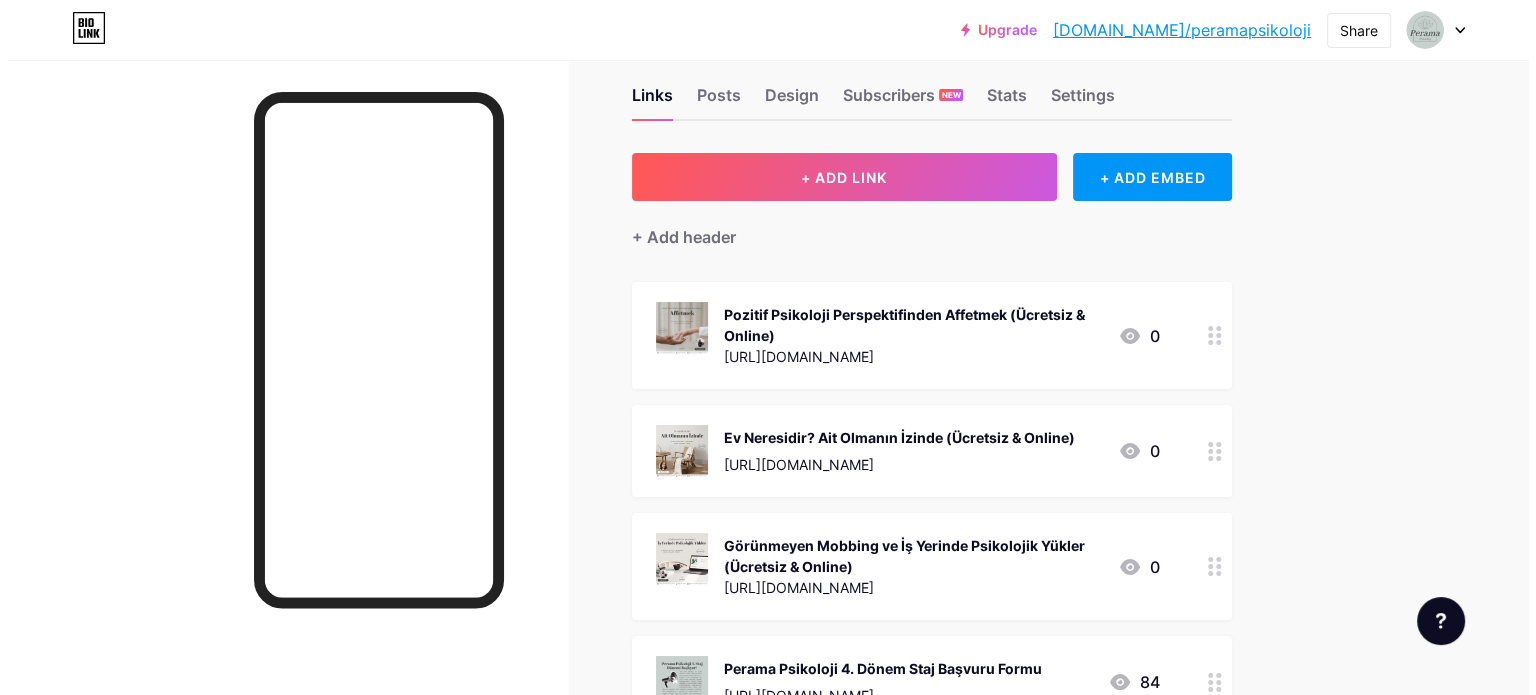 scroll, scrollTop: 0, scrollLeft: 0, axis: both 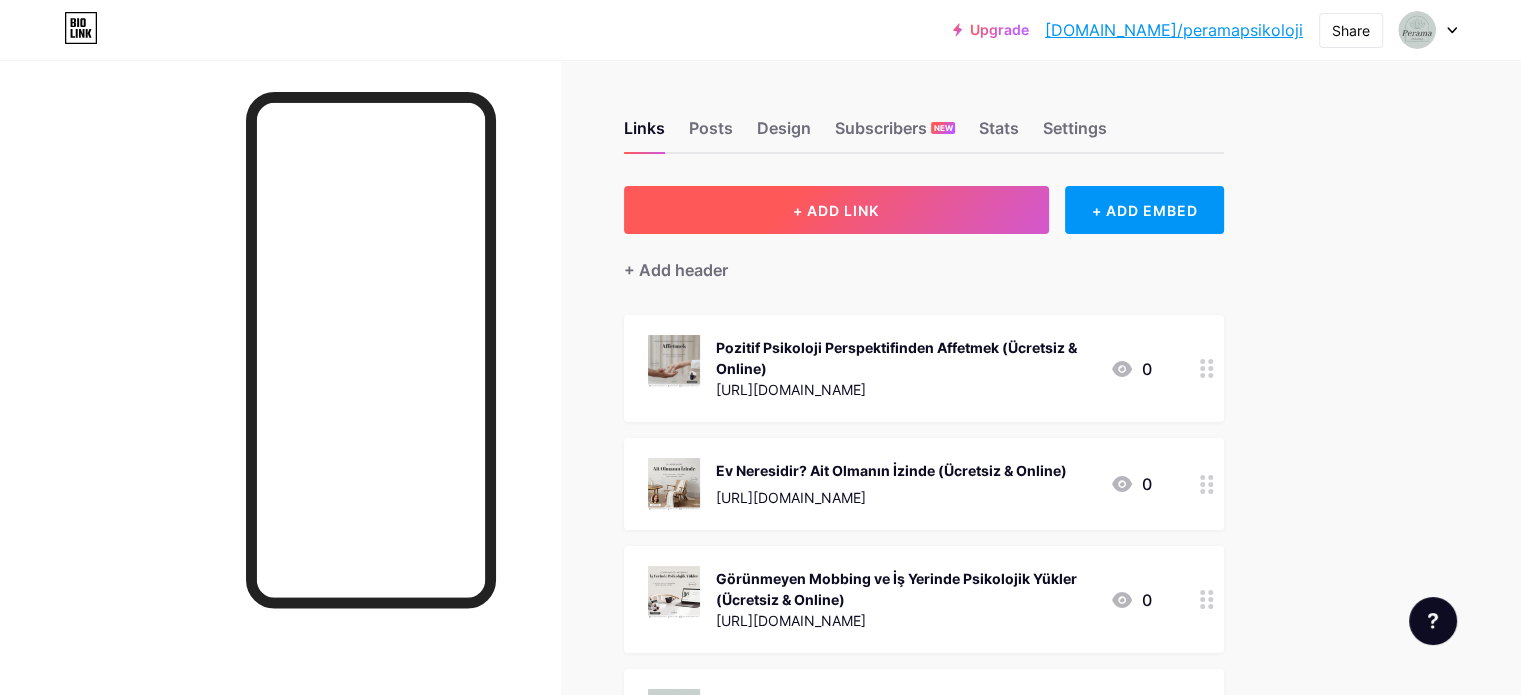 click on "+ ADD LINK" at bounding box center [836, 210] 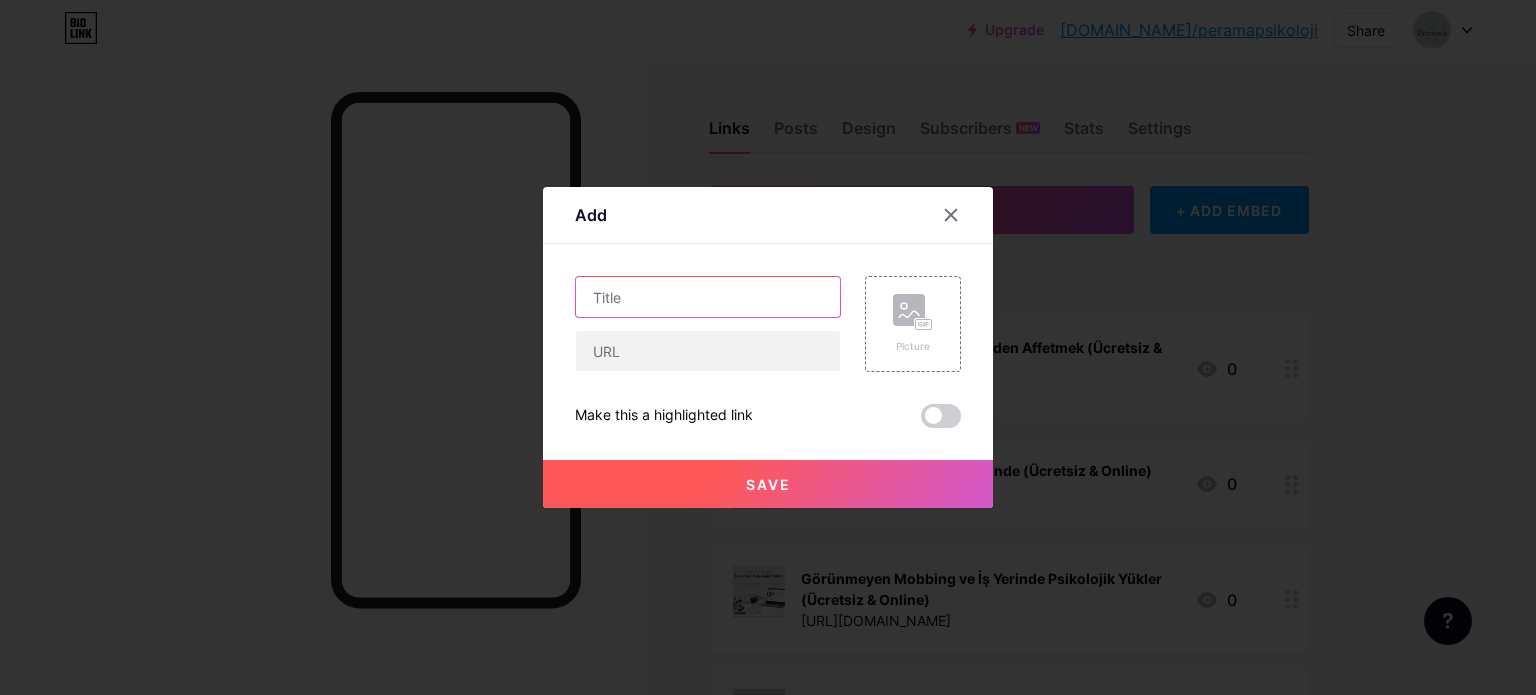 click at bounding box center (708, 297) 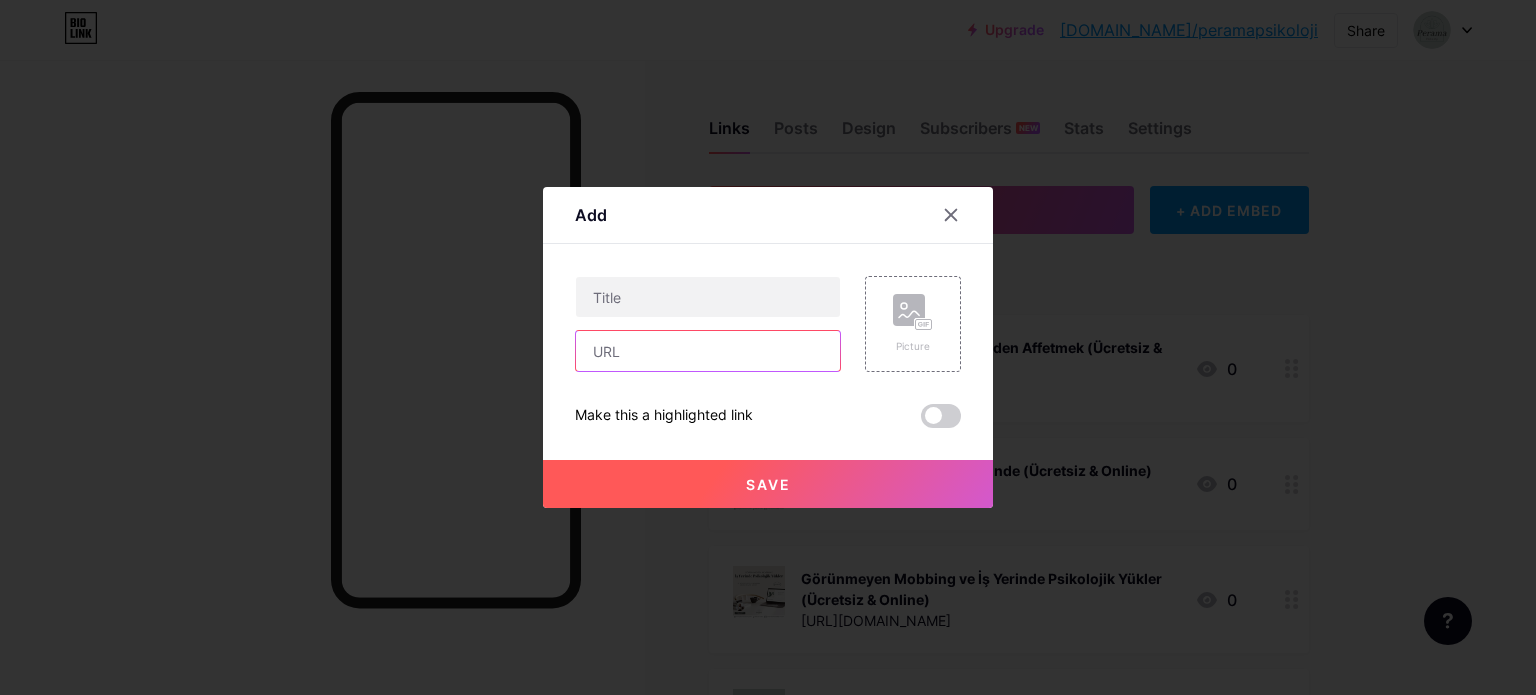click at bounding box center (708, 351) 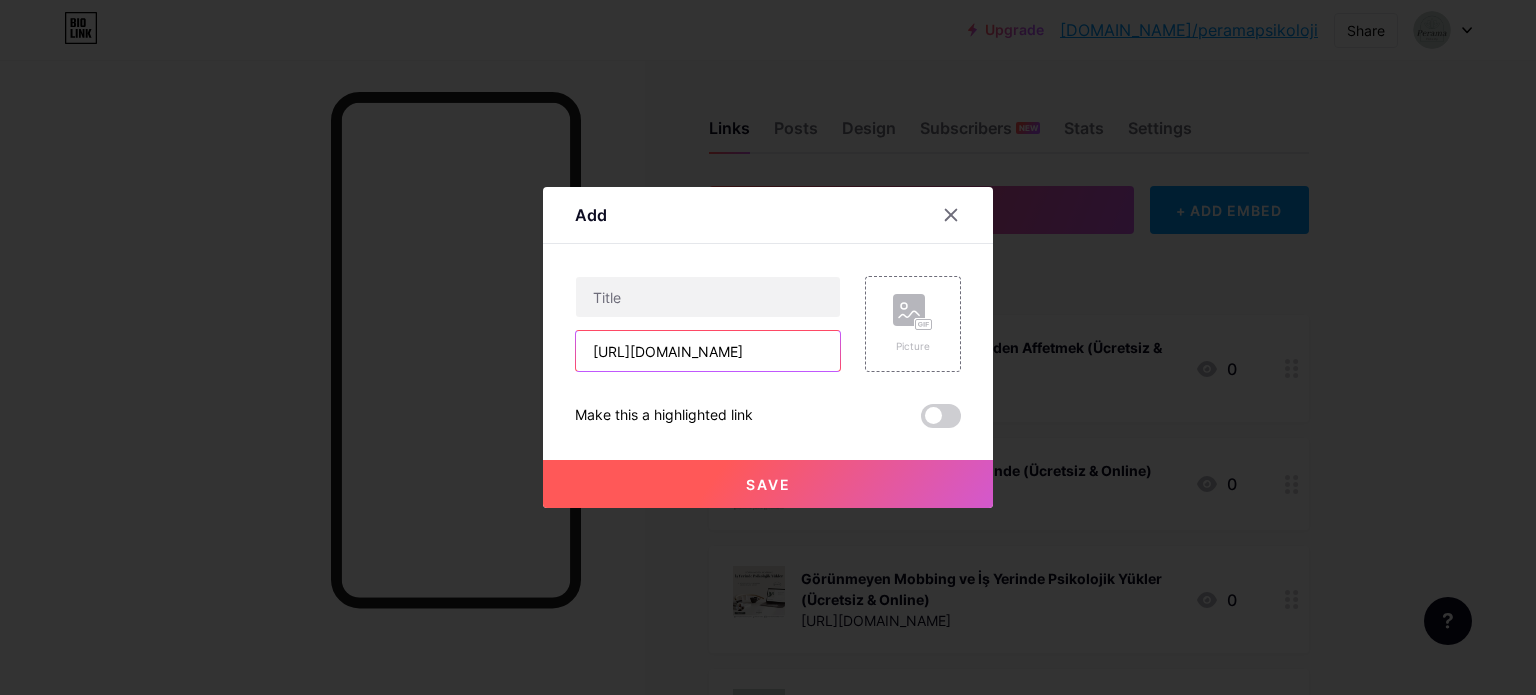scroll, scrollTop: 0, scrollLeft: 27, axis: horizontal 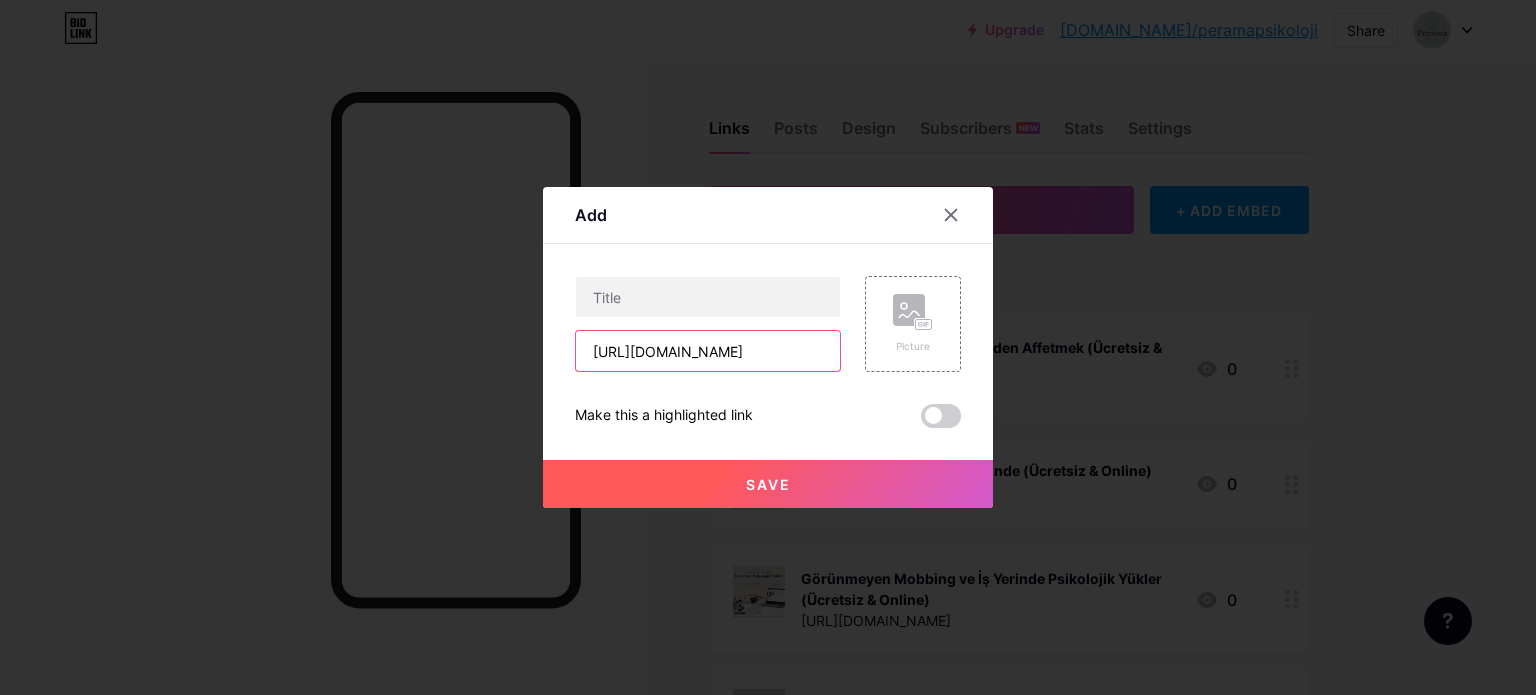 type on "[URL][DOMAIN_NAME]" 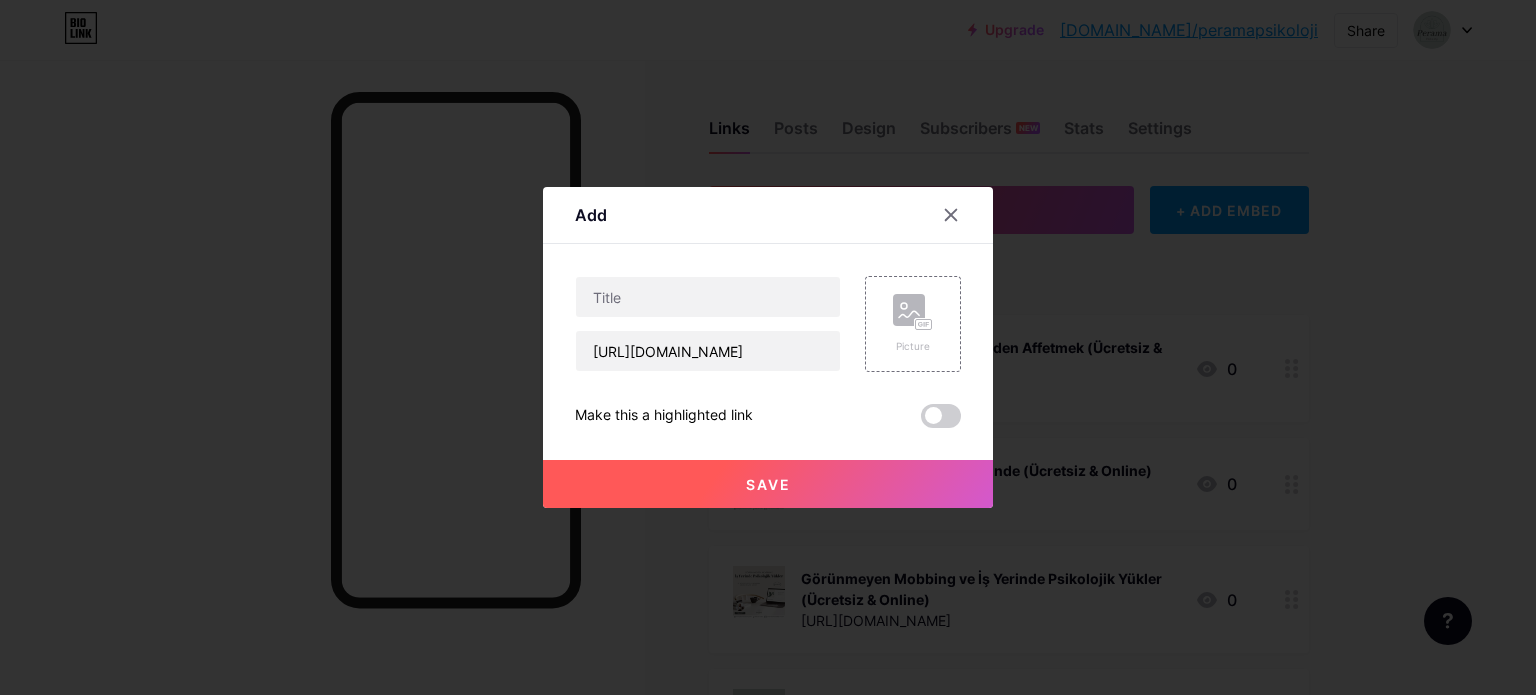 scroll, scrollTop: 0, scrollLeft: 0, axis: both 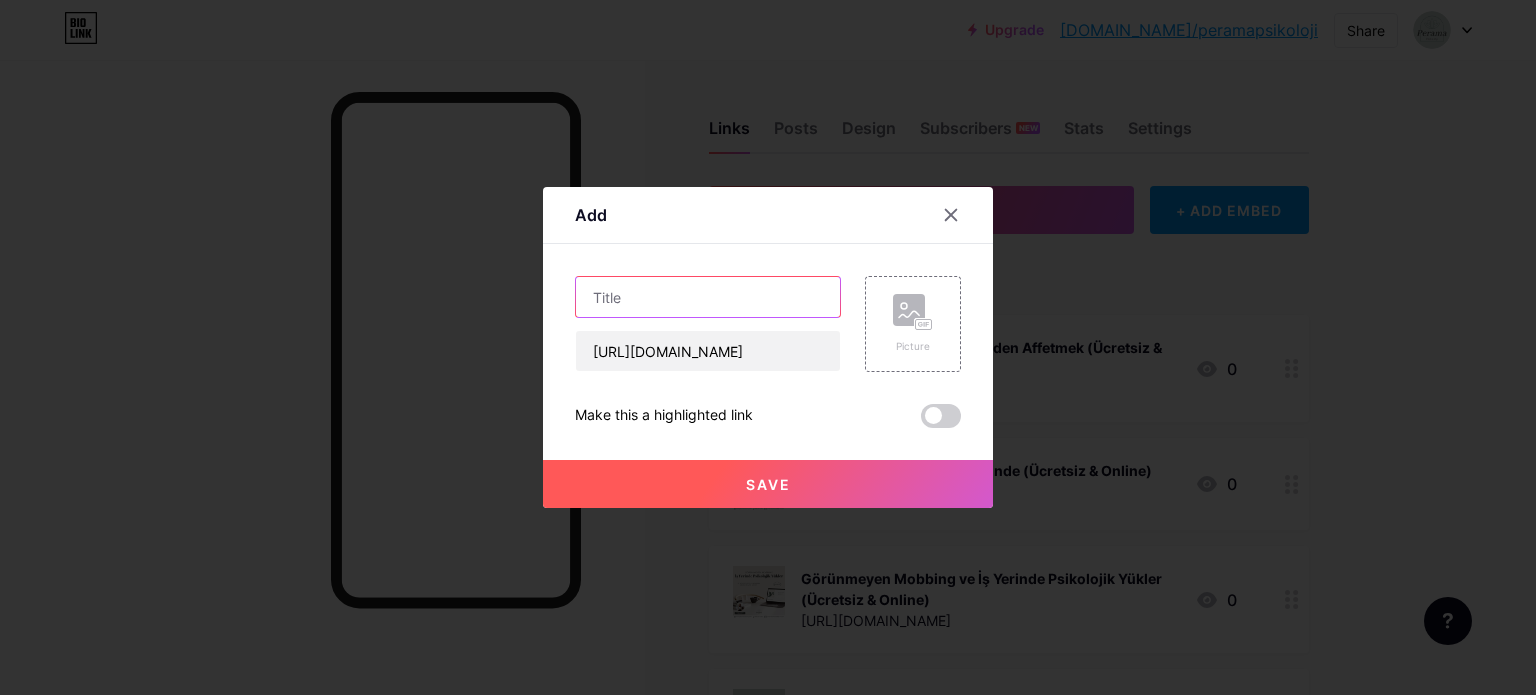 click at bounding box center [708, 297] 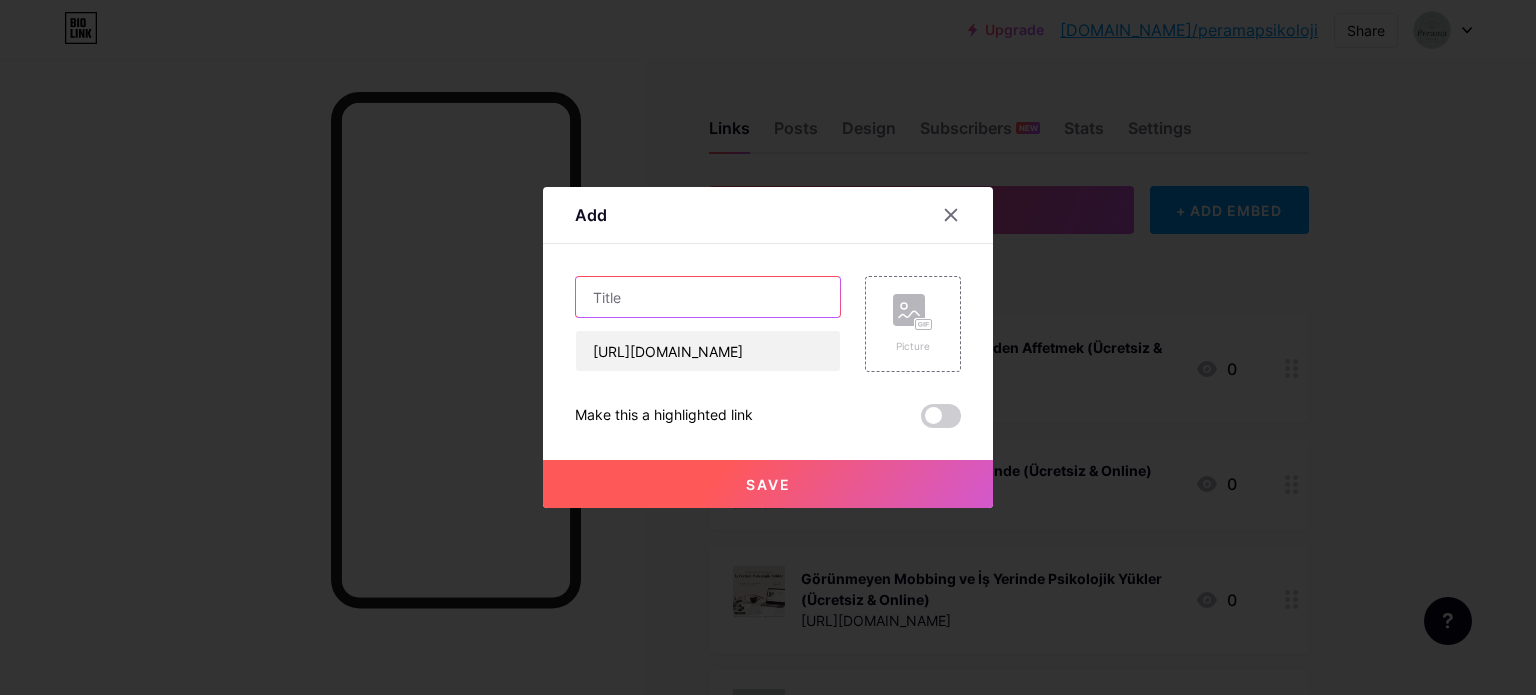 paste on "Romantik İlişkilerde Duygusal Manipülasyon" 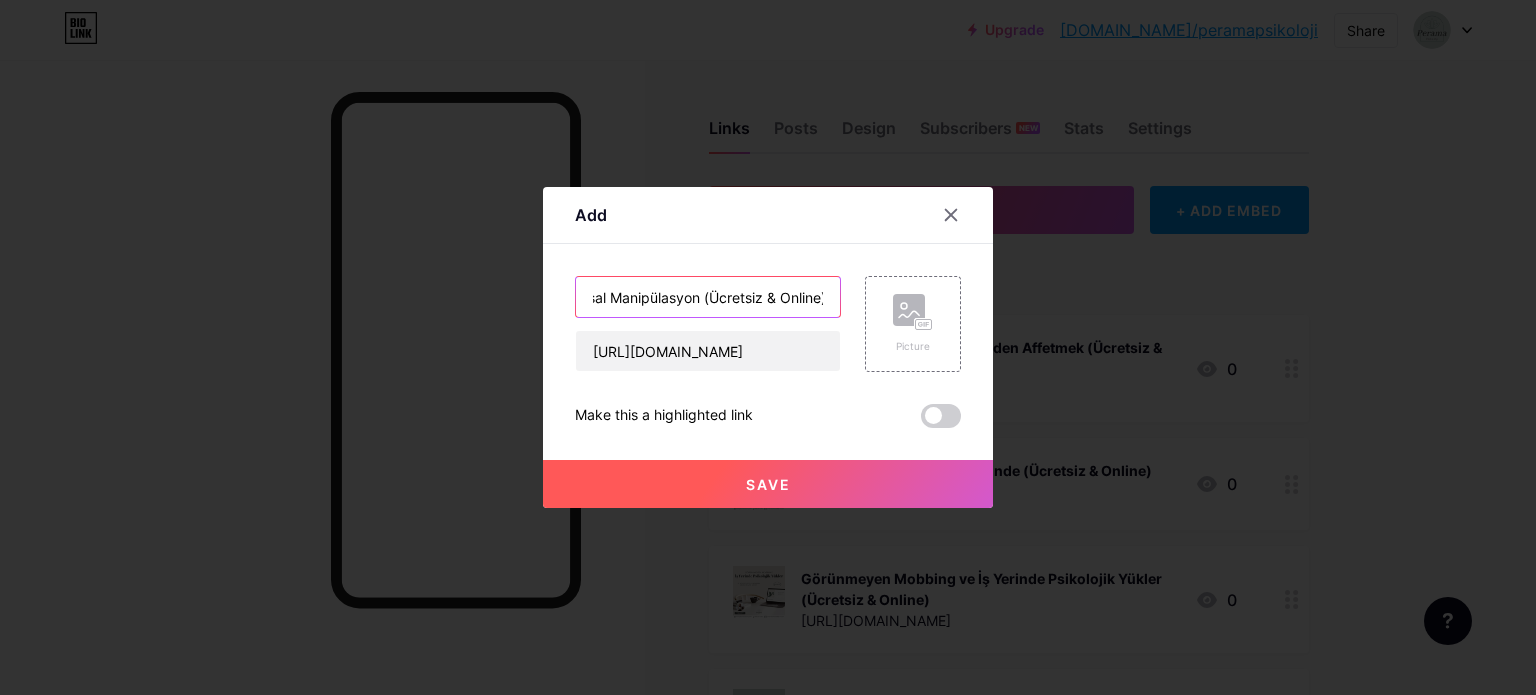 scroll, scrollTop: 0, scrollLeft: 183, axis: horizontal 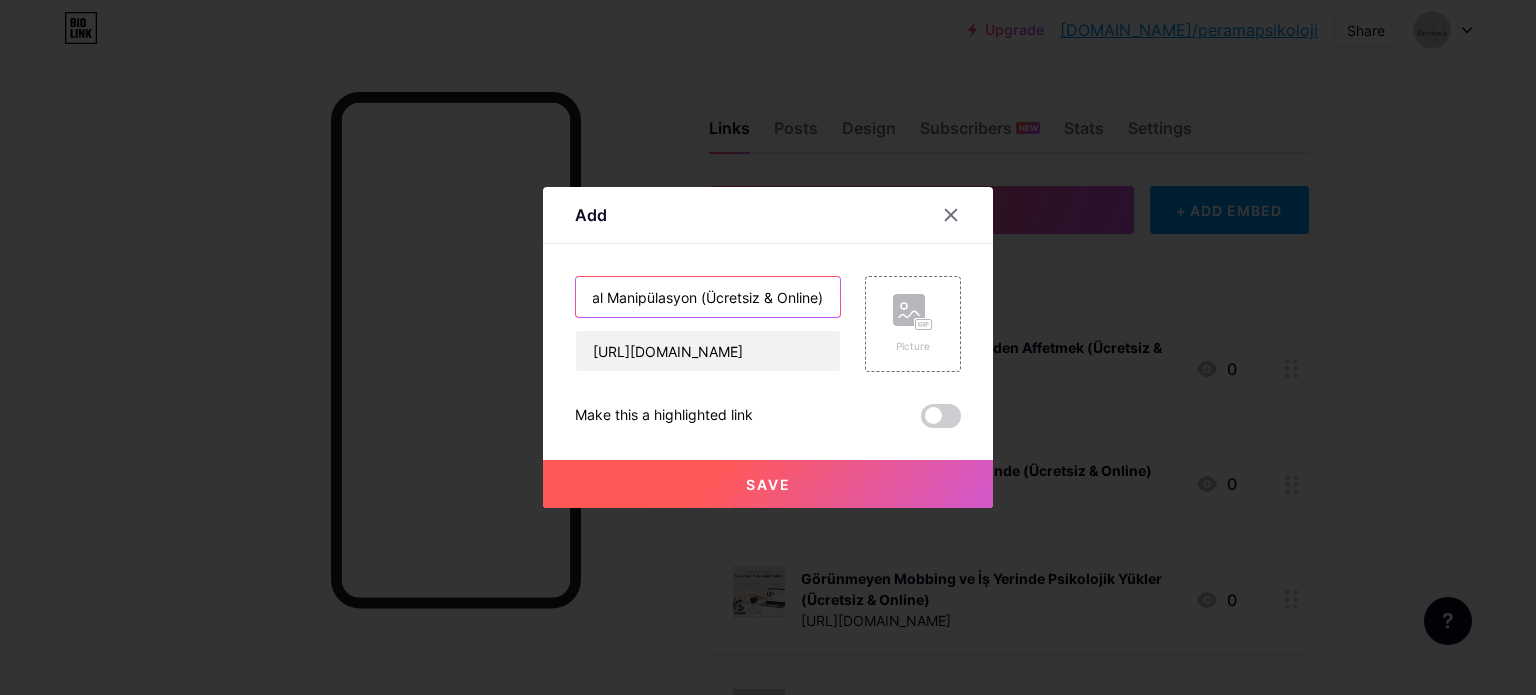 type on "Romantik İlişkilerde Duygusal Manipülasyon (Ücretsiz & Online)" 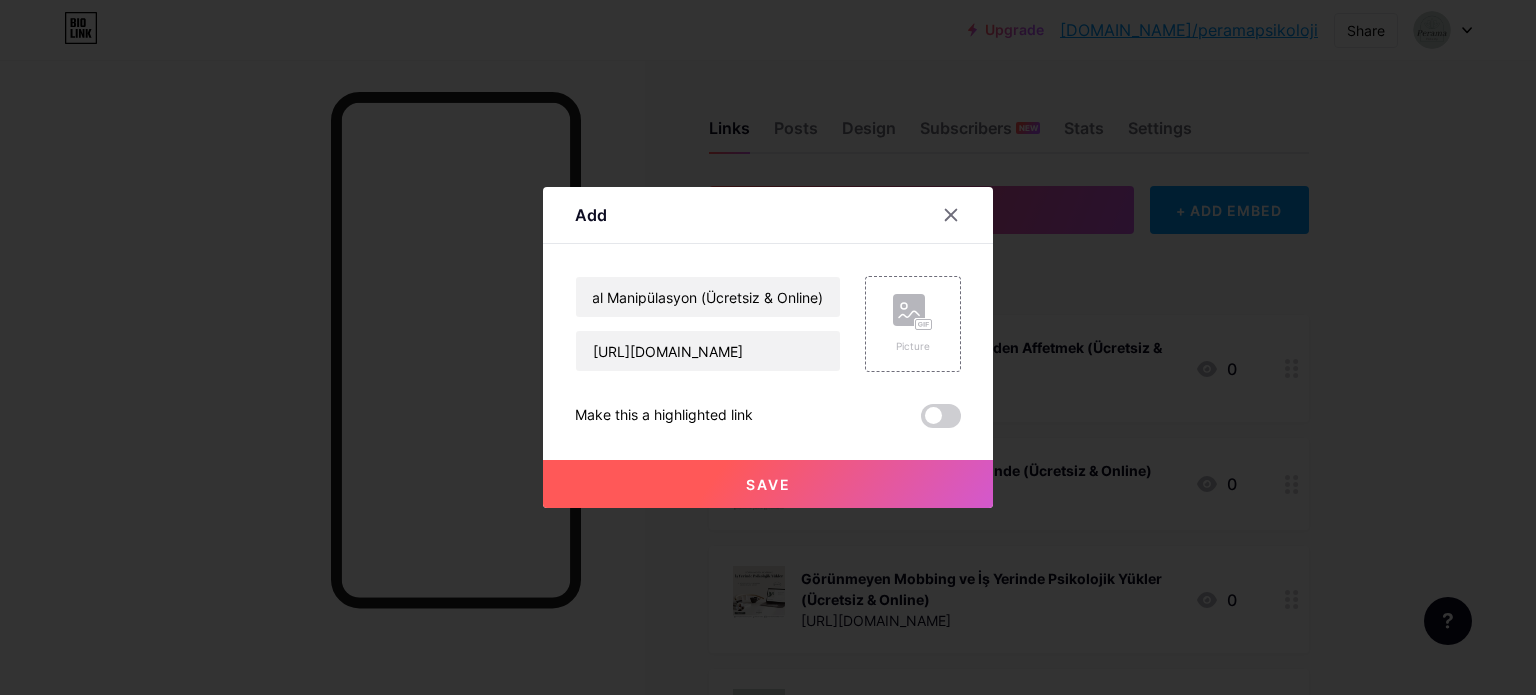 click on "Save" at bounding box center (768, 484) 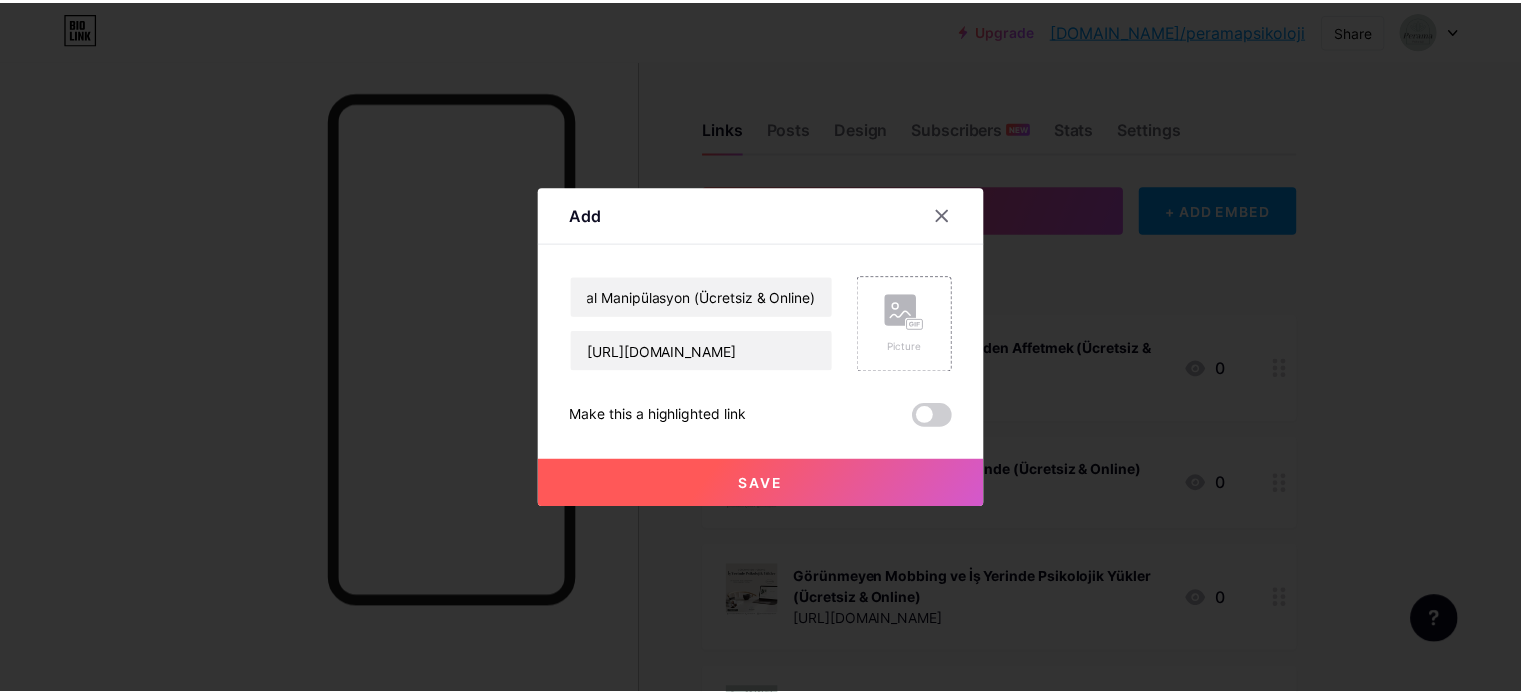 scroll, scrollTop: 0, scrollLeft: 0, axis: both 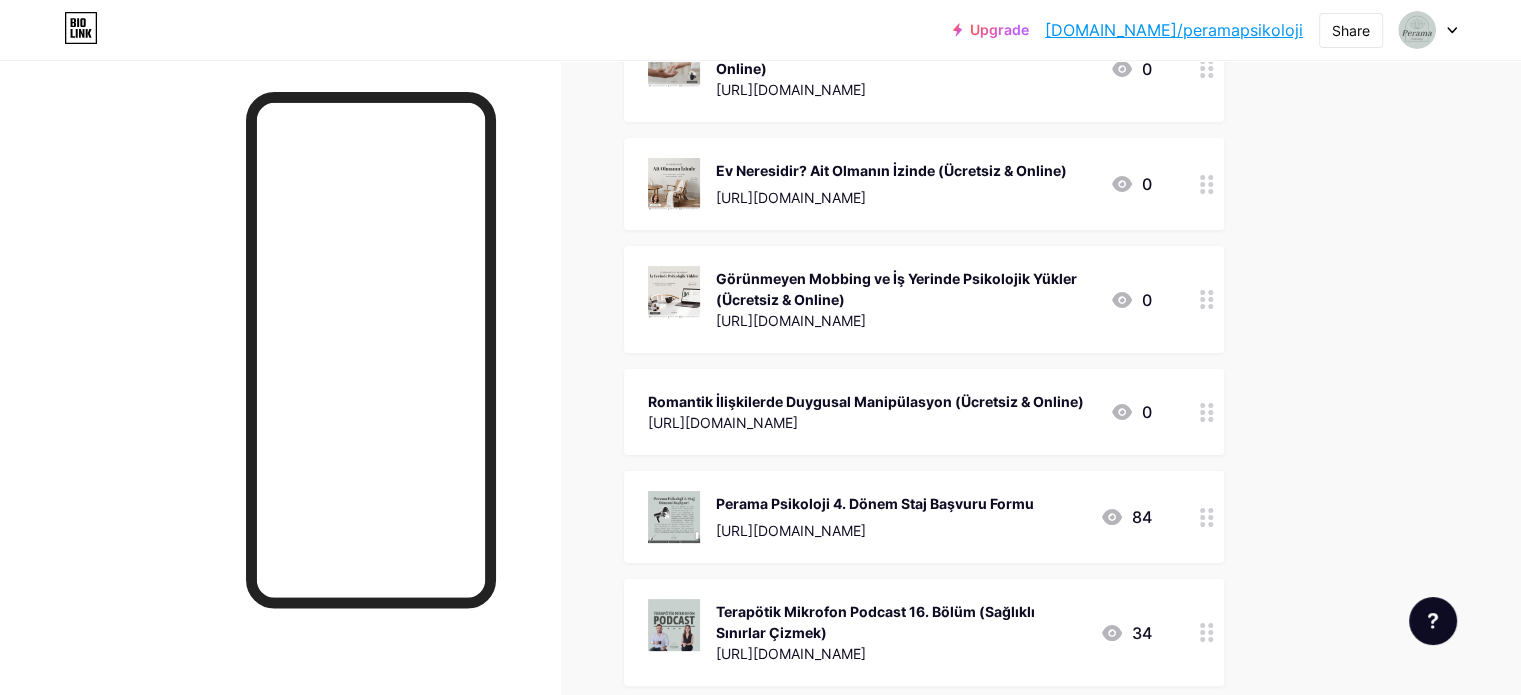 click on "Romantik İlişkilerde Duygusal Manipülasyon (Ücretsiz & Online)" at bounding box center (866, 401) 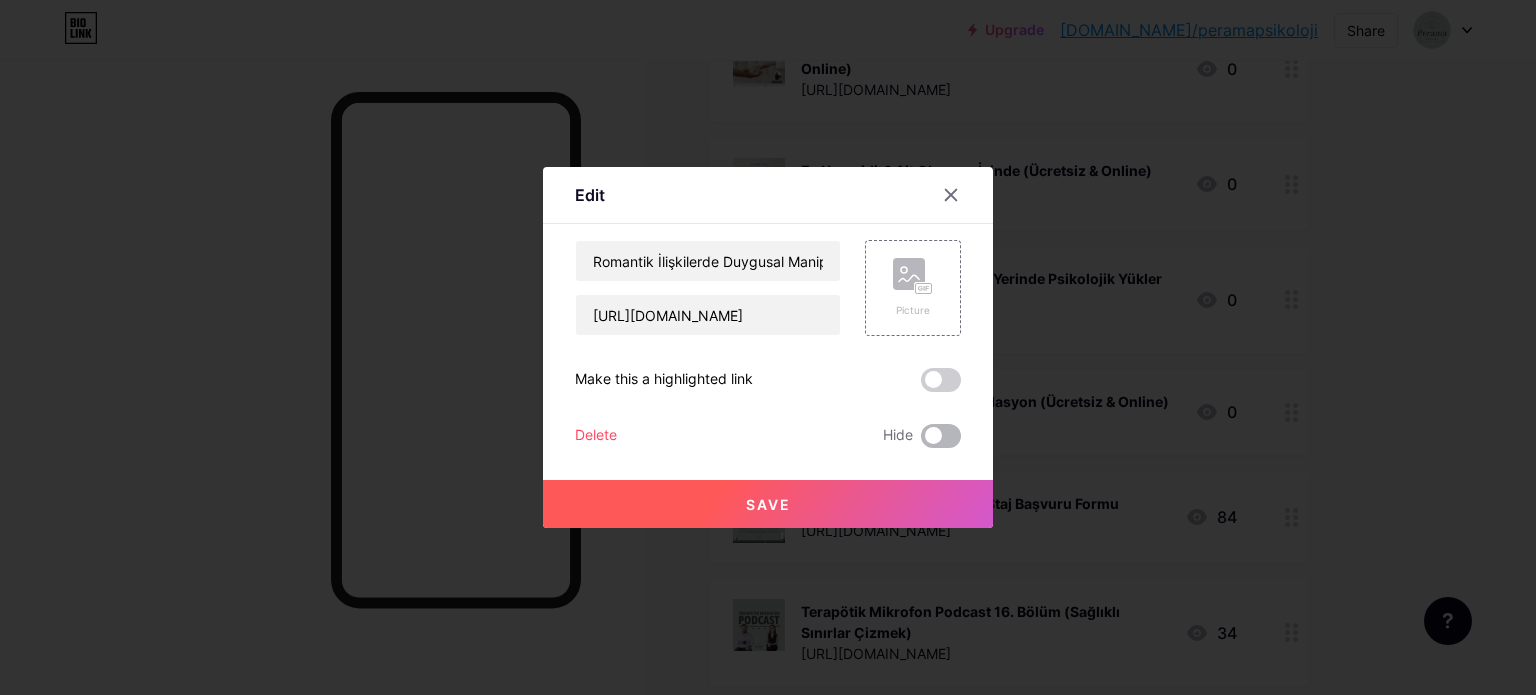 click at bounding box center (941, 436) 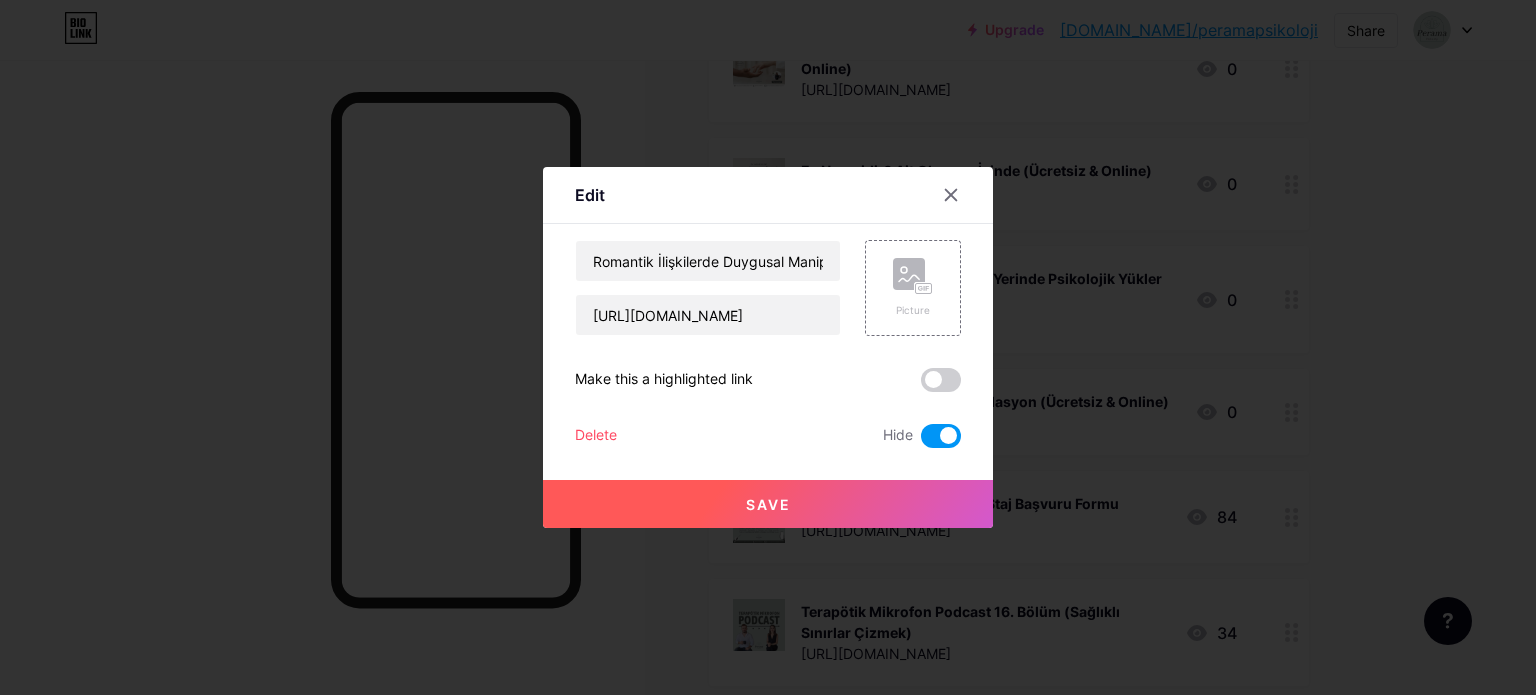 click on "Save" at bounding box center [768, 504] 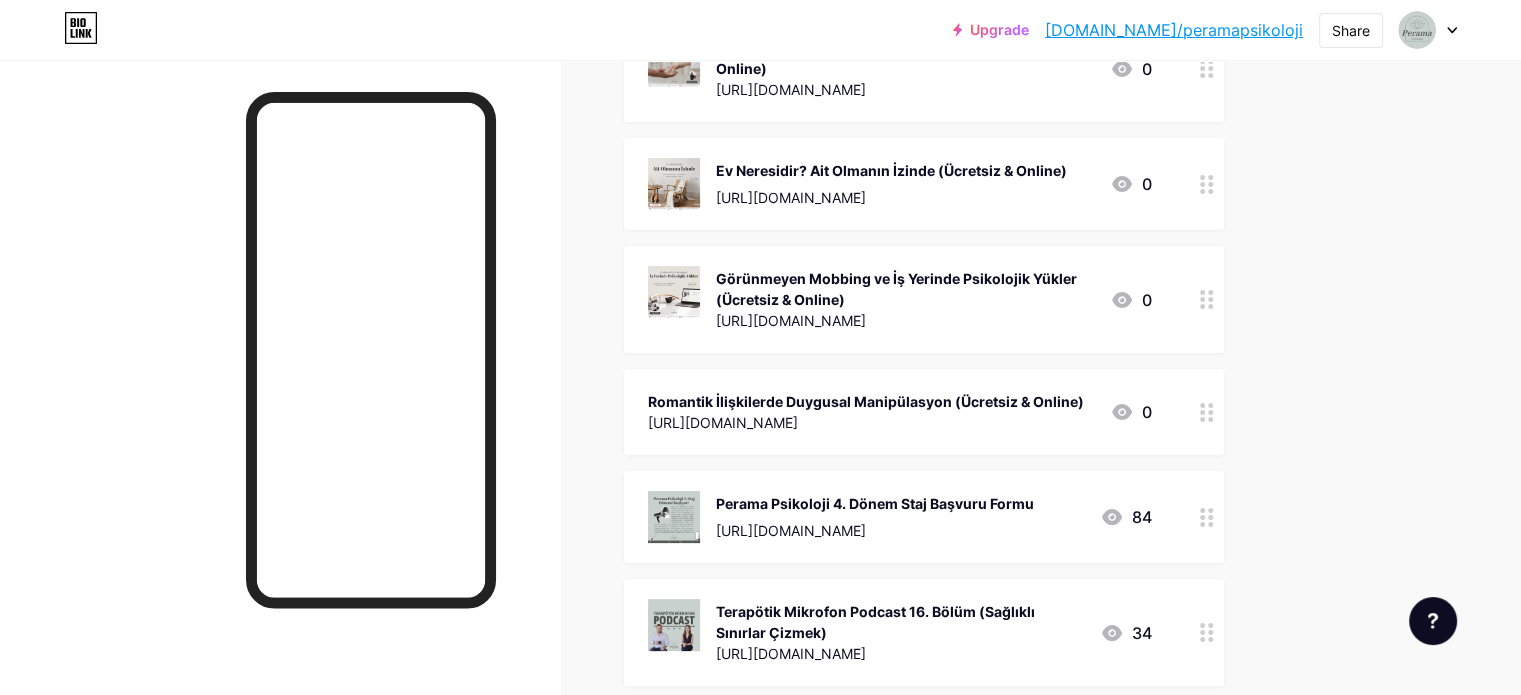 click on "[URL][DOMAIN_NAME]" at bounding box center [866, 422] 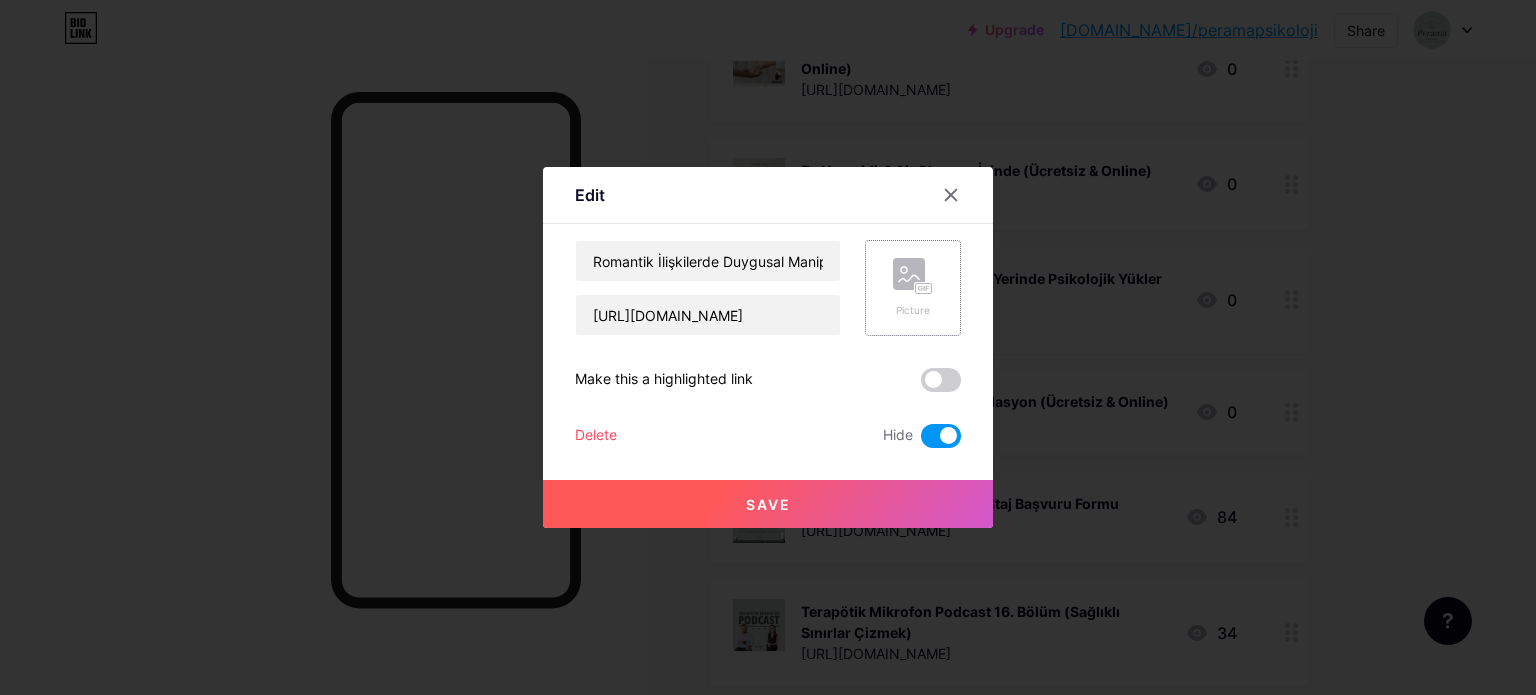 click on "Picture" at bounding box center (913, 288) 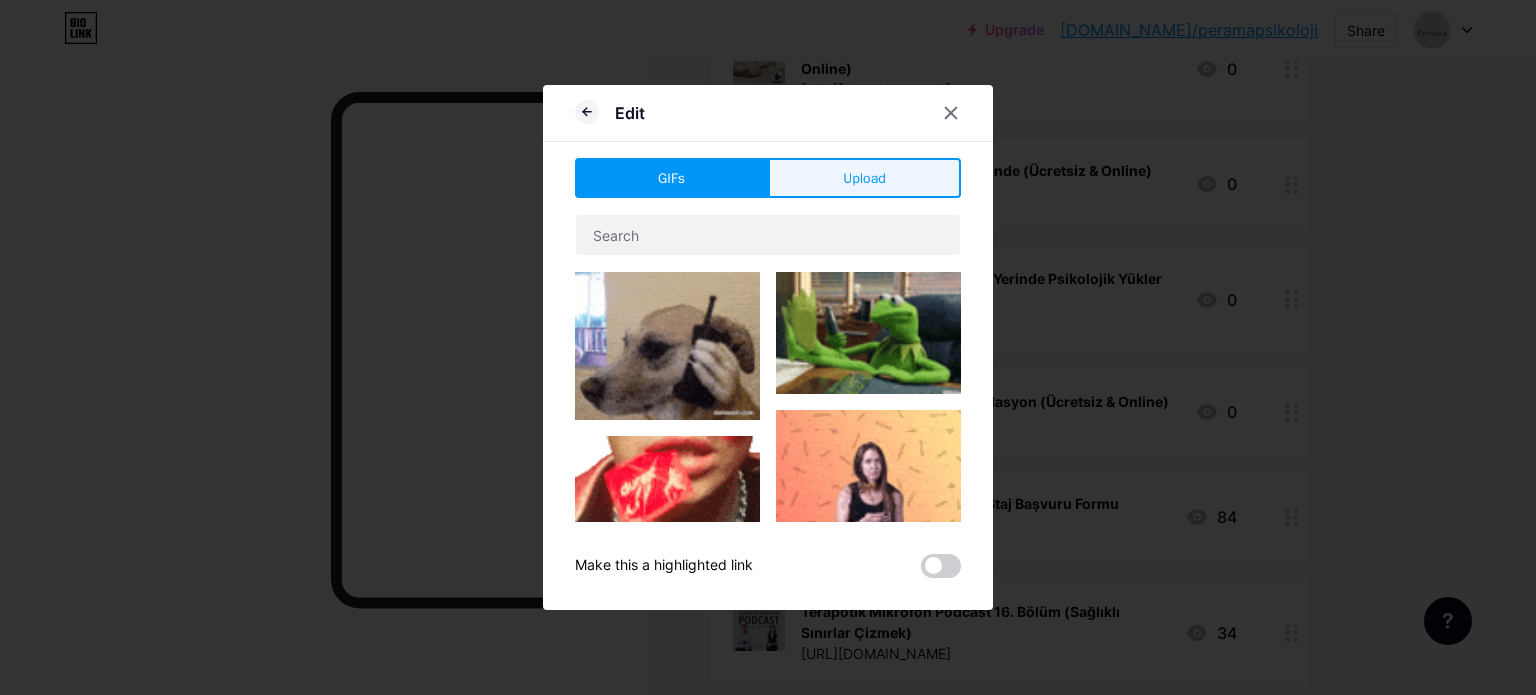 click on "Upload" at bounding box center [864, 178] 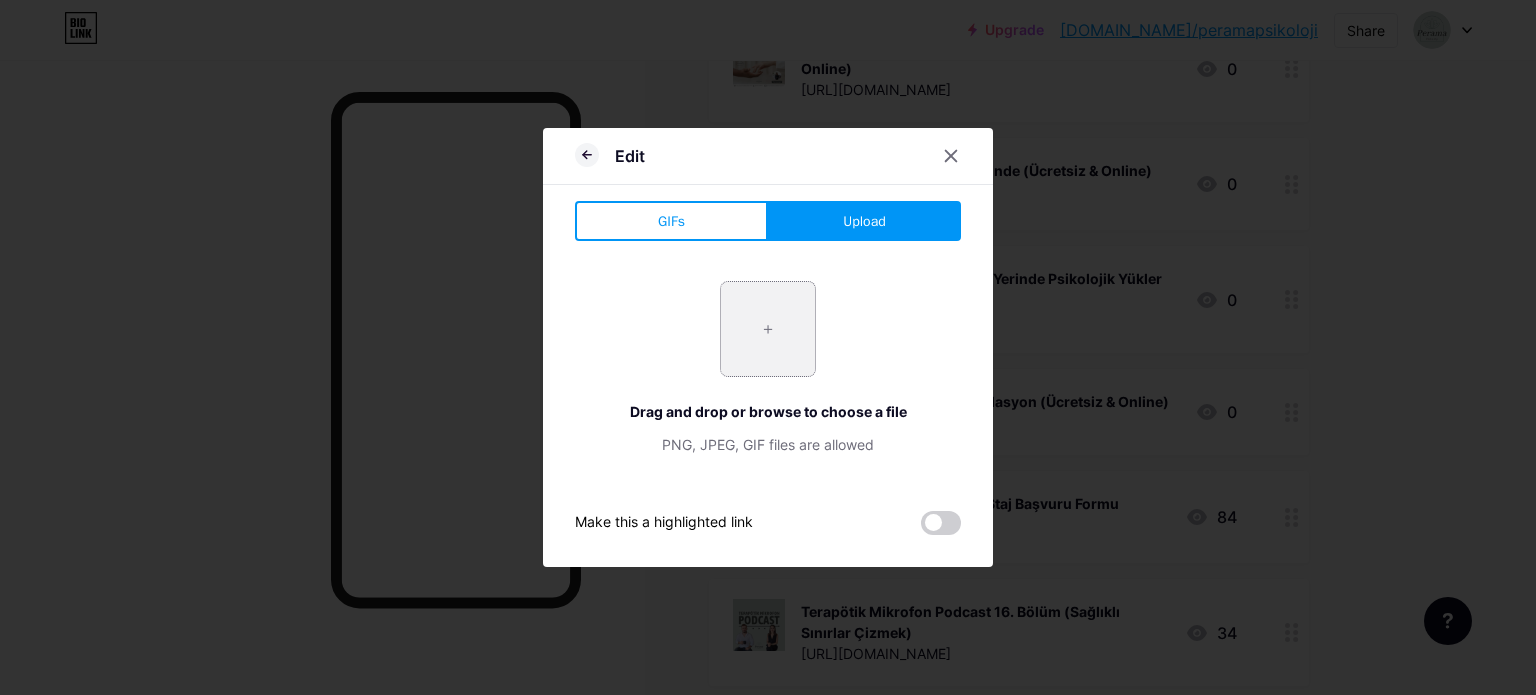 click at bounding box center (768, 329) 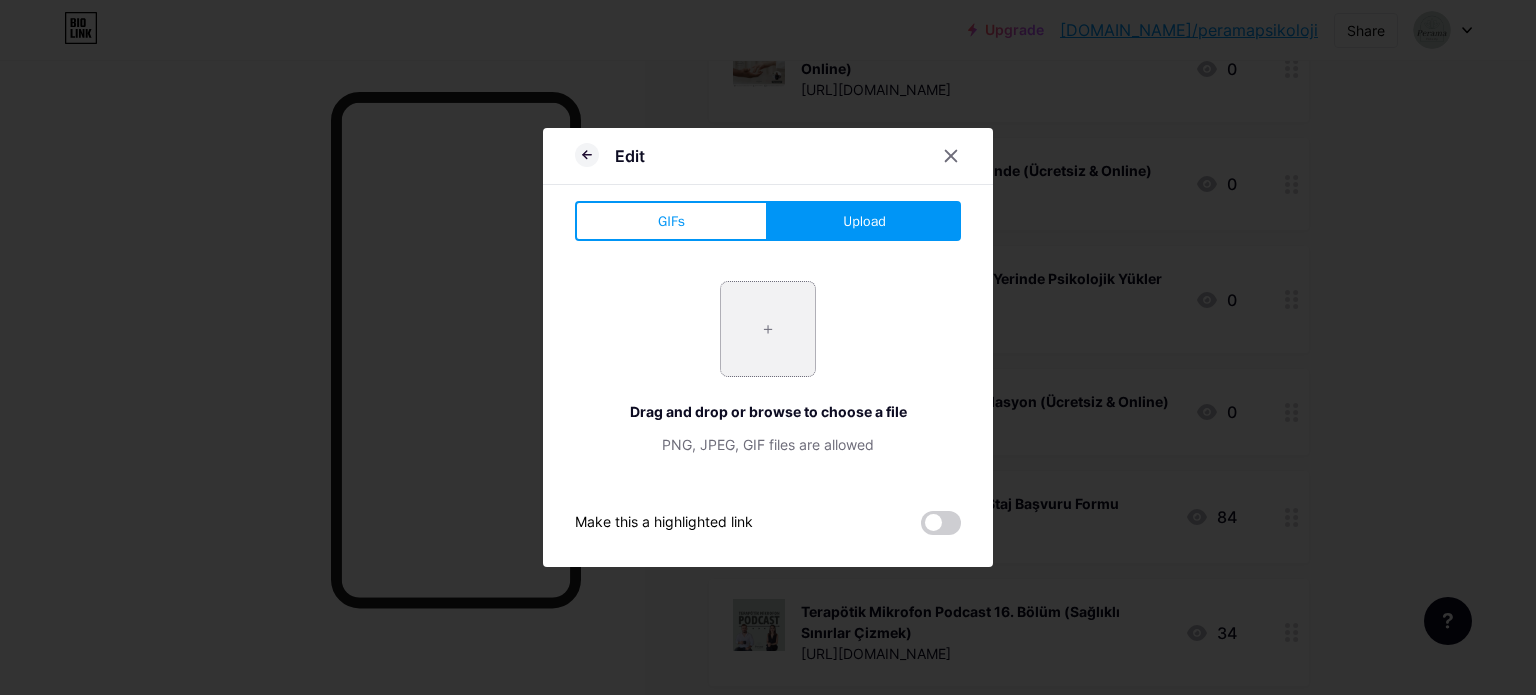 type on "C:\fakepath\WhatsApp Görsel [DATE] saat 14.38.08_45f21023.jpg" 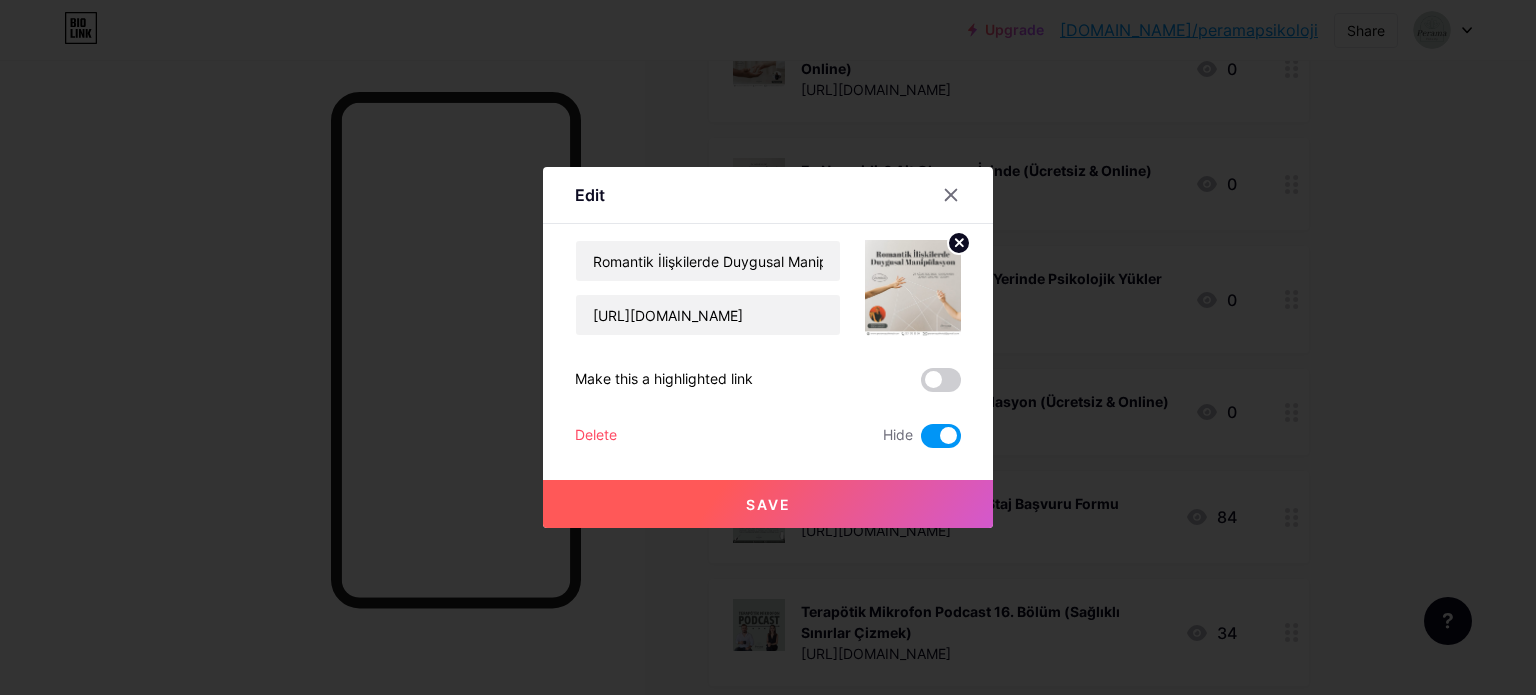 click on "Save" at bounding box center [768, 504] 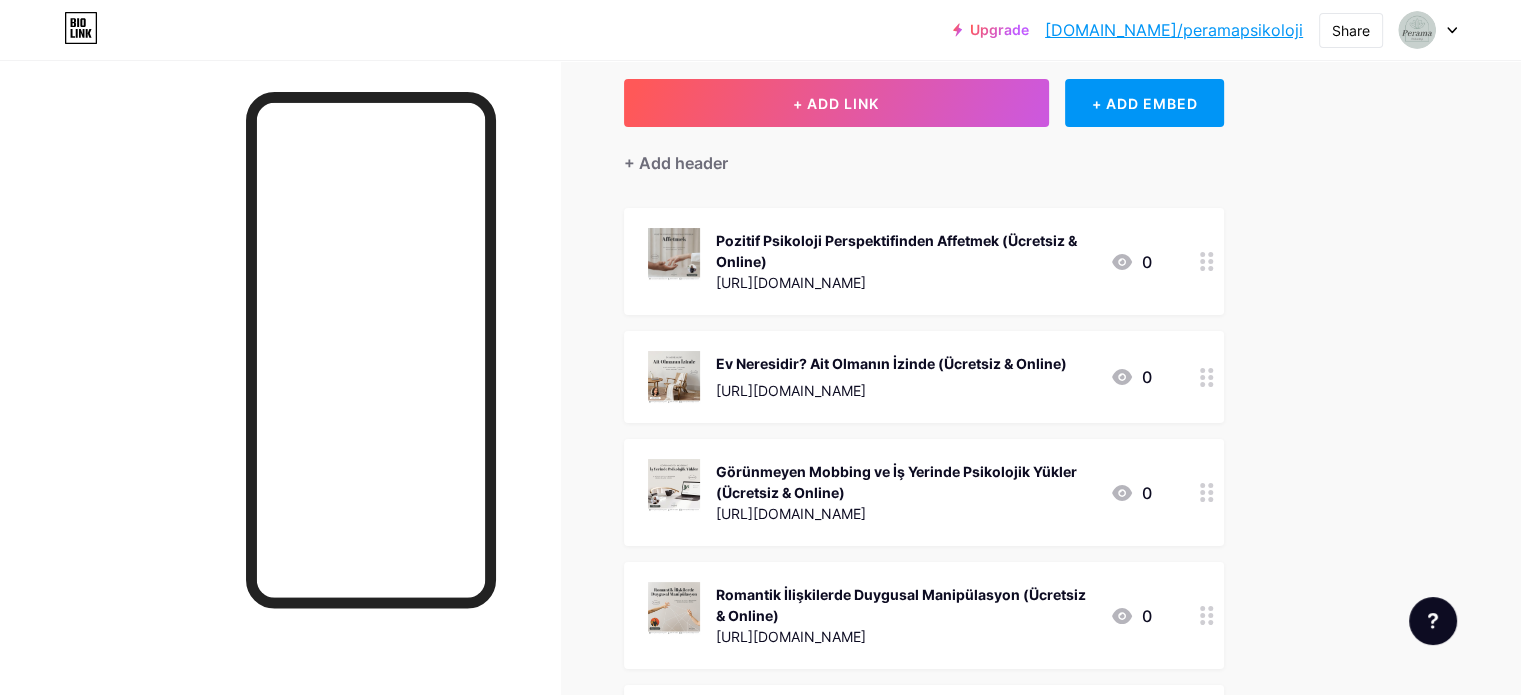 scroll, scrollTop: 100, scrollLeft: 0, axis: vertical 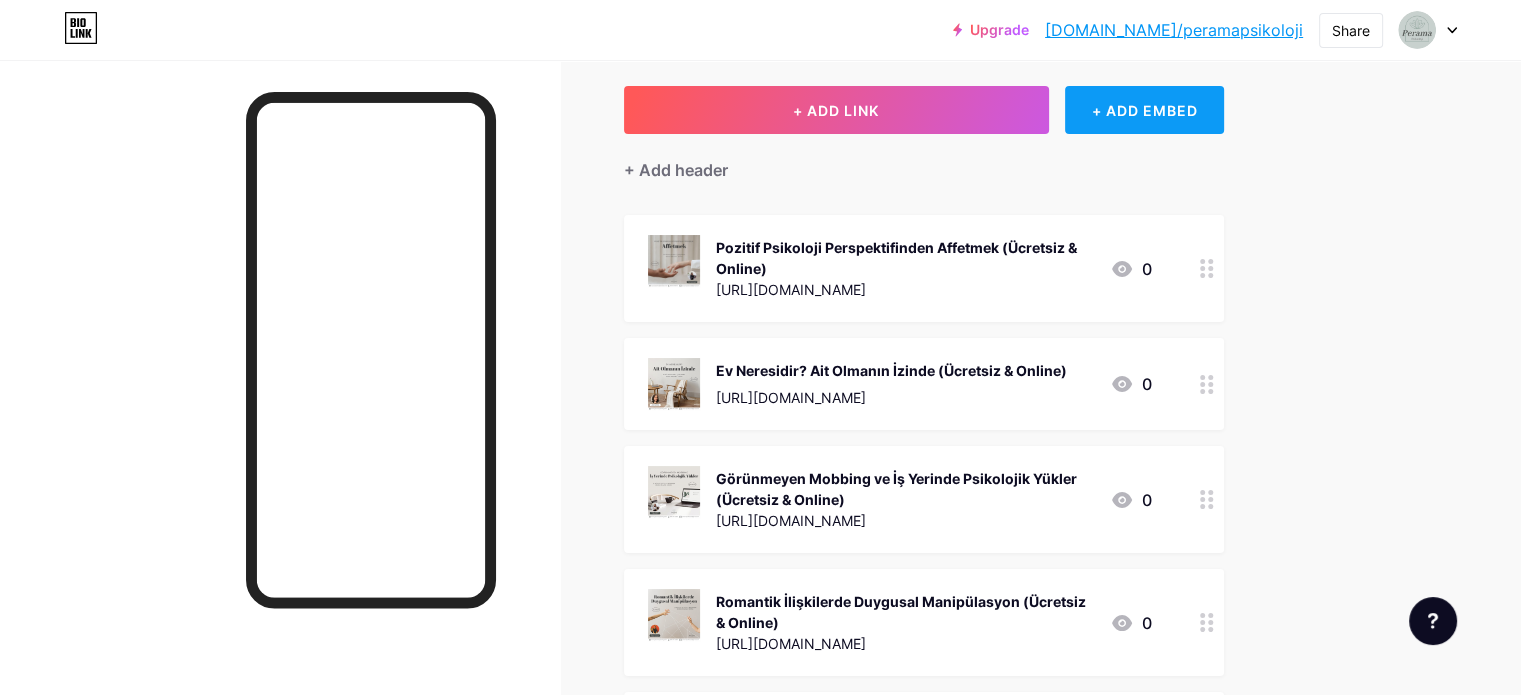 click on "+ ADD EMBED" at bounding box center (1144, 110) 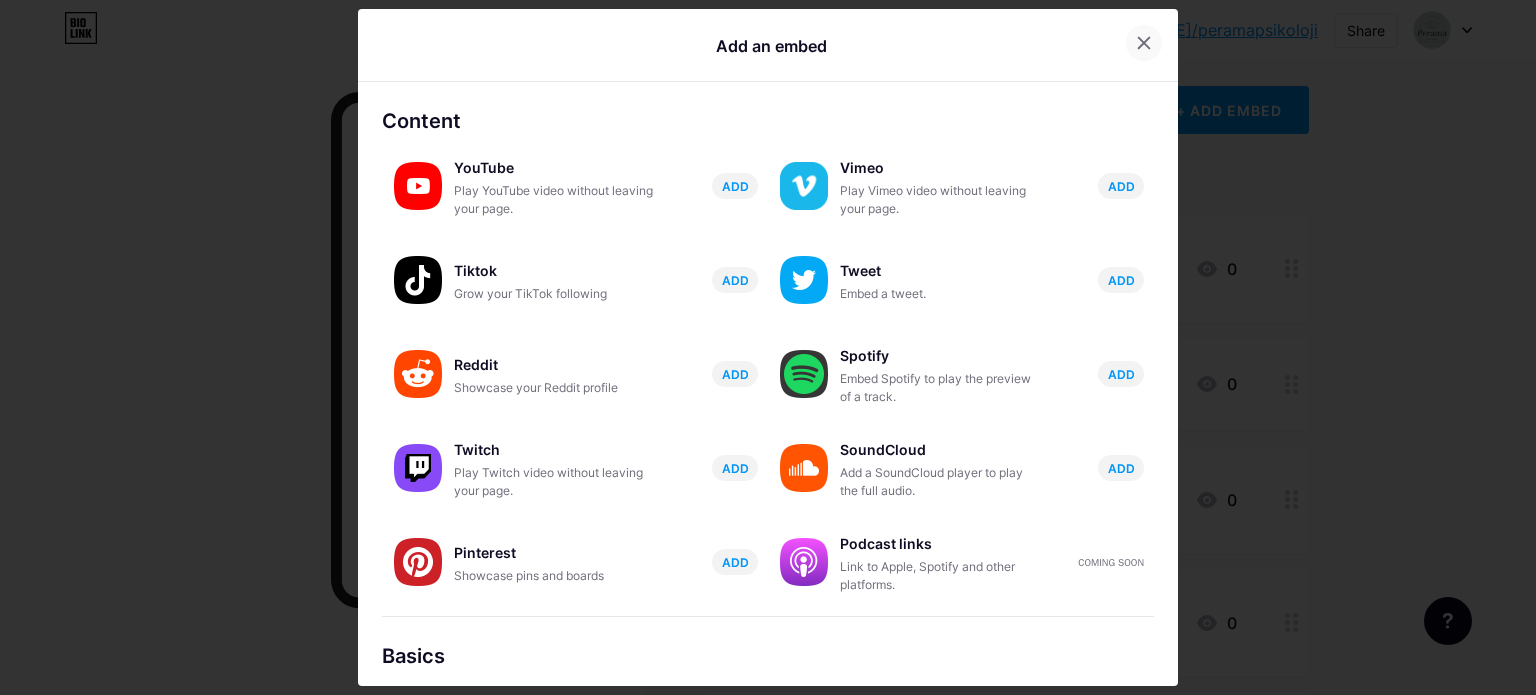 click 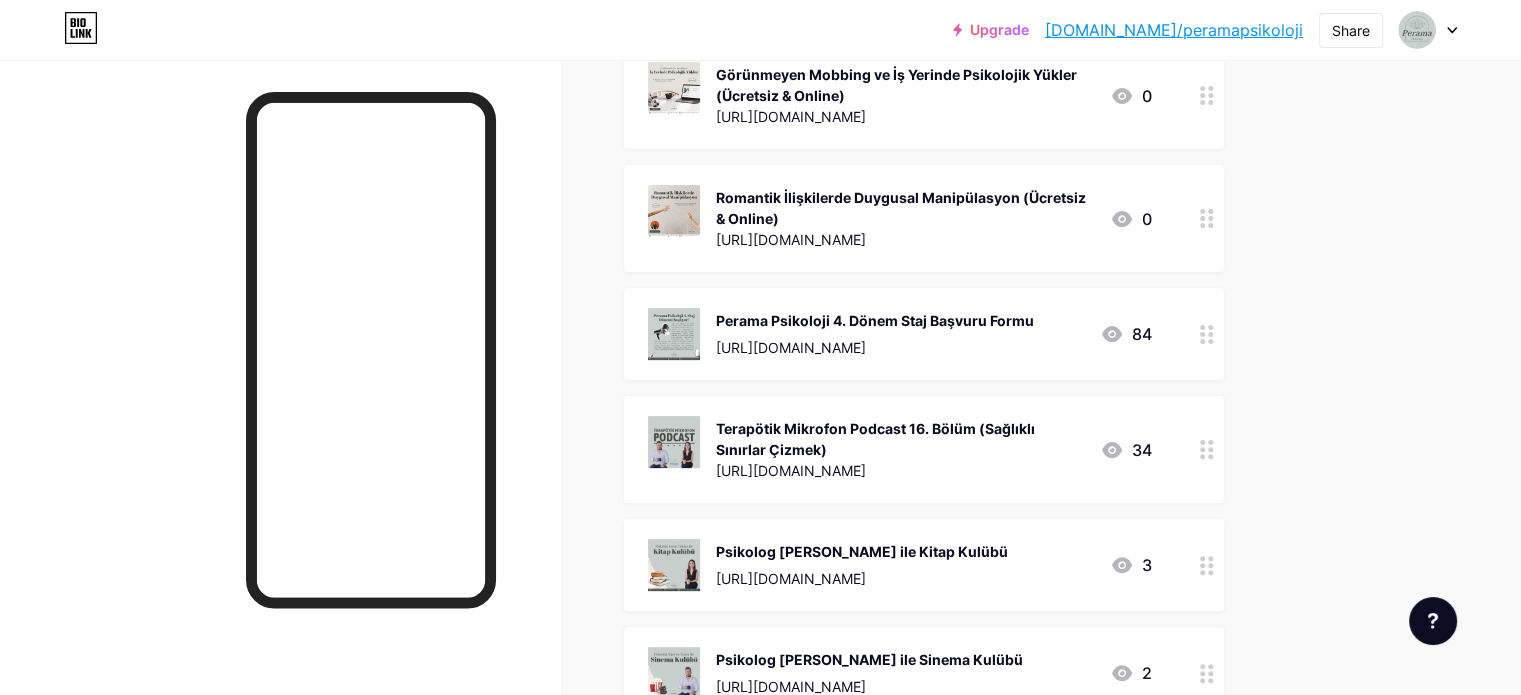 scroll, scrollTop: 500, scrollLeft: 0, axis: vertical 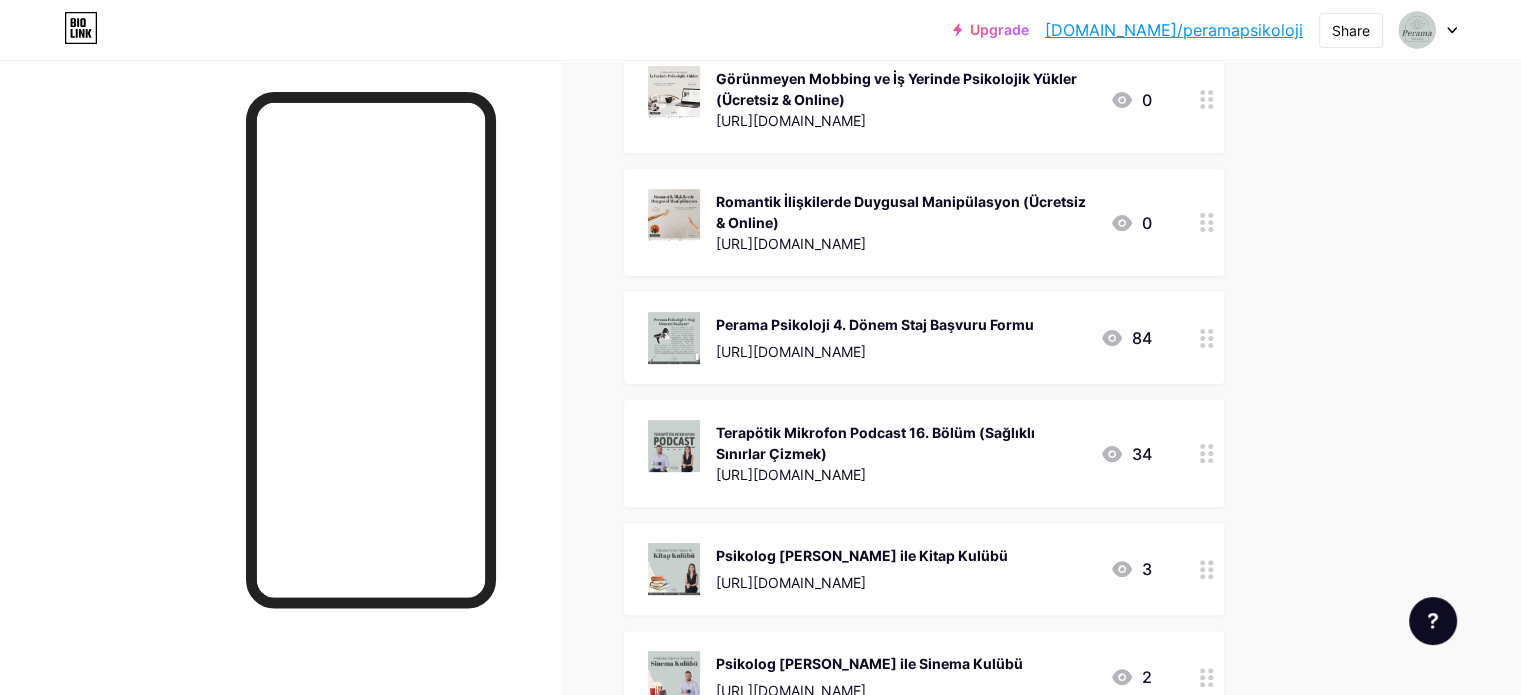 click on "Perama Psikoloji 4. Dönem Staj Başvuru Formu" at bounding box center [875, 324] 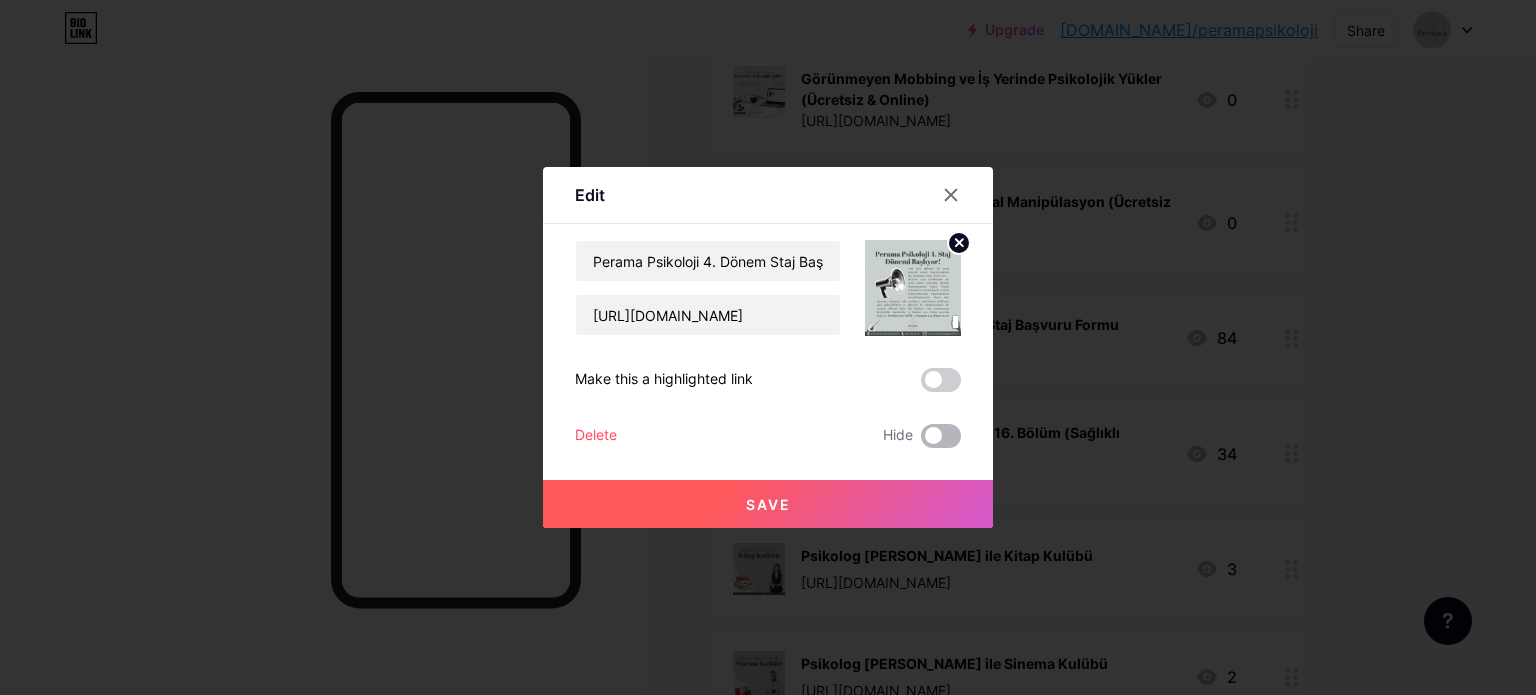 click at bounding box center (941, 436) 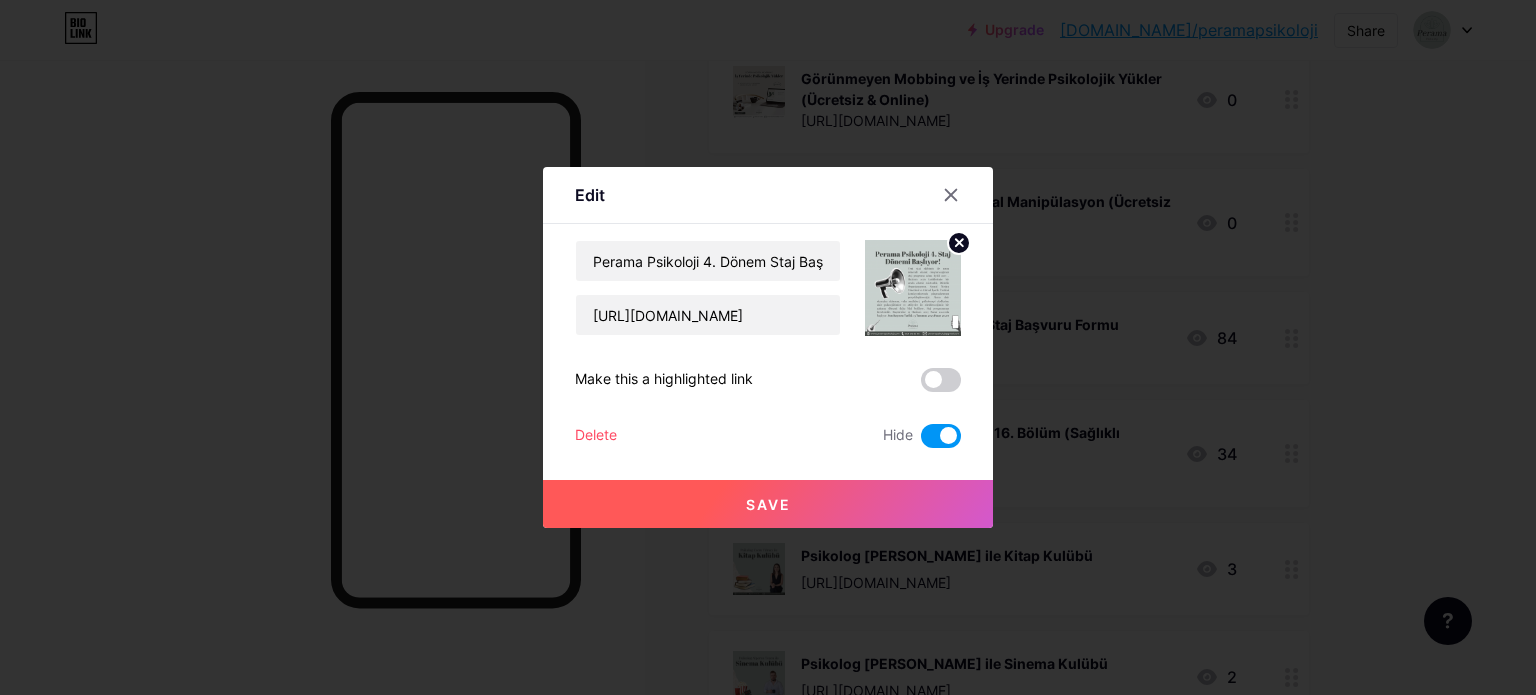 click on "Save" at bounding box center (768, 504) 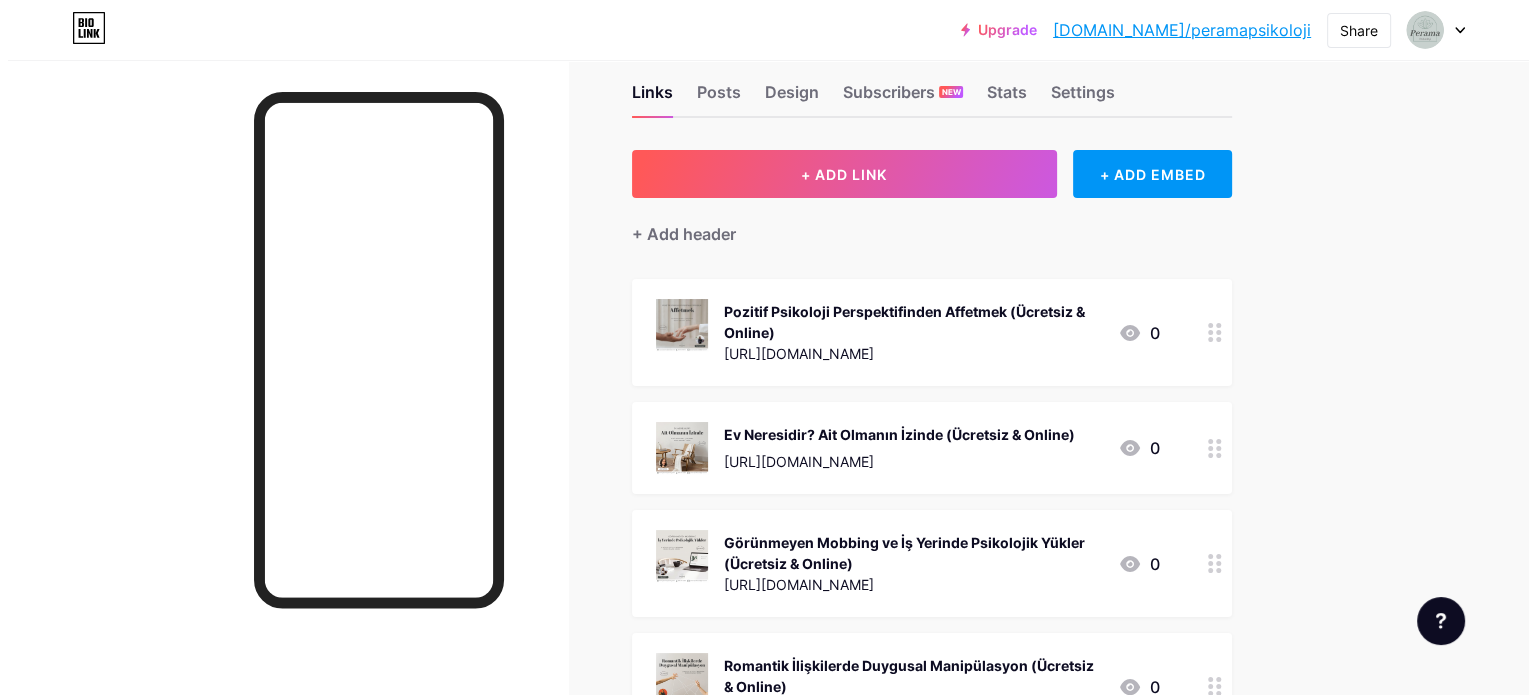scroll, scrollTop: 27, scrollLeft: 0, axis: vertical 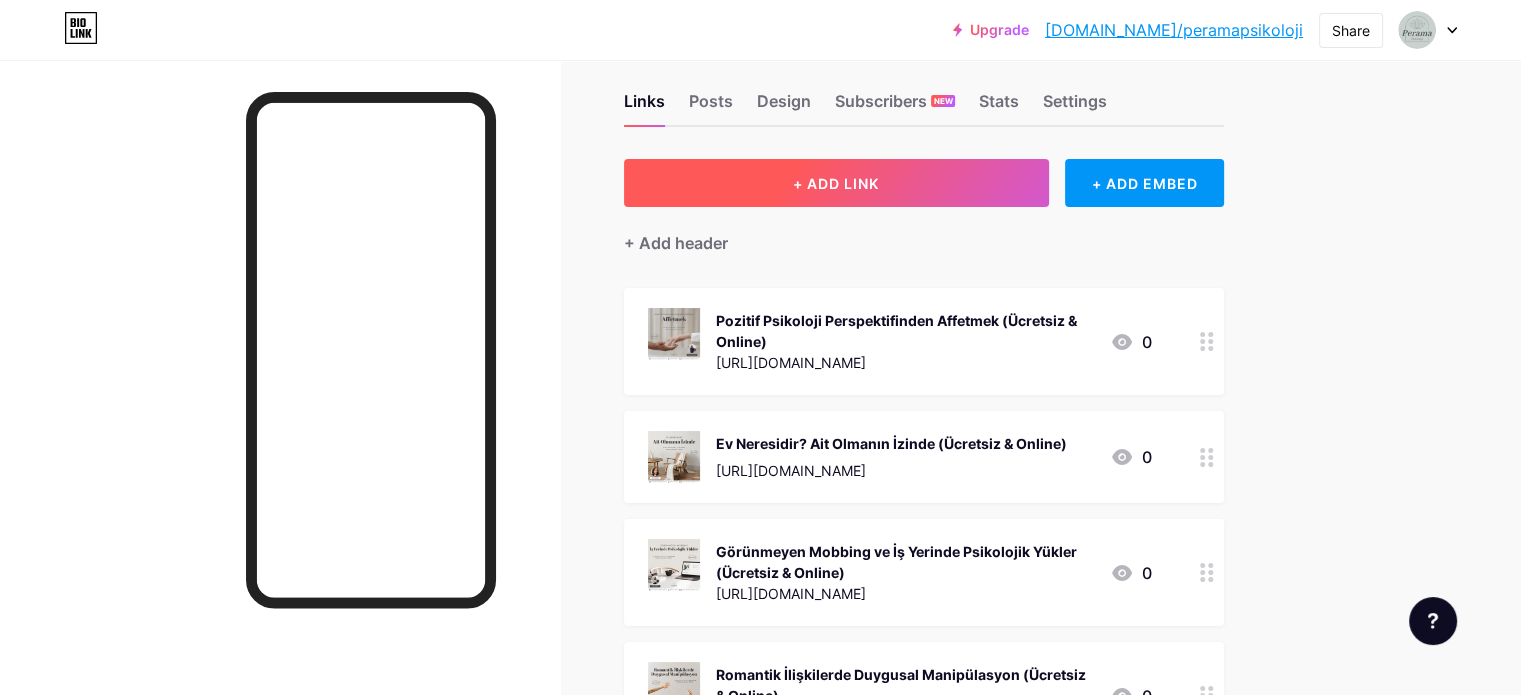 click on "+ ADD LINK" at bounding box center [836, 183] 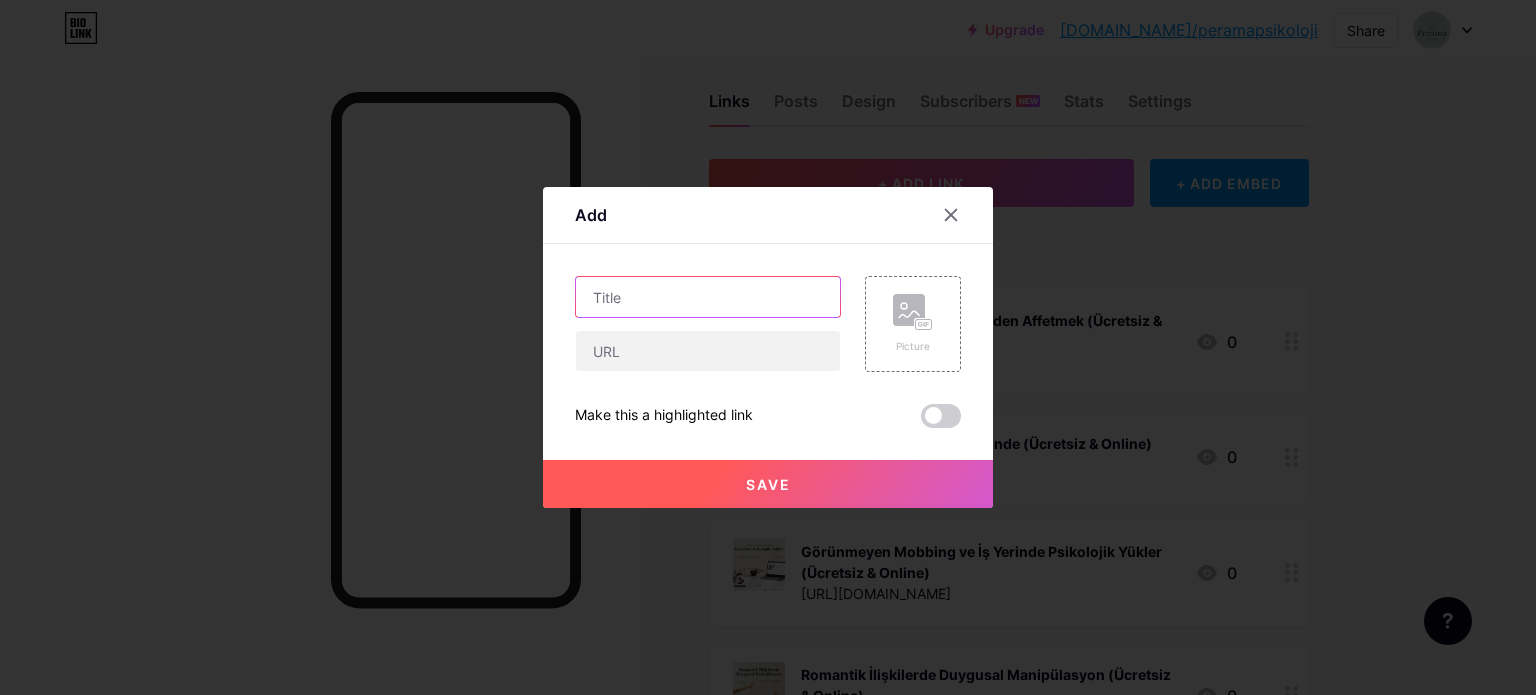 click at bounding box center [708, 297] 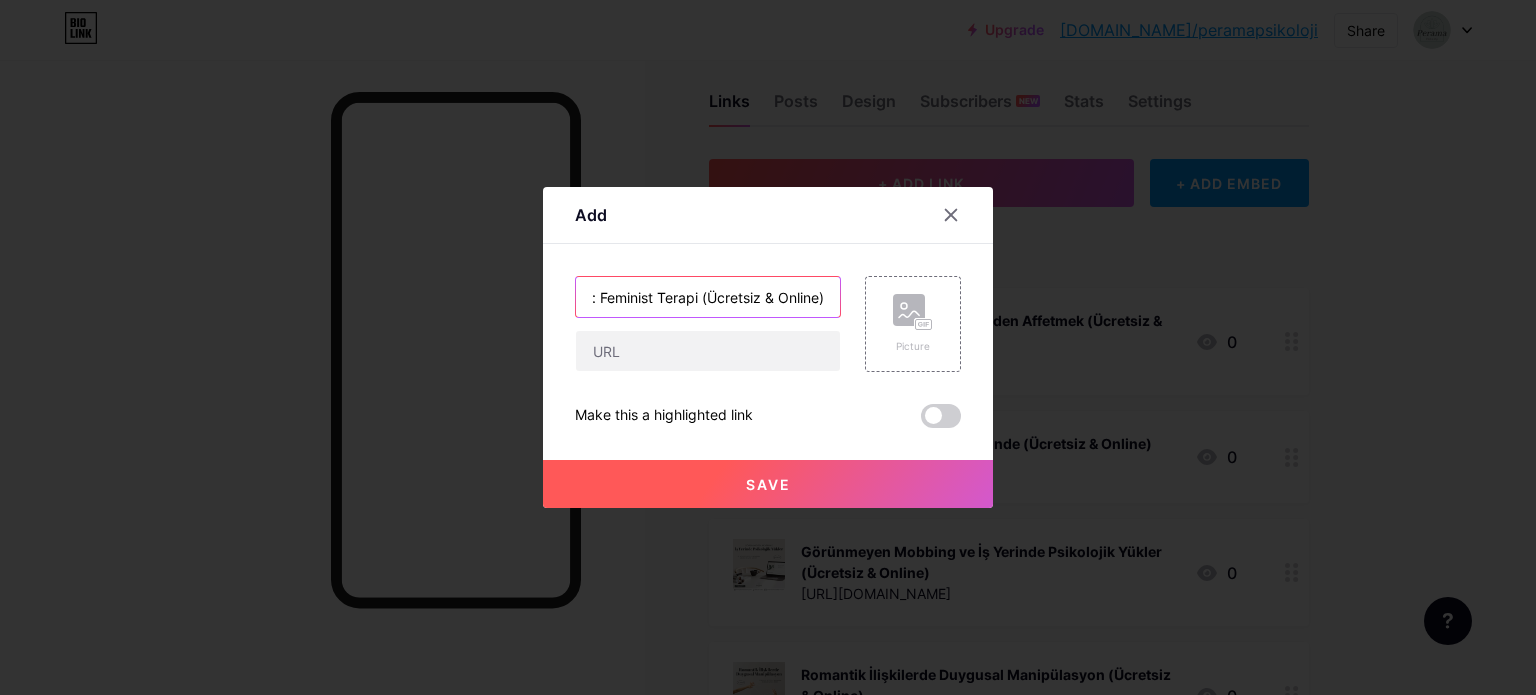 scroll, scrollTop: 0, scrollLeft: 167, axis: horizontal 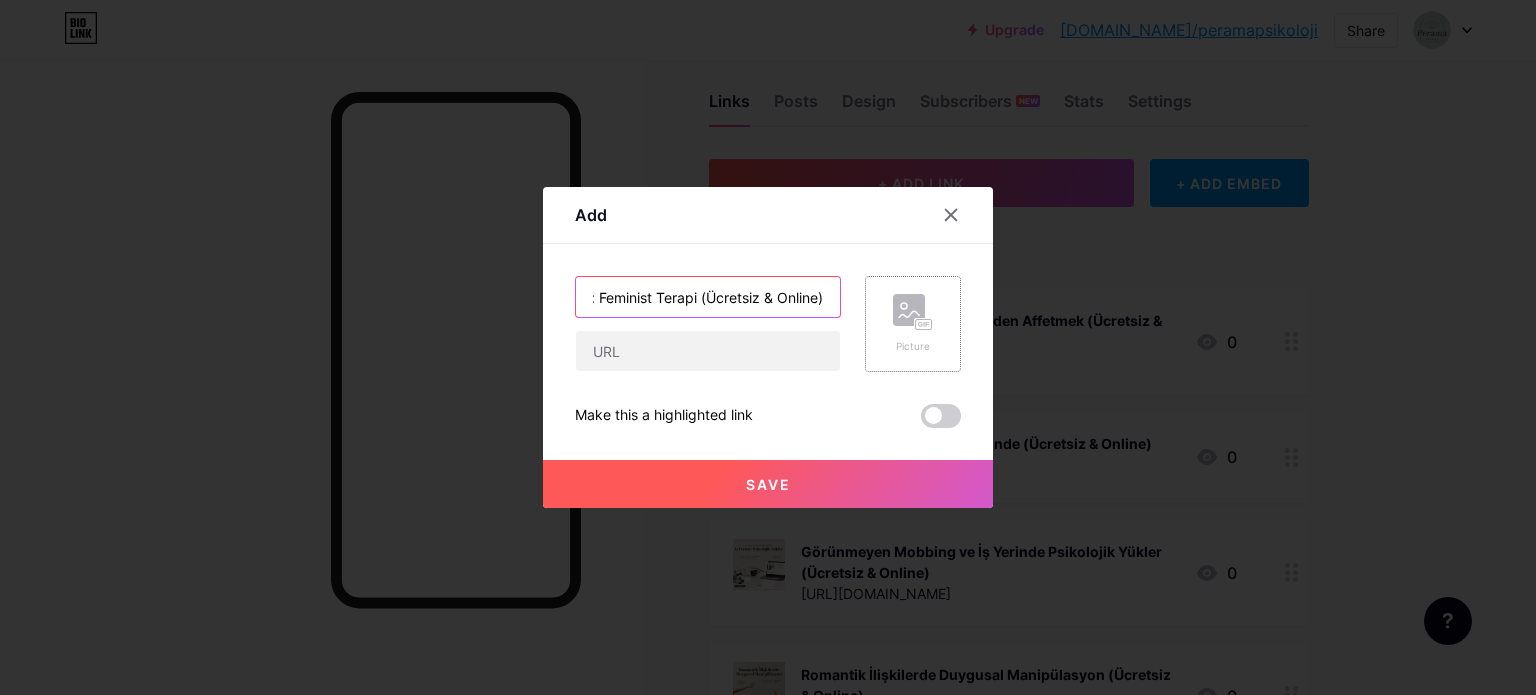 type on "Güncel Kuramlar Üzerine: Feminist Terapi (Ücretsiz & Online)" 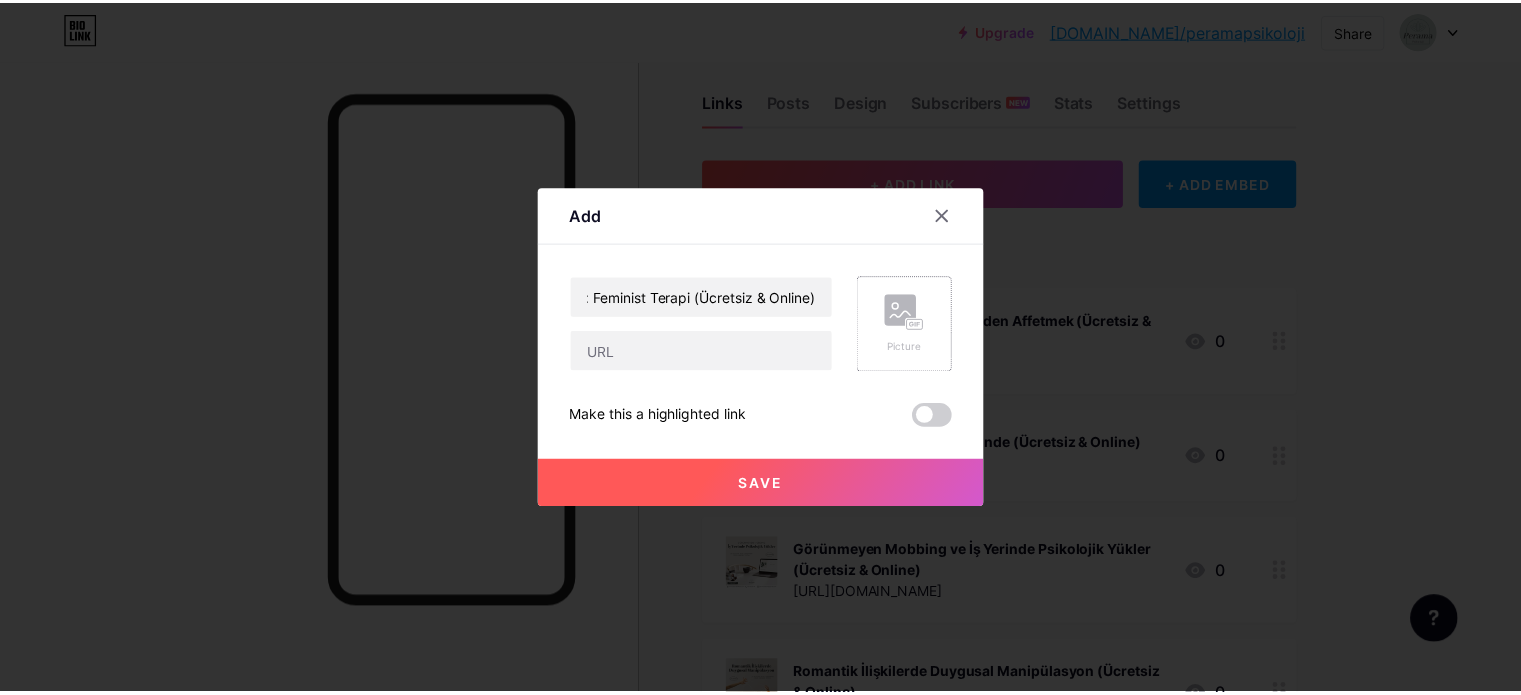 scroll, scrollTop: 0, scrollLeft: 0, axis: both 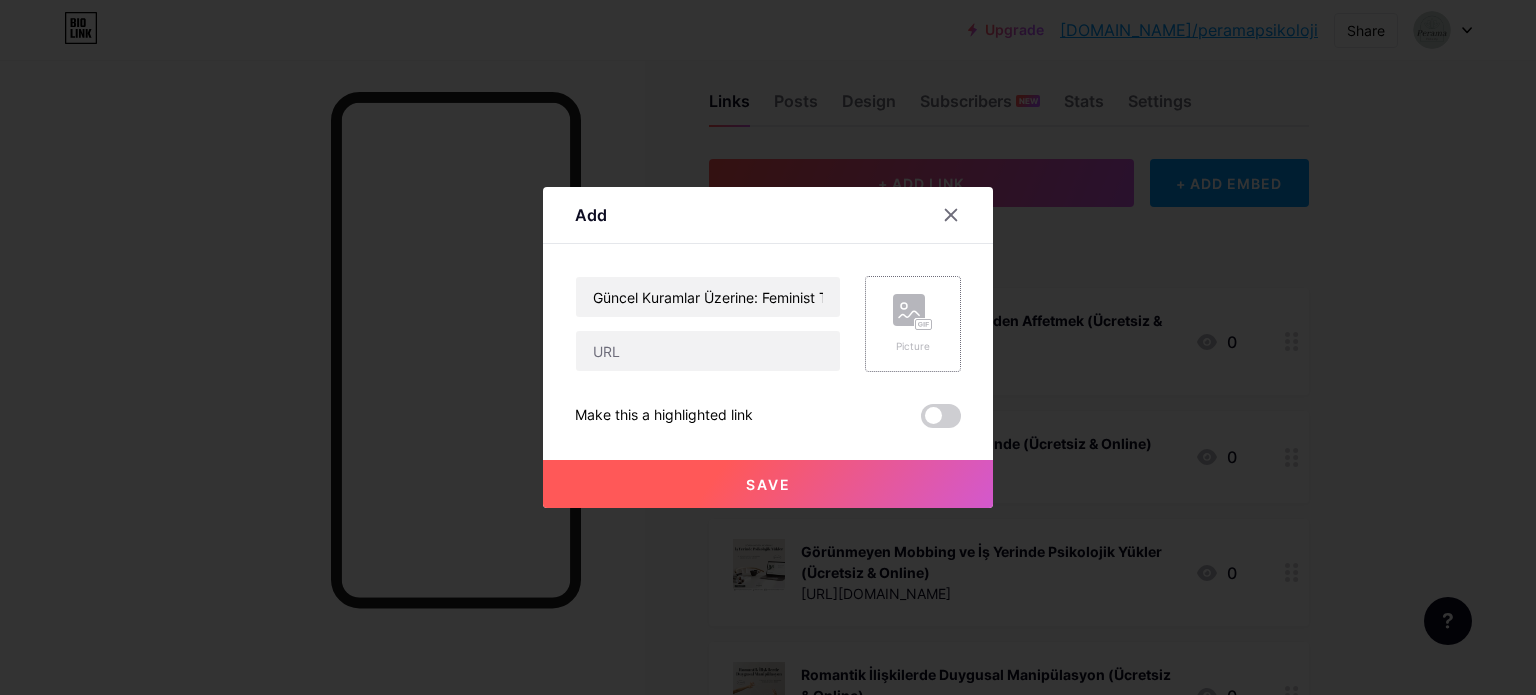 click 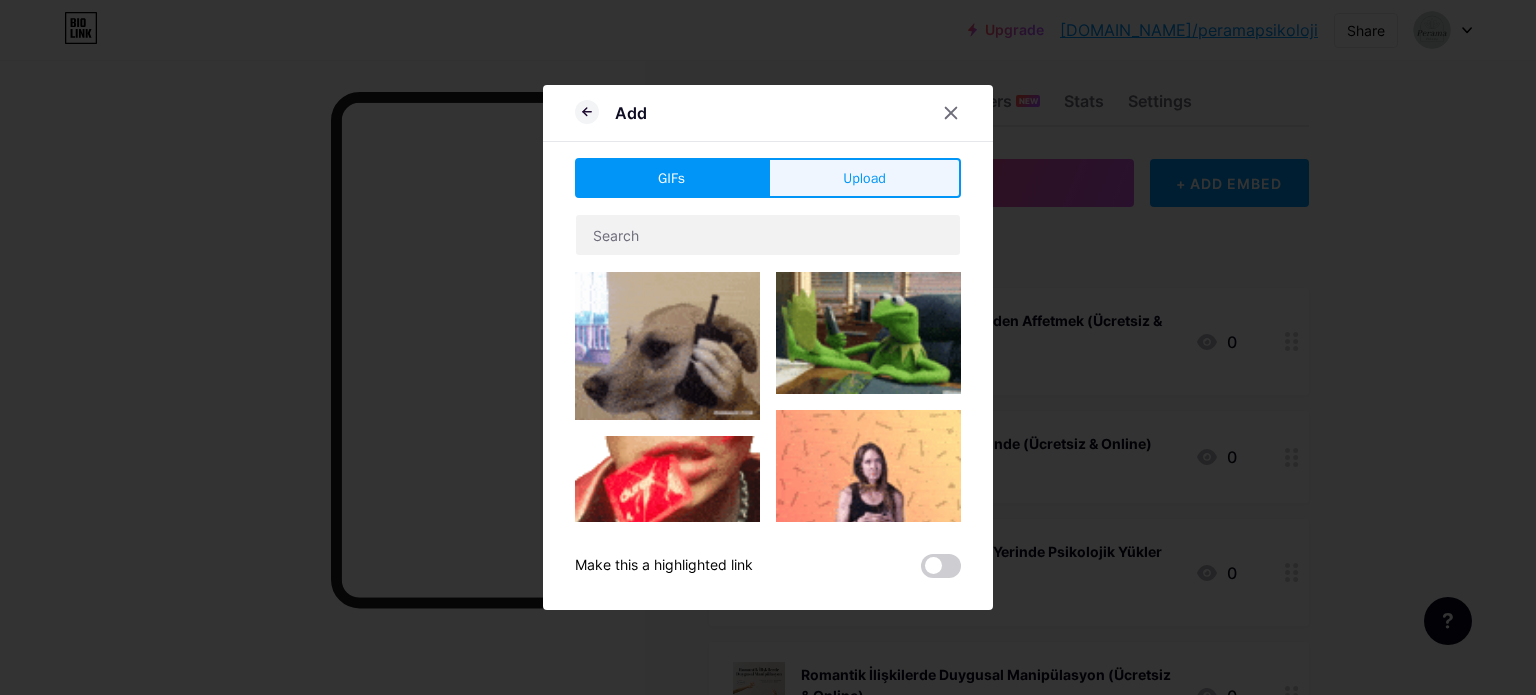 click on "Upload" at bounding box center (864, 178) 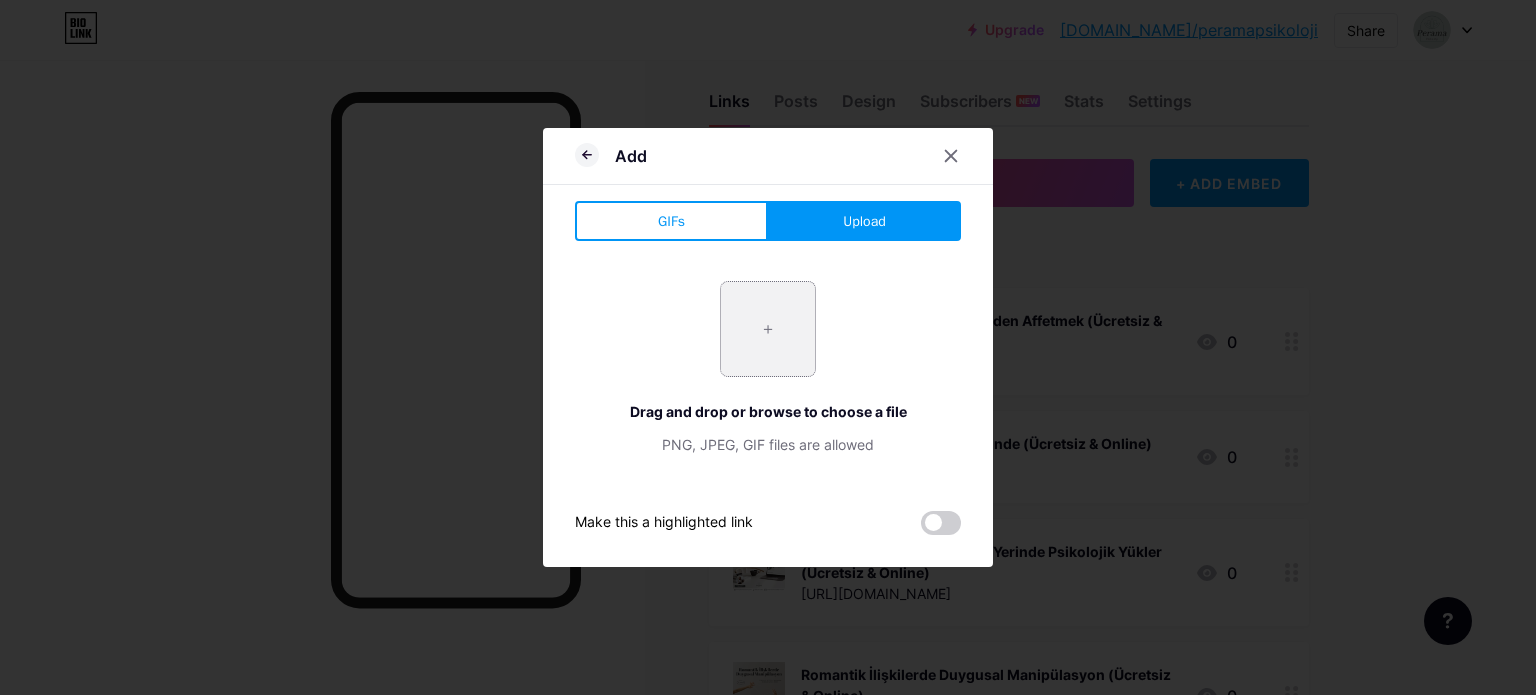 click at bounding box center (768, 329) 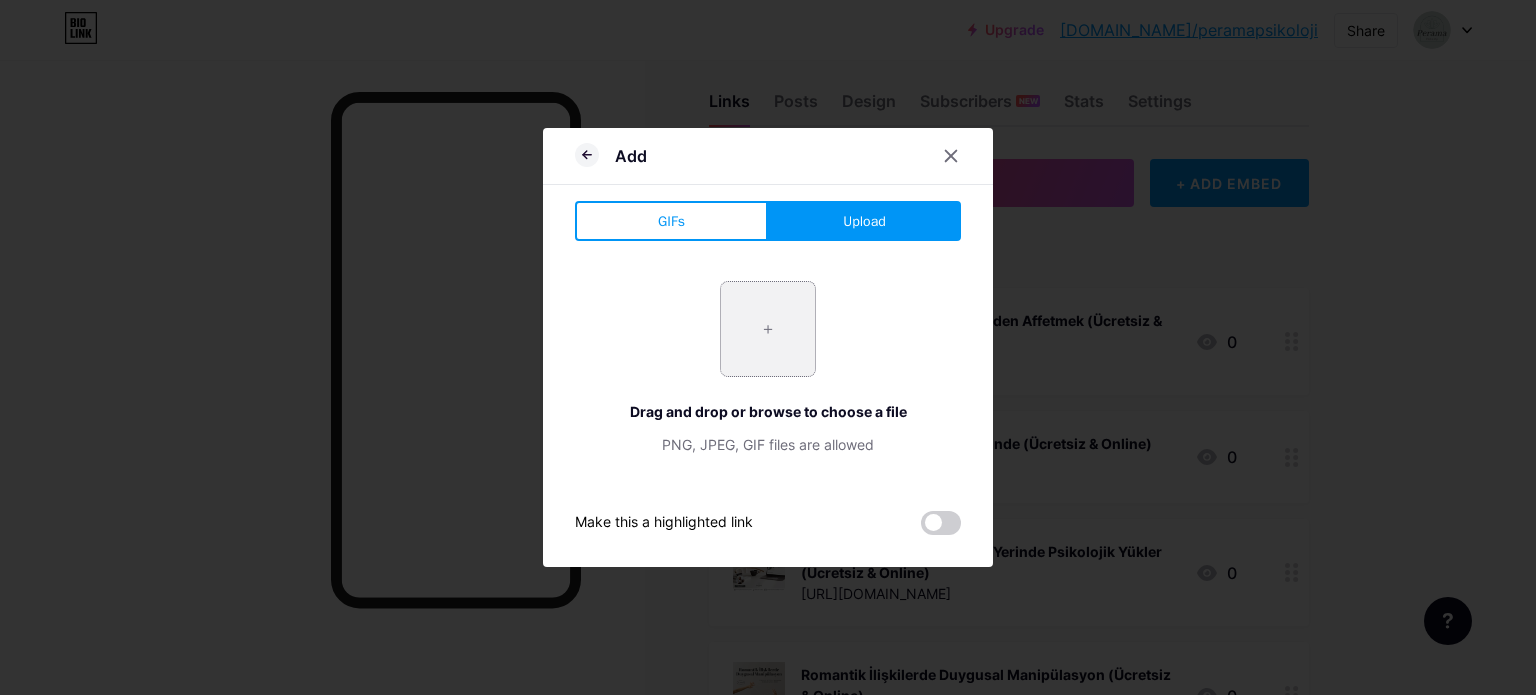 type on "C:\fakepath\WhatsApp Görsel [DATE] saat 15.46.26_46433d60.jpg" 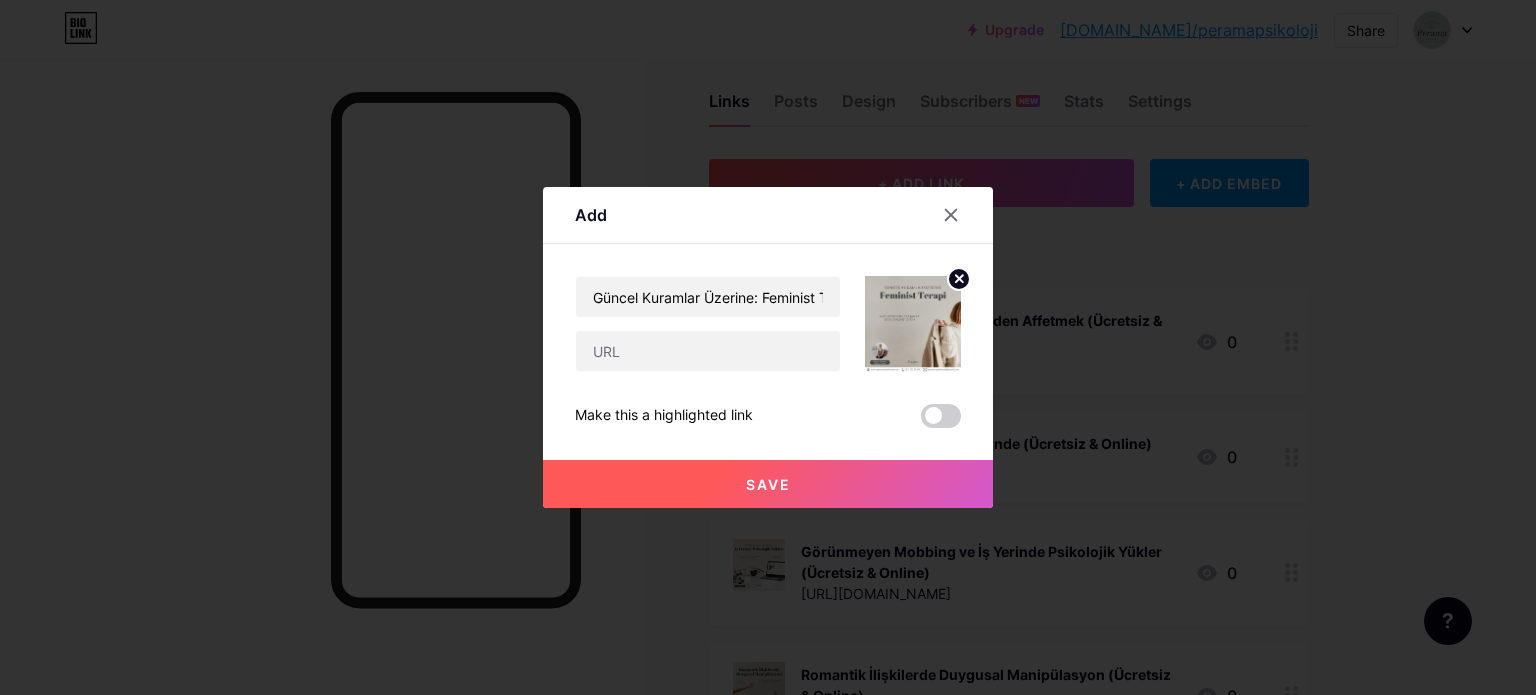 click on "Save" at bounding box center [768, 484] 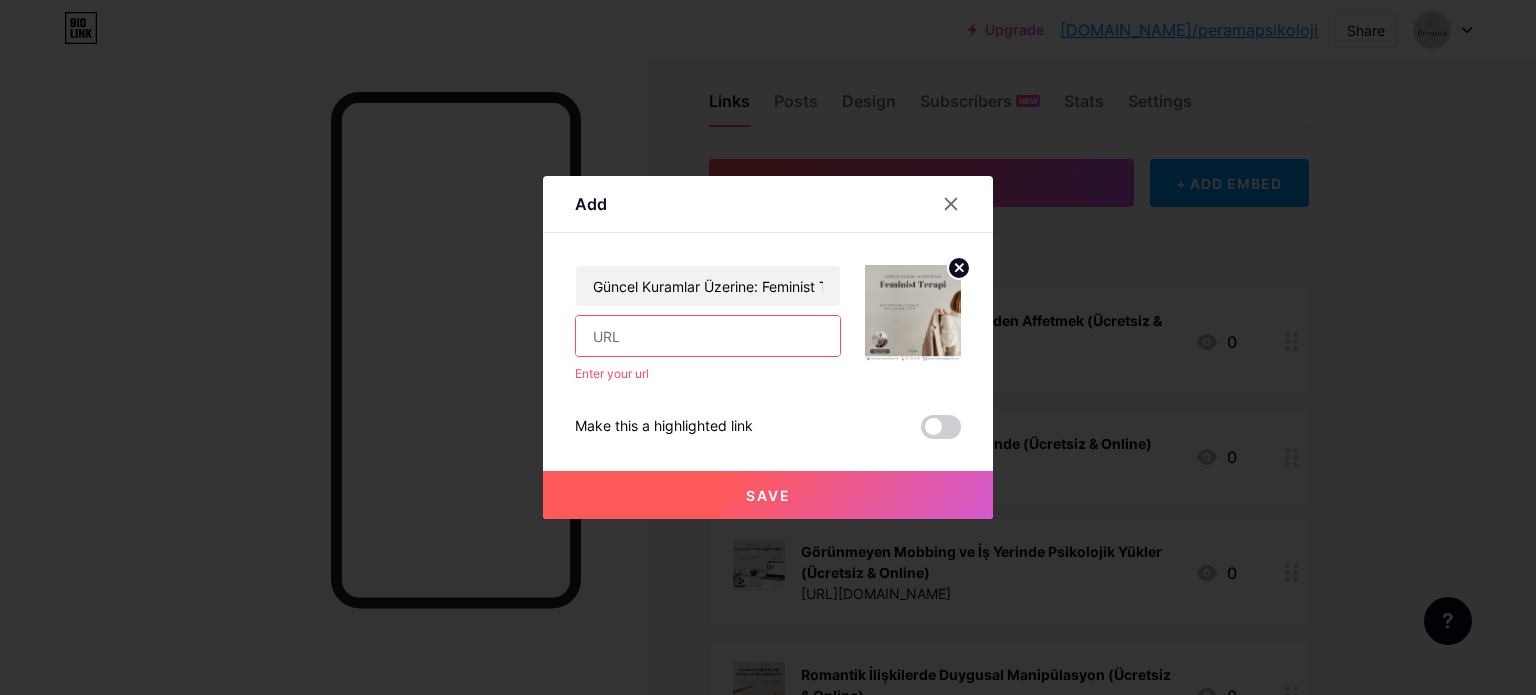 click at bounding box center (708, 336) 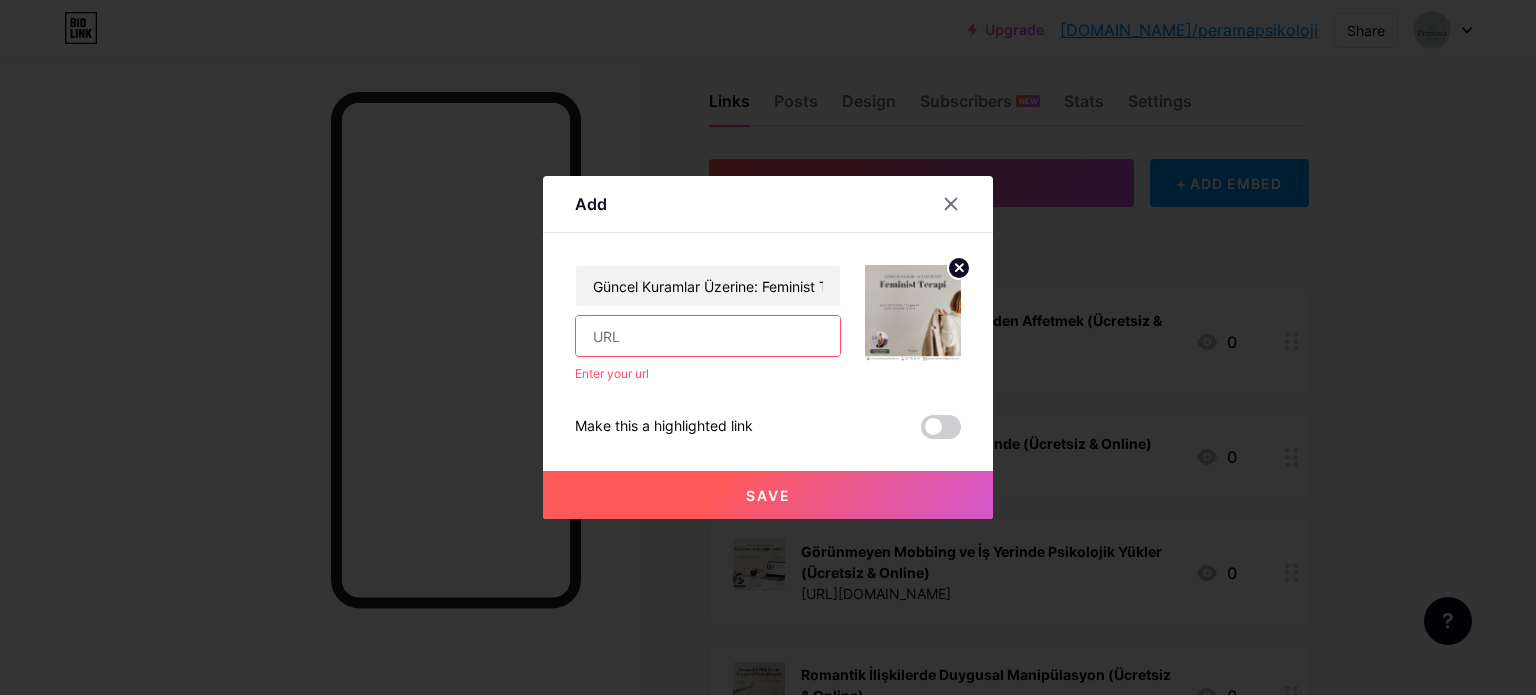 click at bounding box center [708, 336] 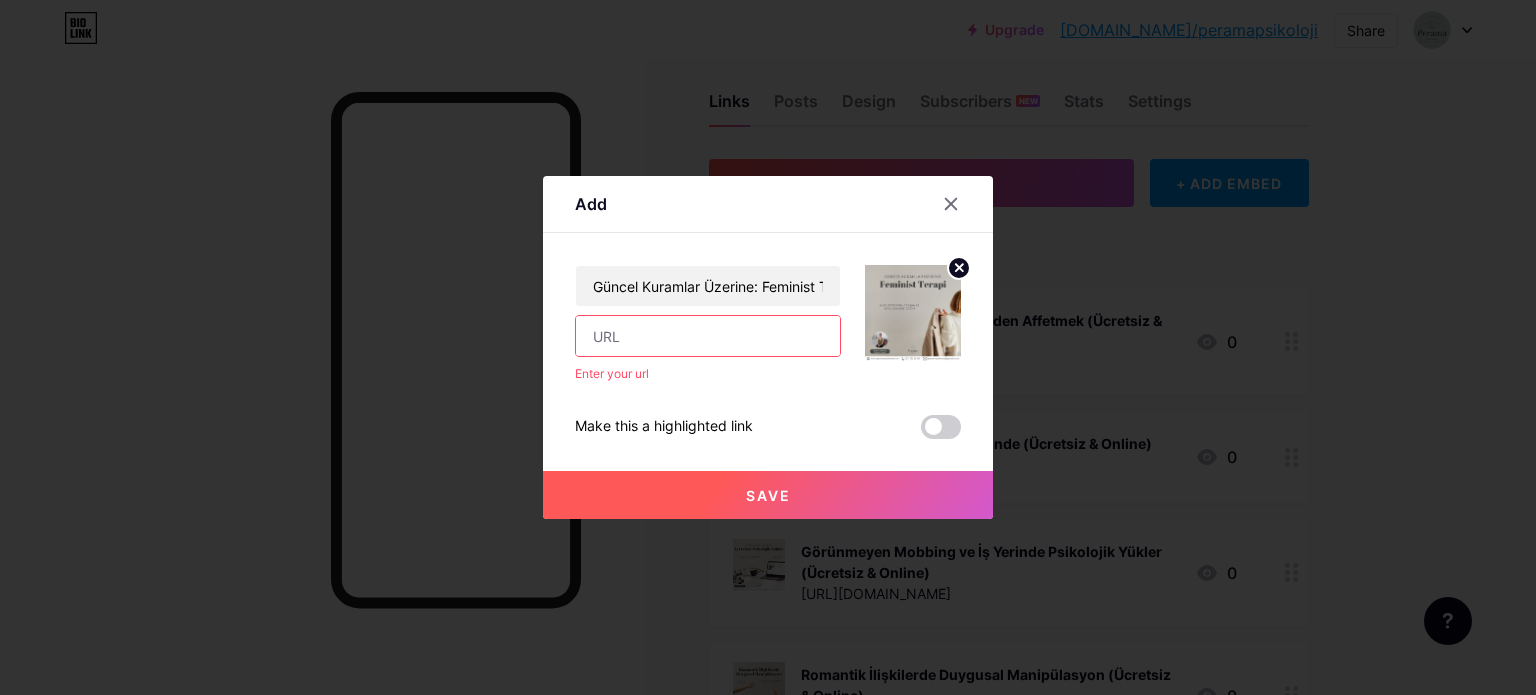 type on "[URL][DOMAIN_NAME]" 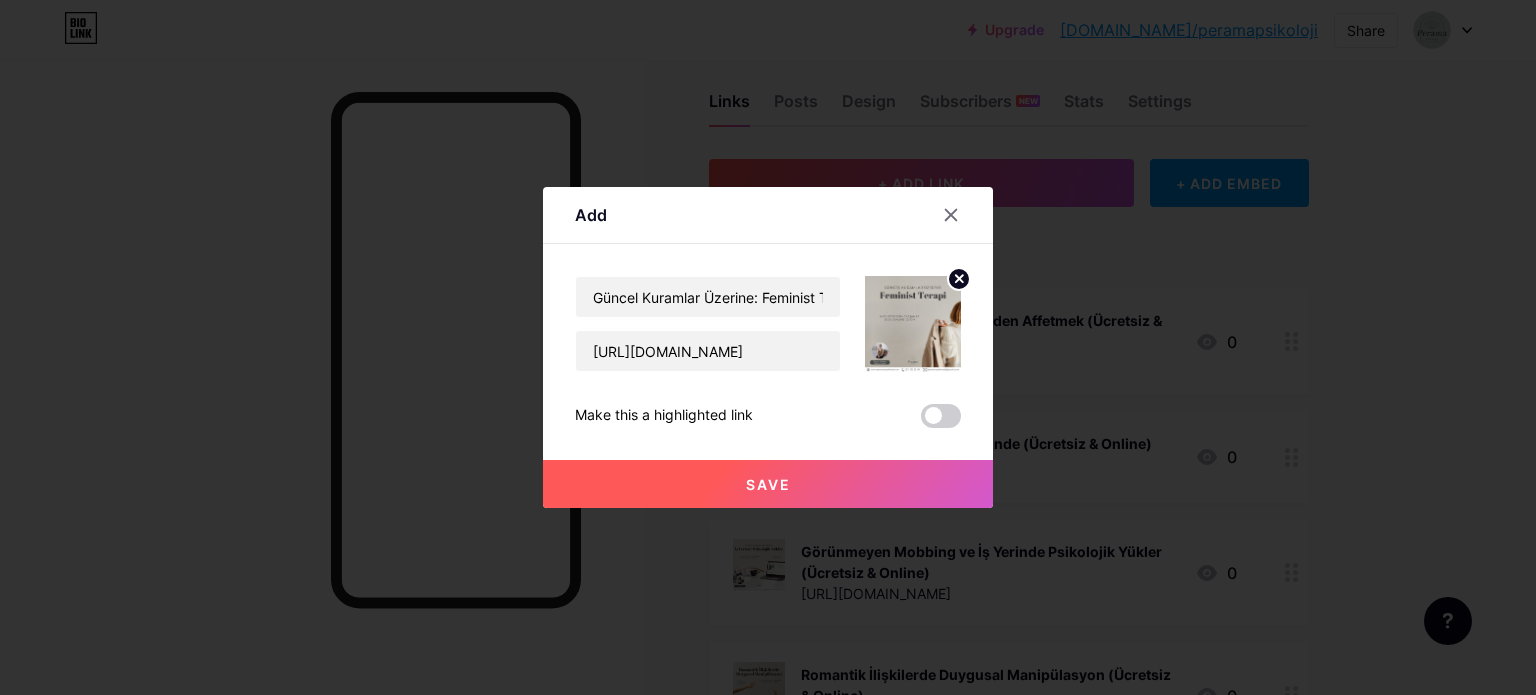 click on "Save" at bounding box center (768, 484) 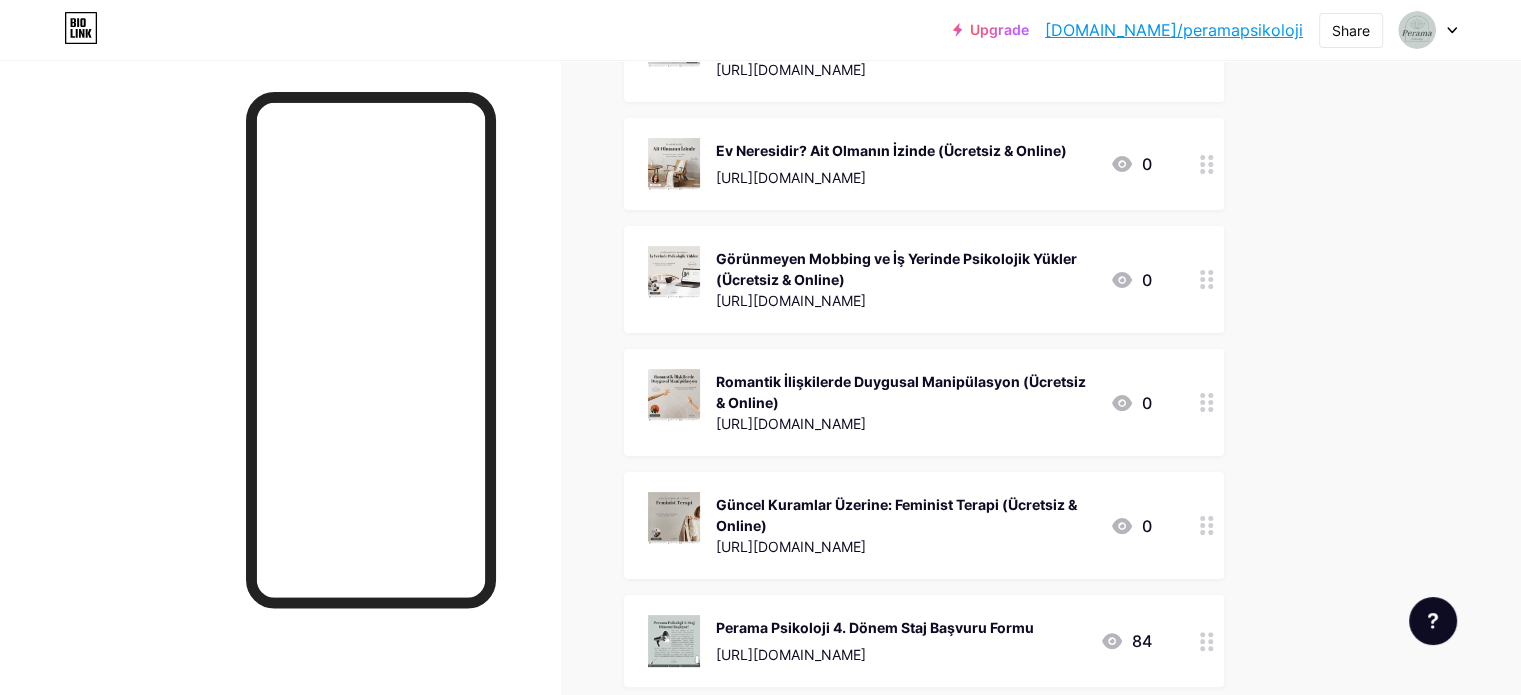 scroll, scrollTop: 327, scrollLeft: 0, axis: vertical 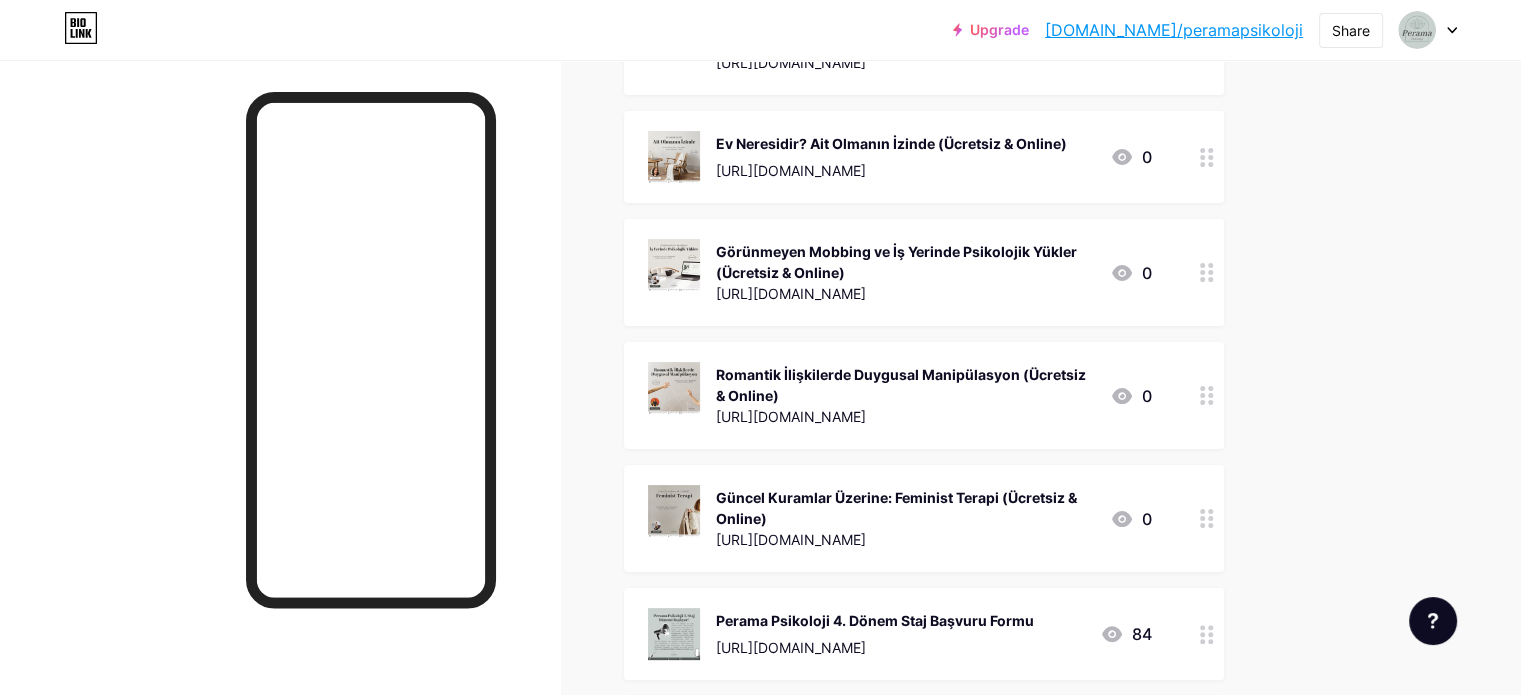 click on "Güncel Kuramlar Üzerine: Feminist Terapi (Ücretsiz & Online)" at bounding box center (905, 508) 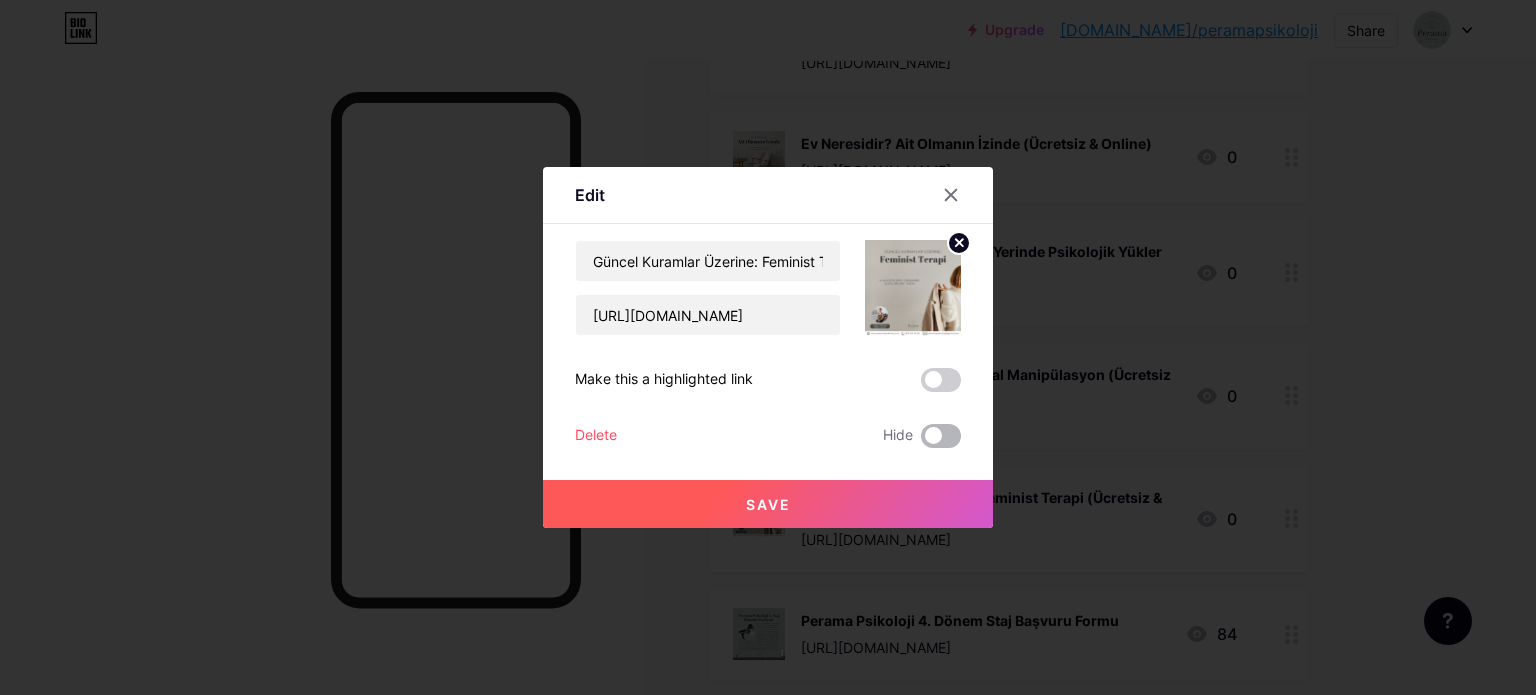 click at bounding box center (941, 436) 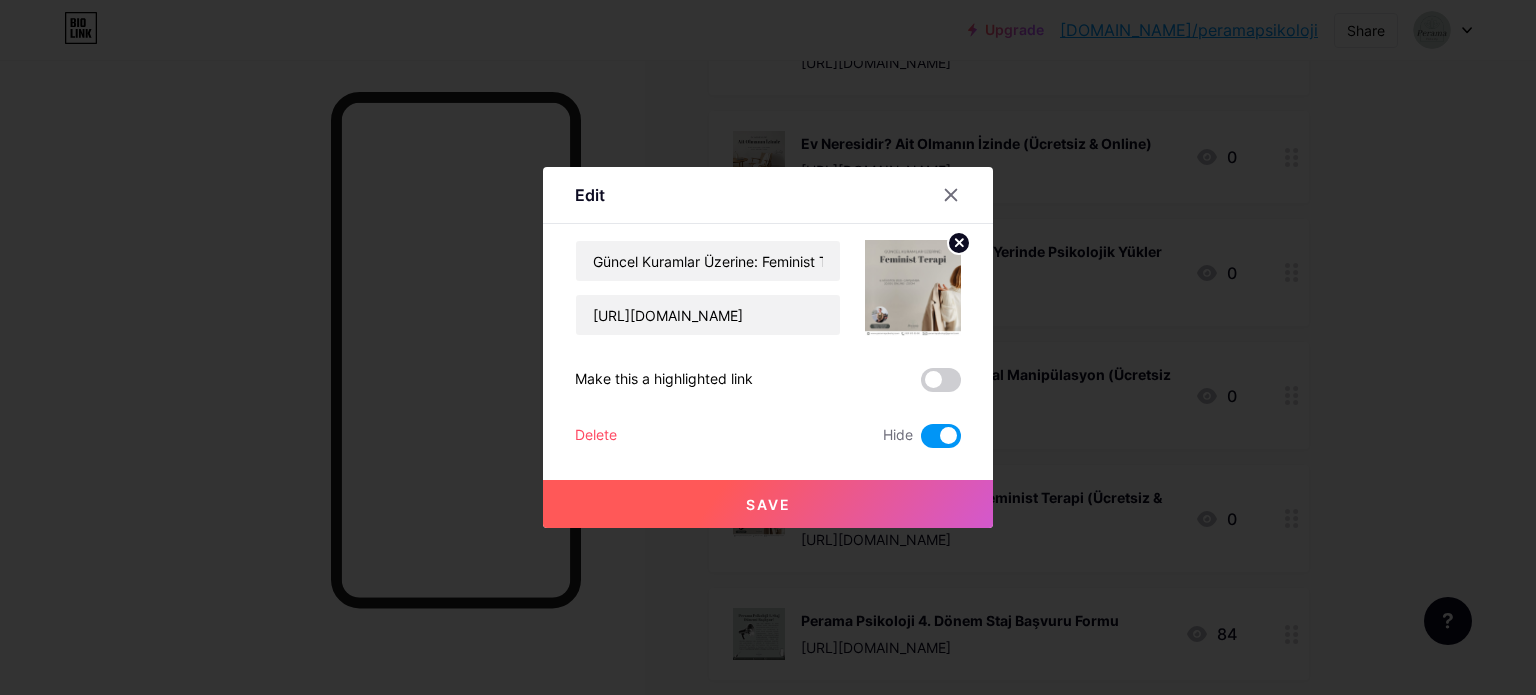 click on "Save" at bounding box center [768, 504] 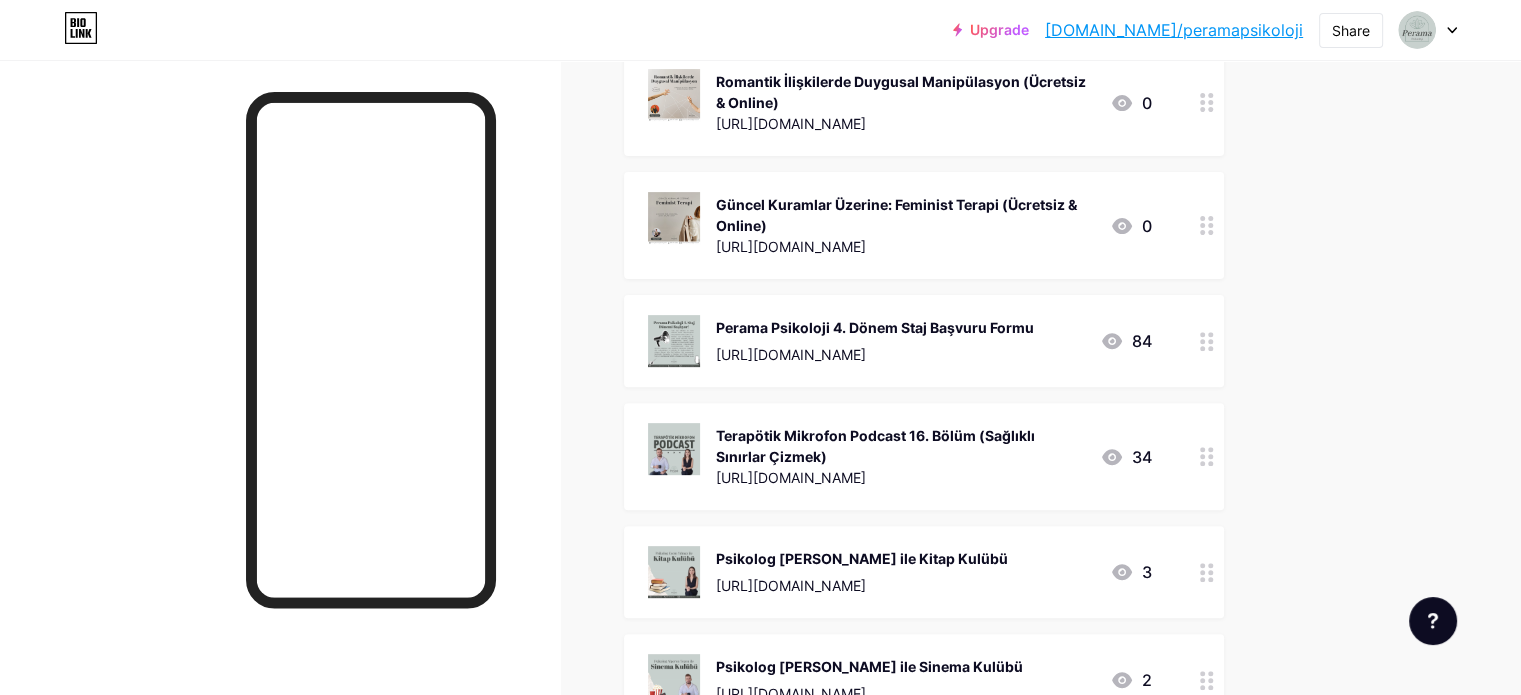 scroll, scrollTop: 627, scrollLeft: 0, axis: vertical 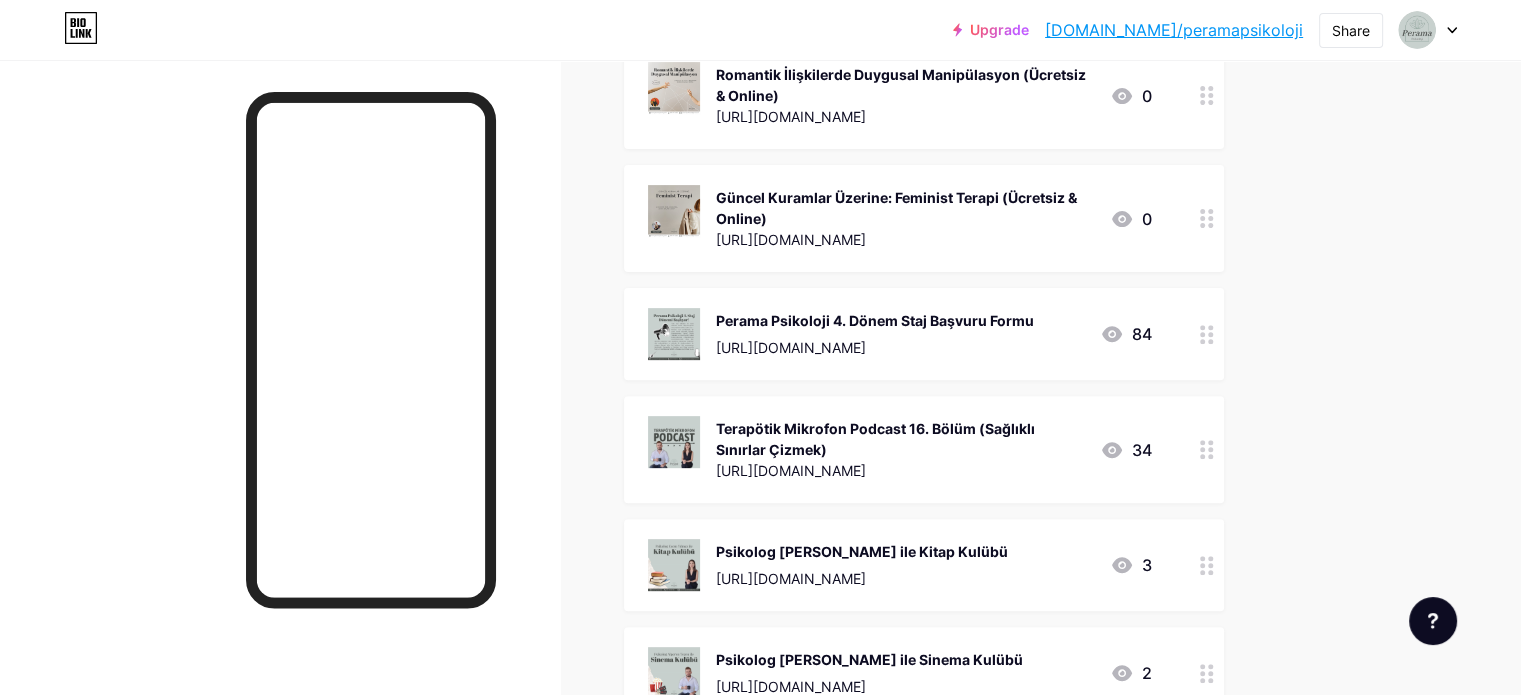 click on "Perama Psikoloji 4. Dönem Staj Başvuru Formu" at bounding box center (875, 320) 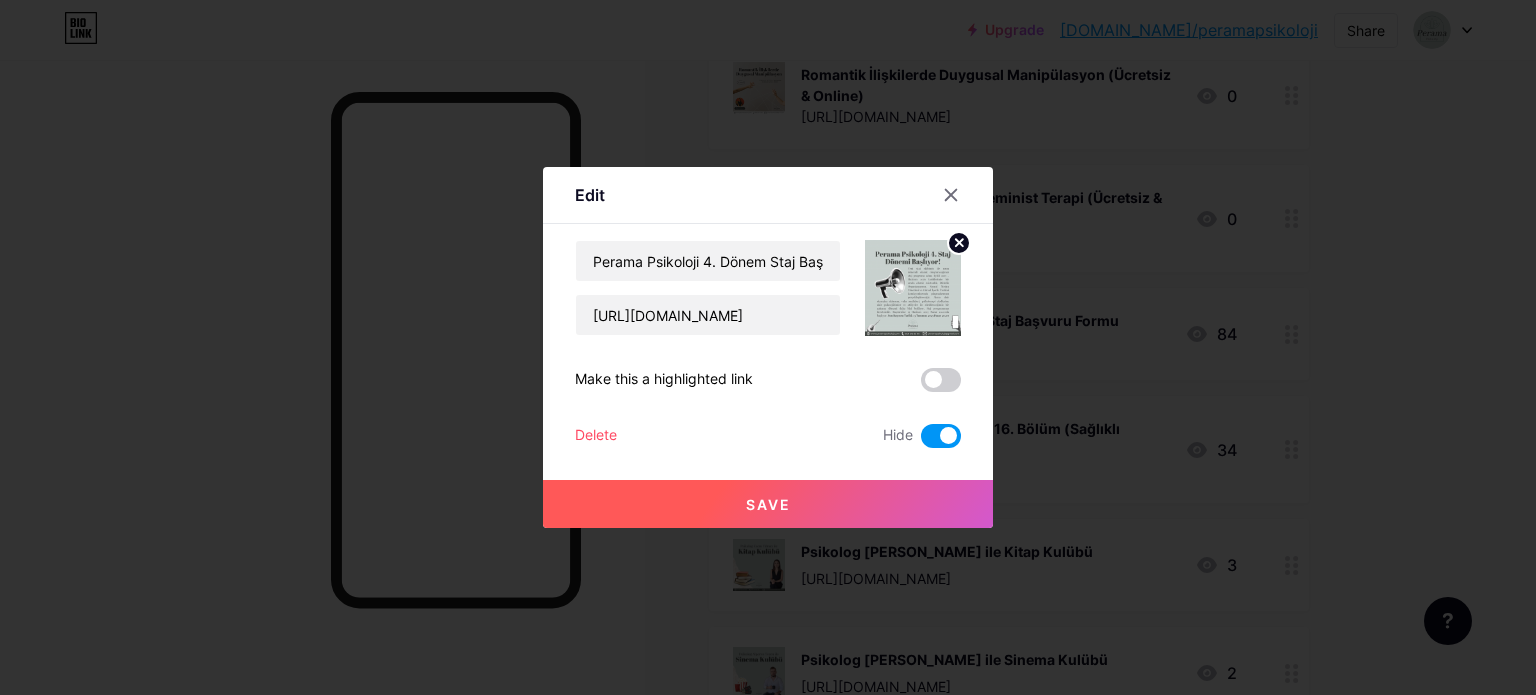 click on "Delete
Hide" at bounding box center [768, 436] 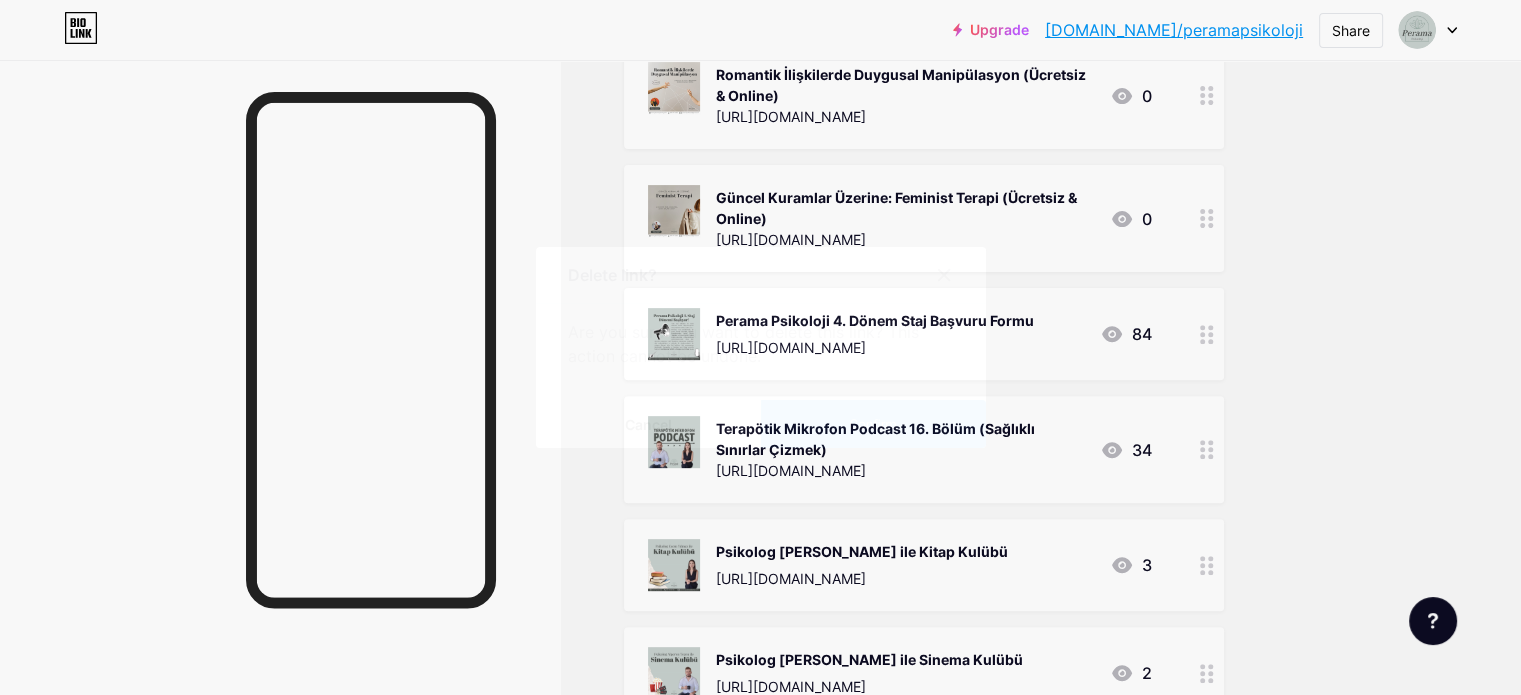 click on "Confirm" at bounding box center (872, 424) 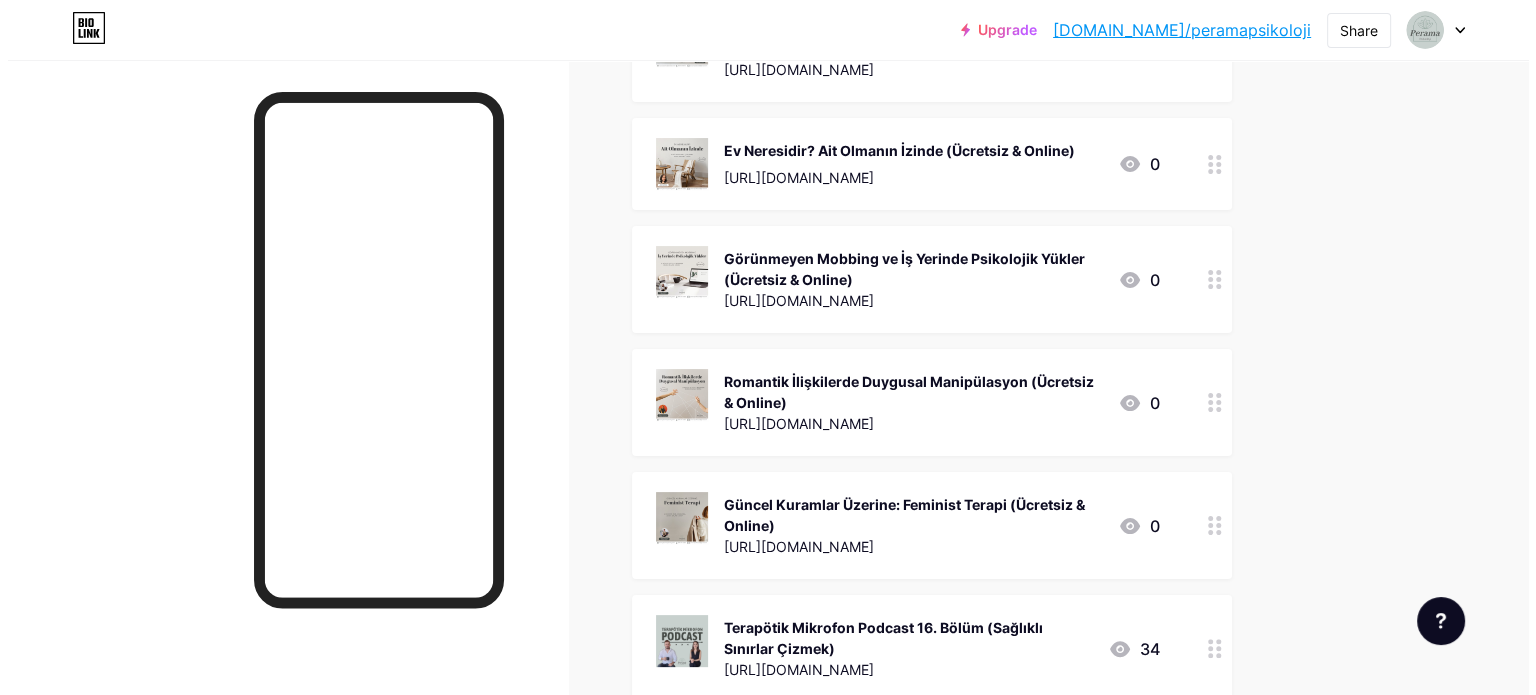 scroll, scrollTop: 327, scrollLeft: 0, axis: vertical 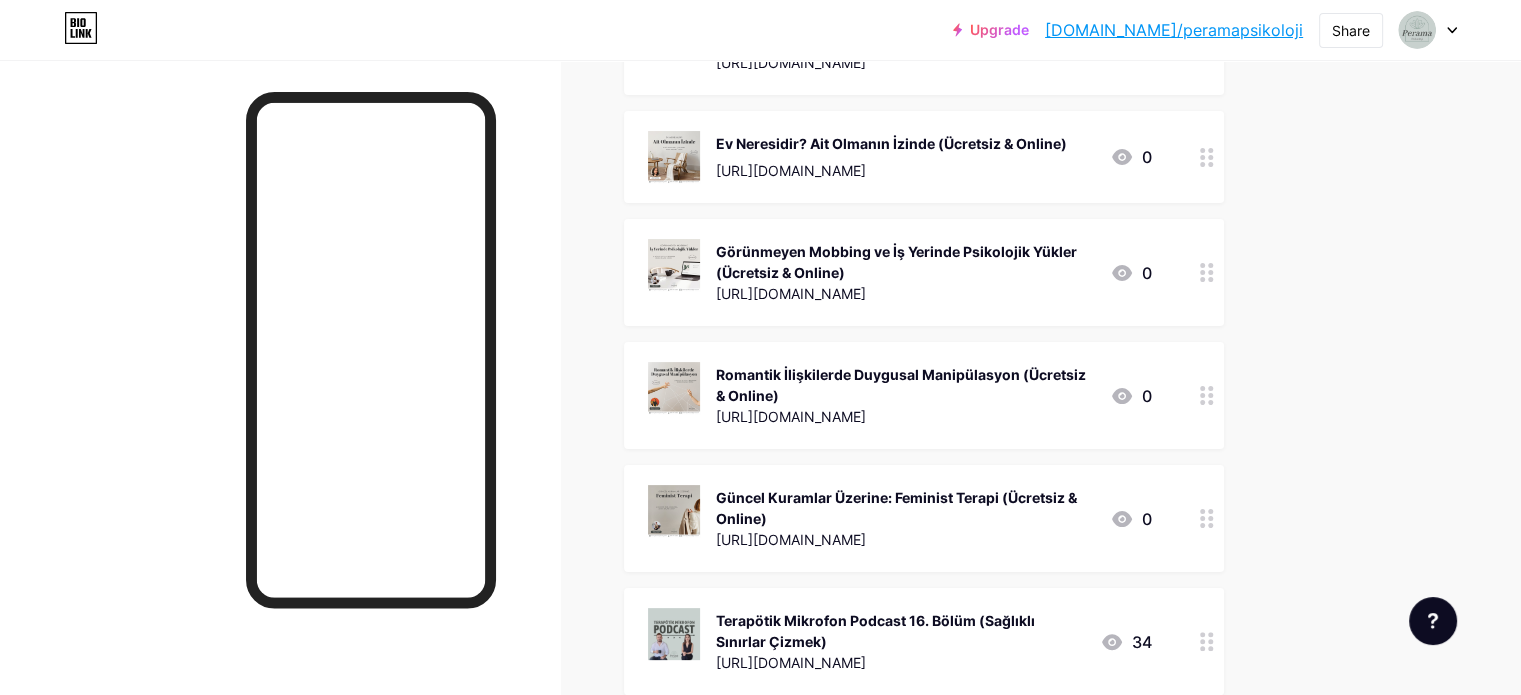 click on "Güncel Kuramlar Üzerine: Feminist Terapi (Ücretsiz & Online)" at bounding box center [905, 508] 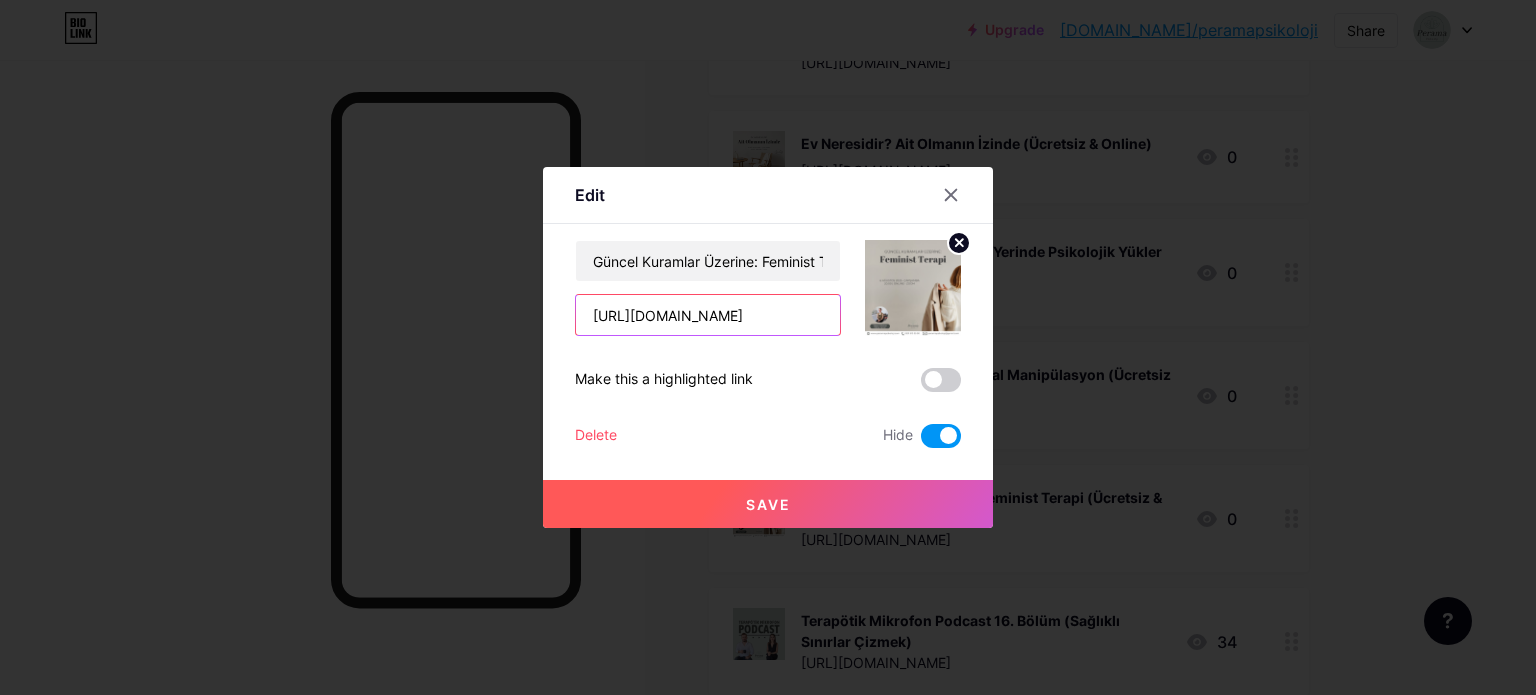 click on "[URL][DOMAIN_NAME]" at bounding box center [708, 315] 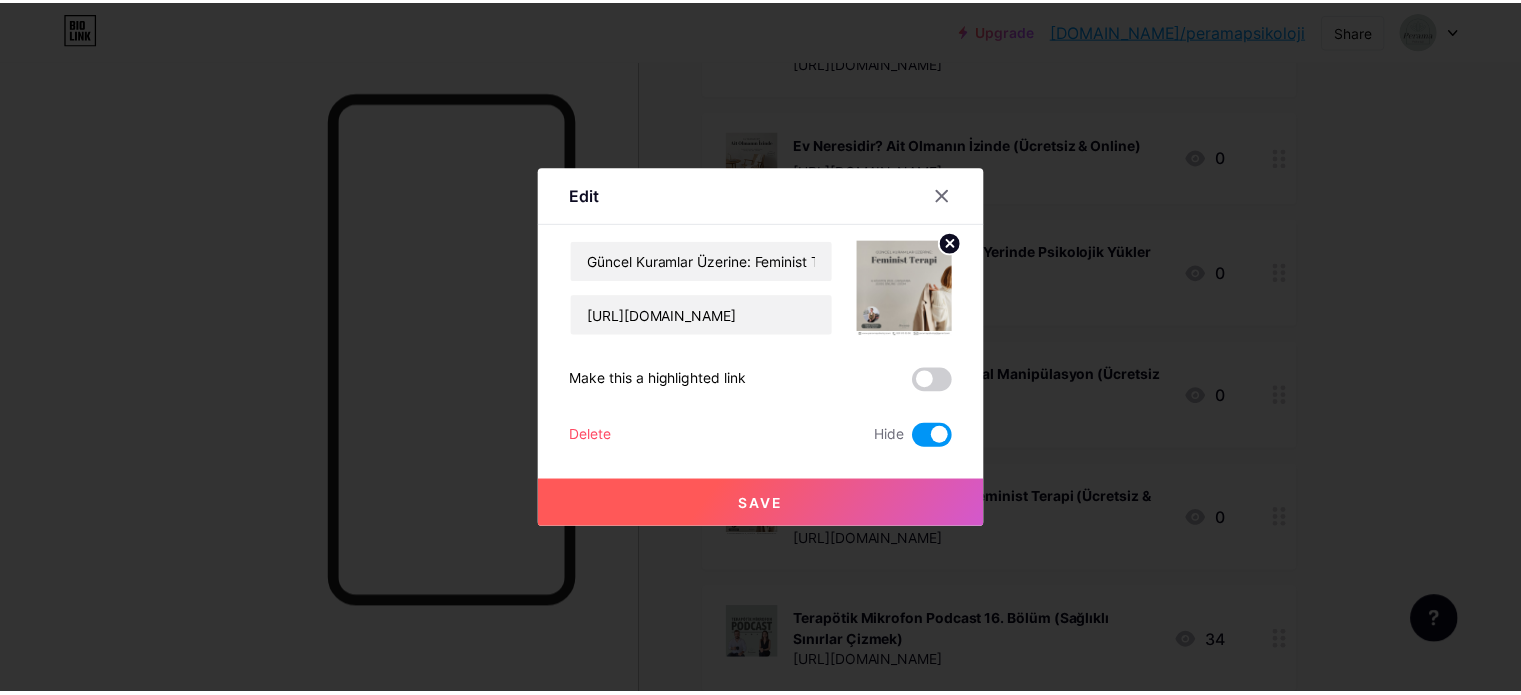 scroll, scrollTop: 0, scrollLeft: 0, axis: both 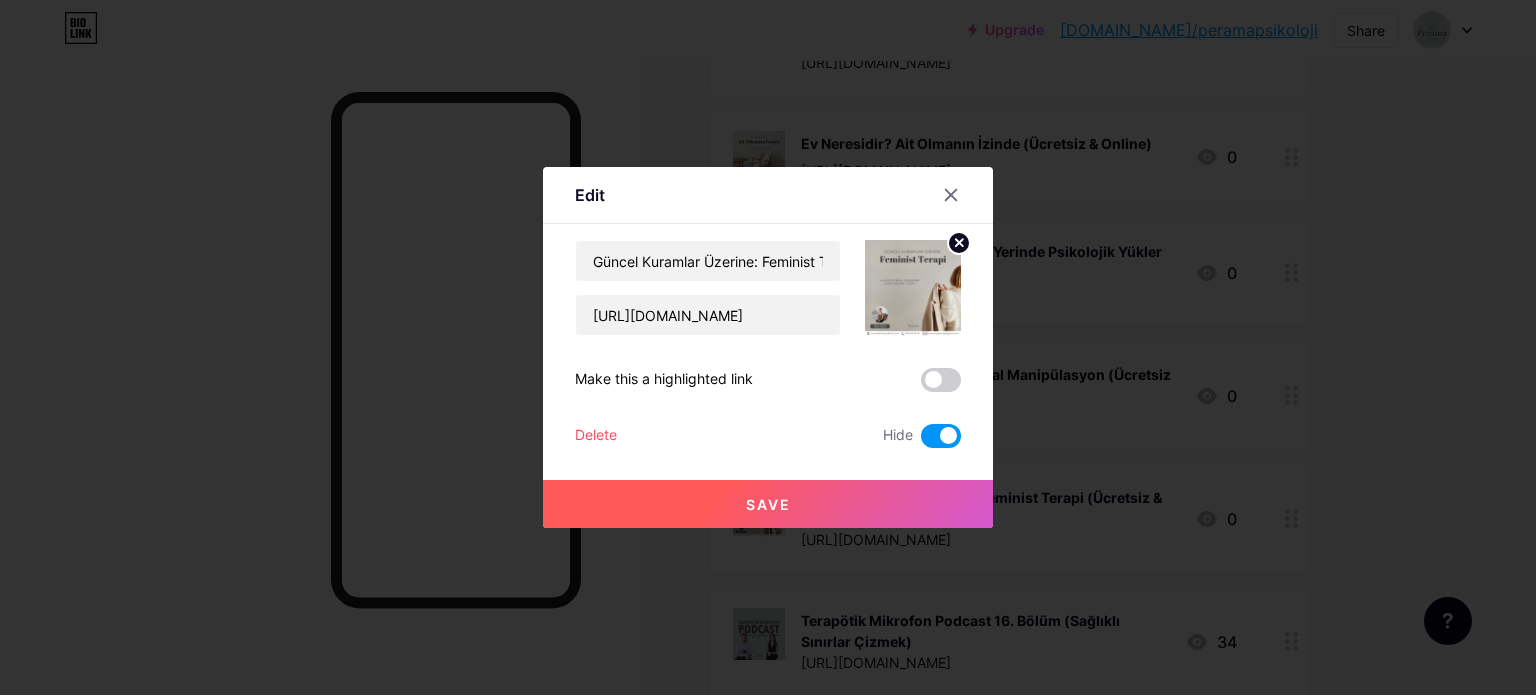 click on "Save" at bounding box center (768, 504) 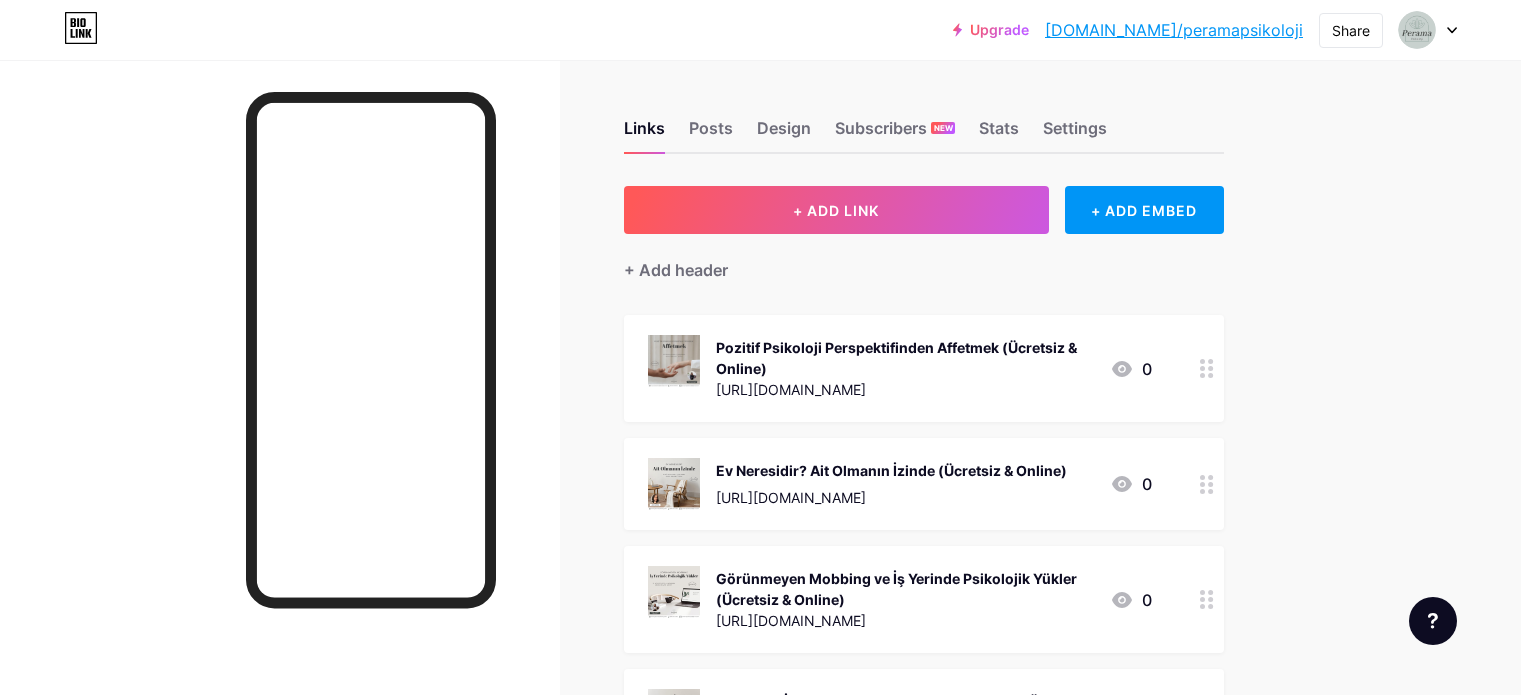 scroll, scrollTop: 0, scrollLeft: 0, axis: both 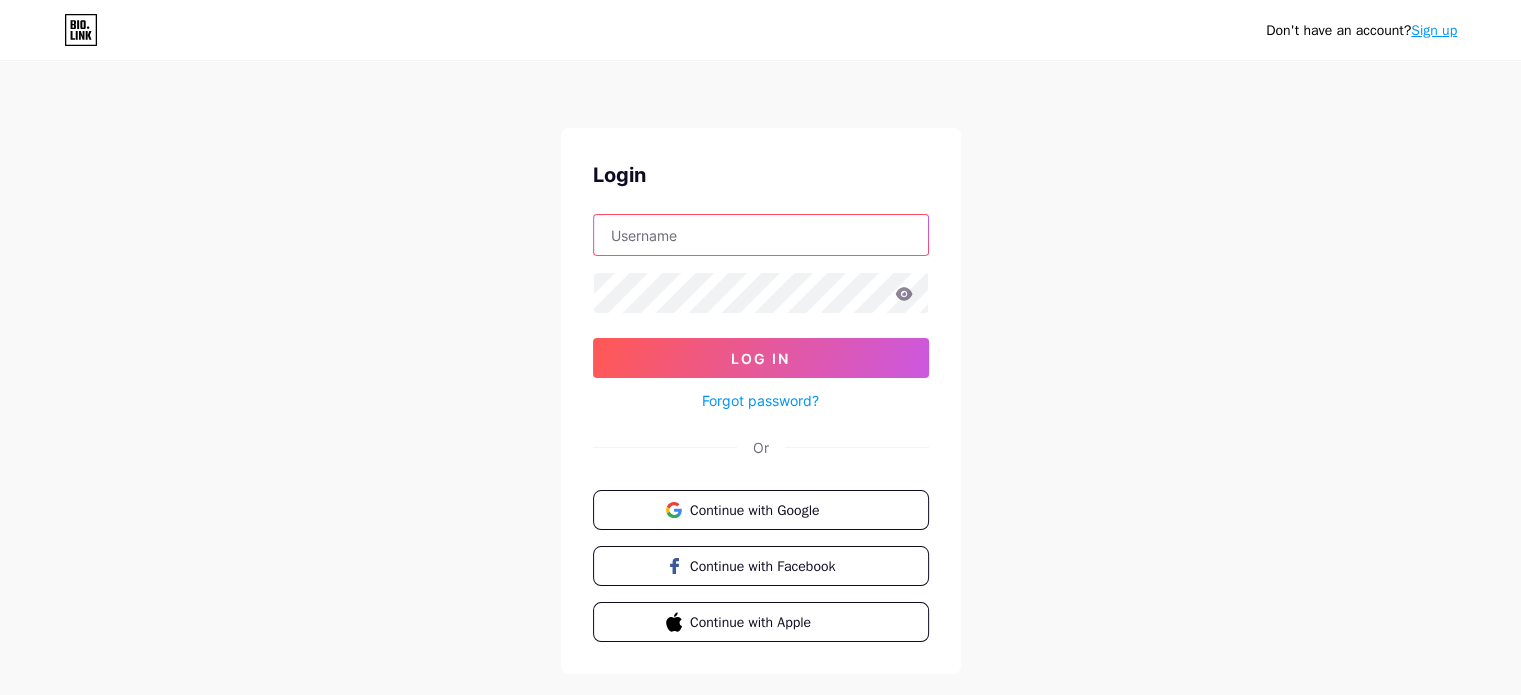 click at bounding box center (761, 235) 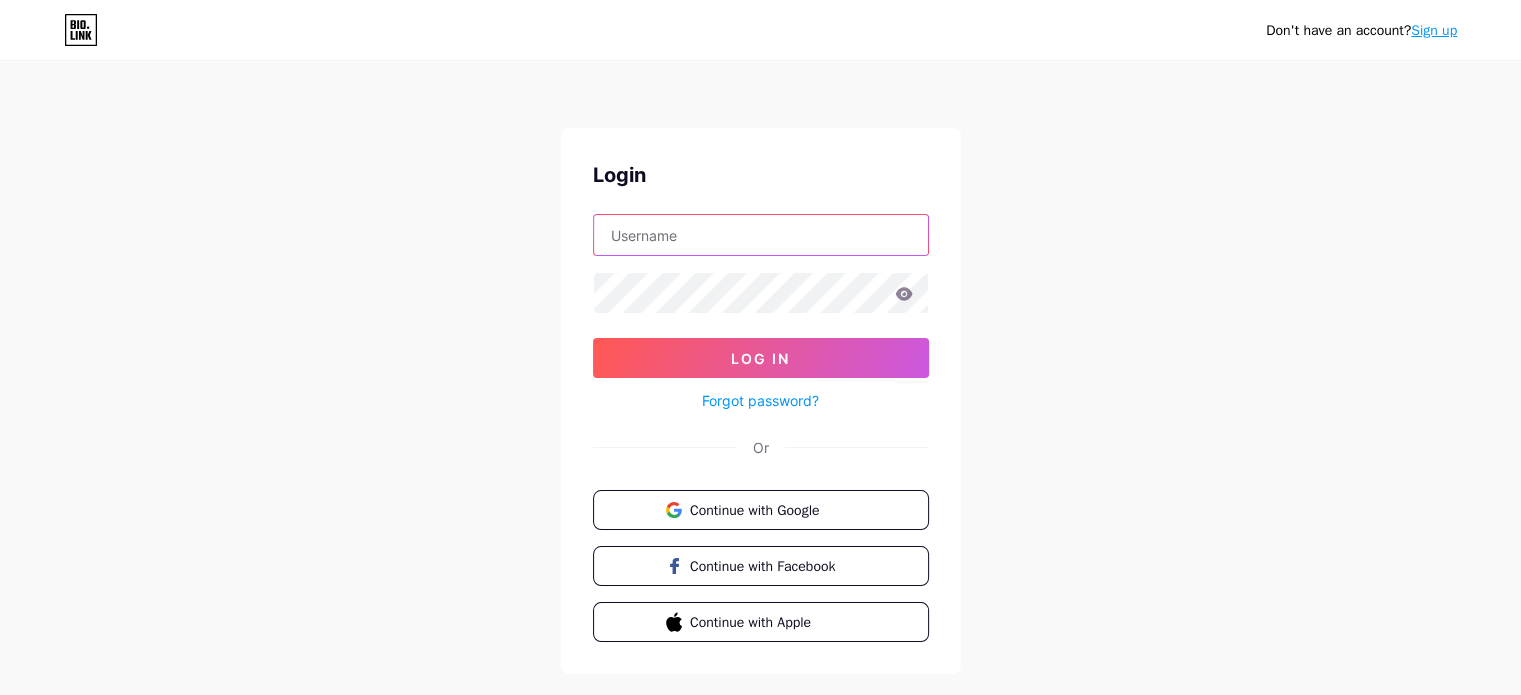 type on "[EMAIL_ADDRESS][DOMAIN_NAME]" 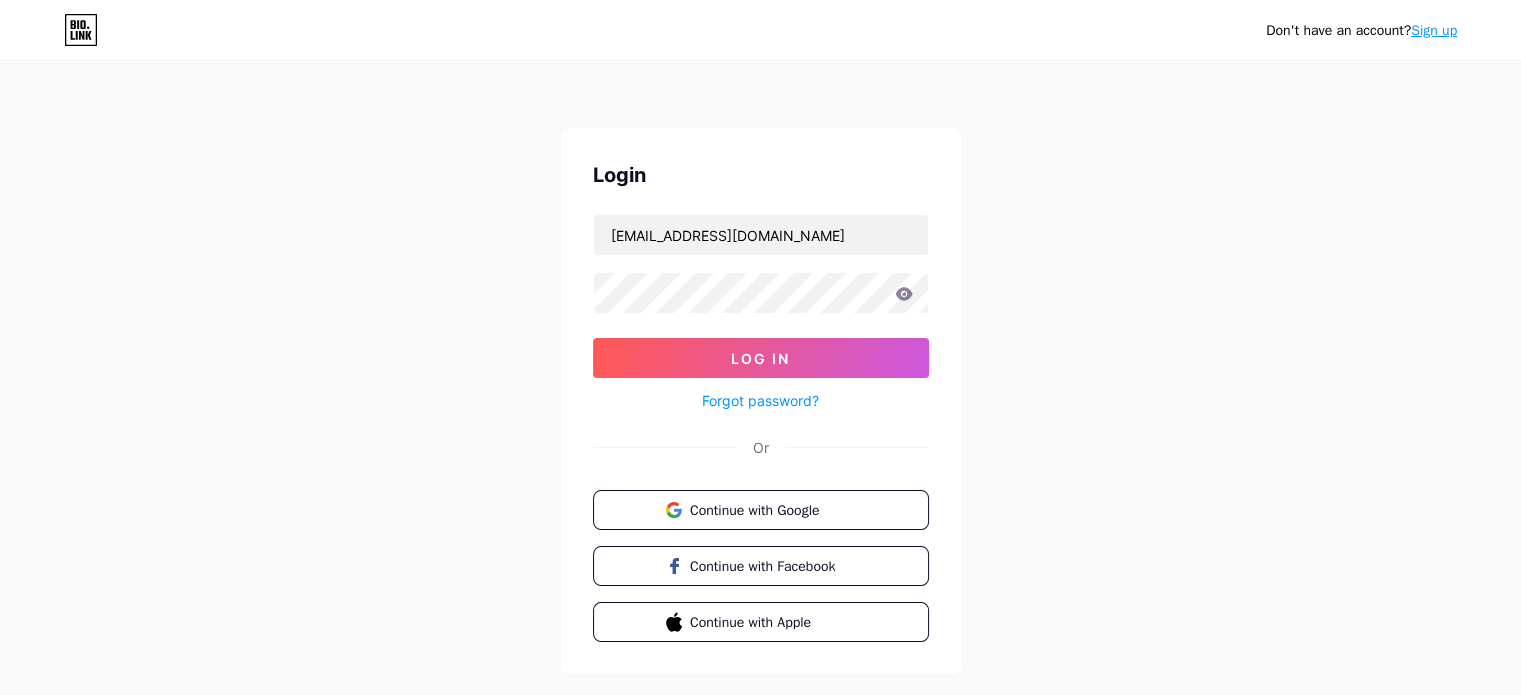 click 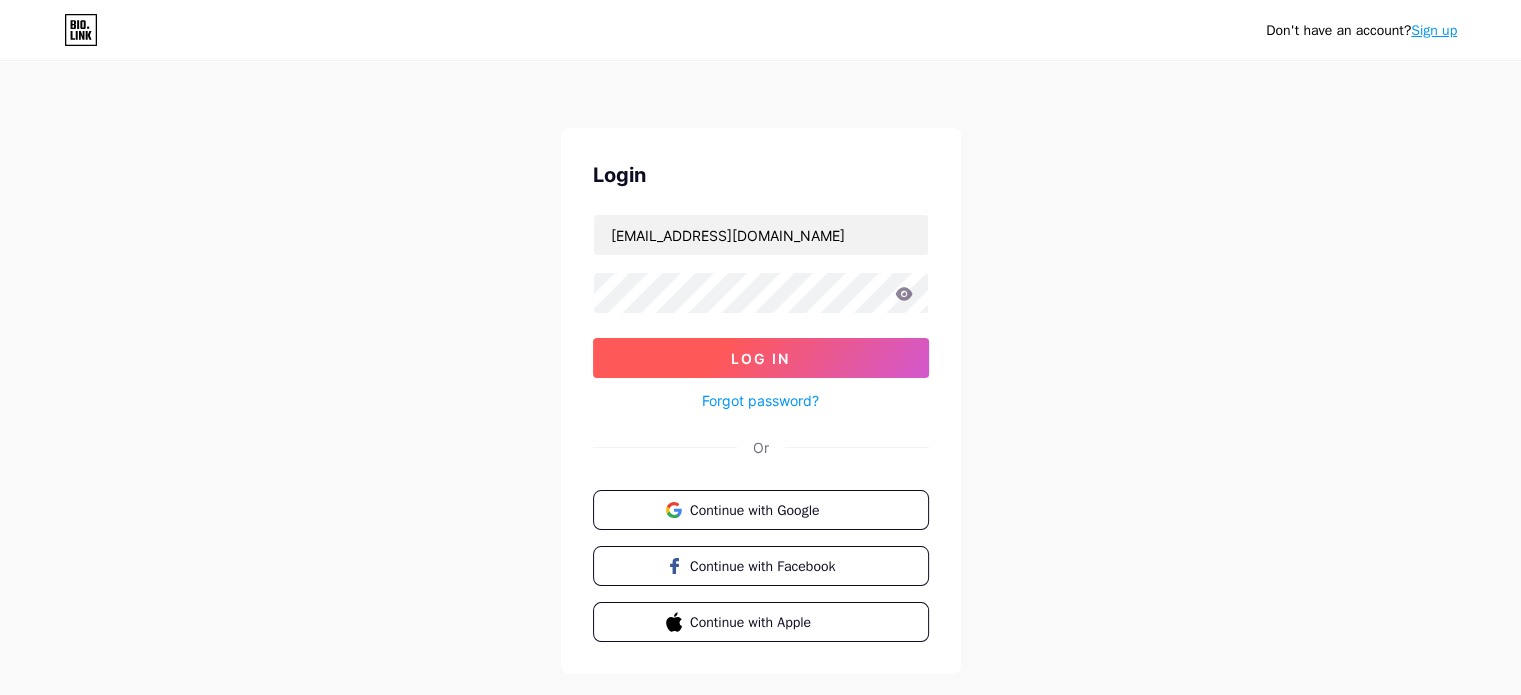 click on "Log In" at bounding box center [761, 358] 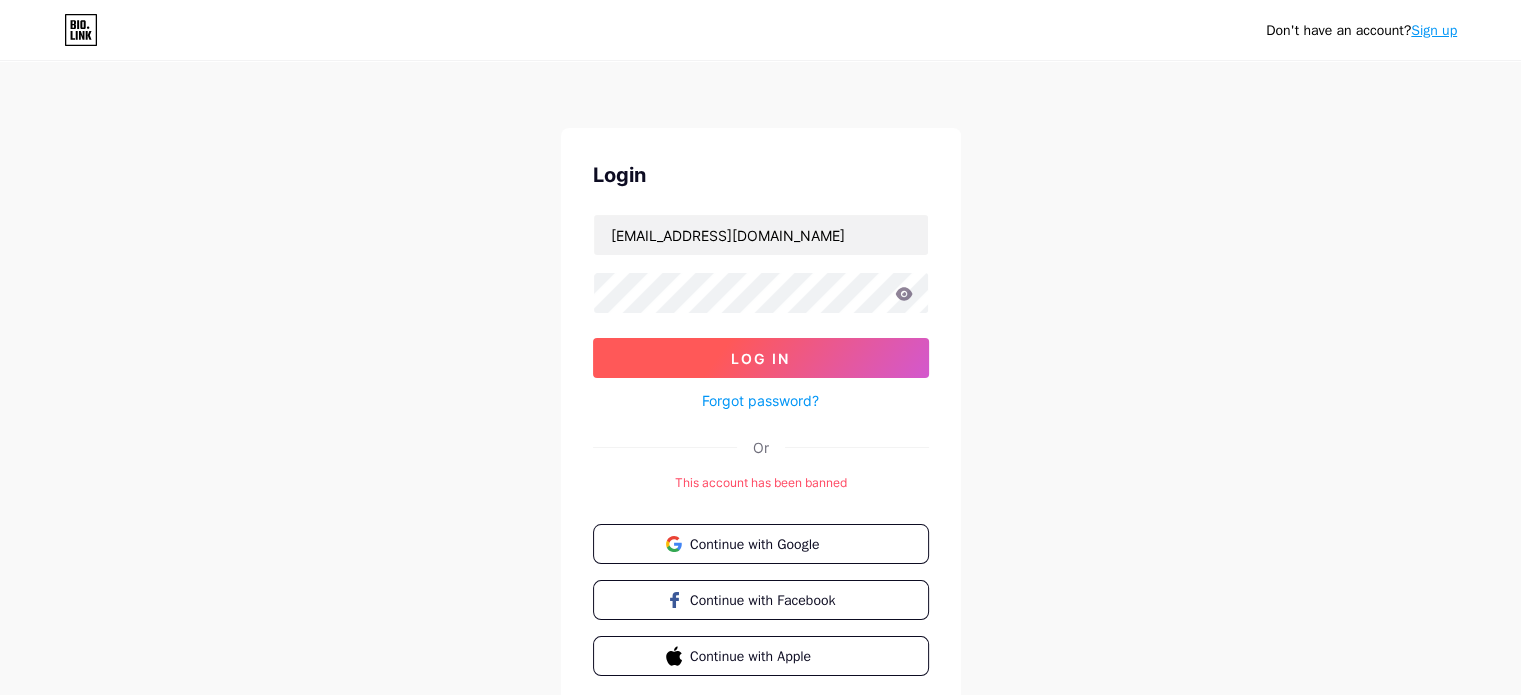 click on "Log In" at bounding box center (761, 358) 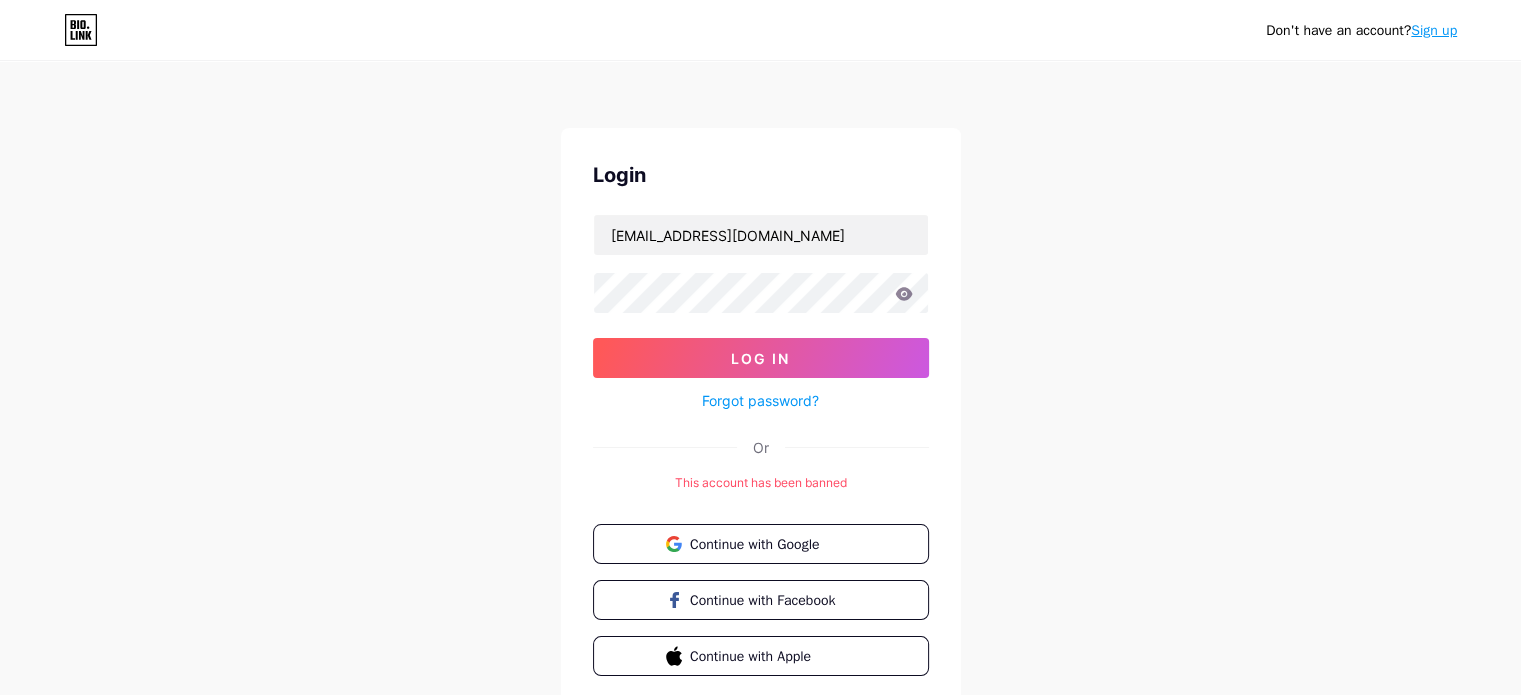 click 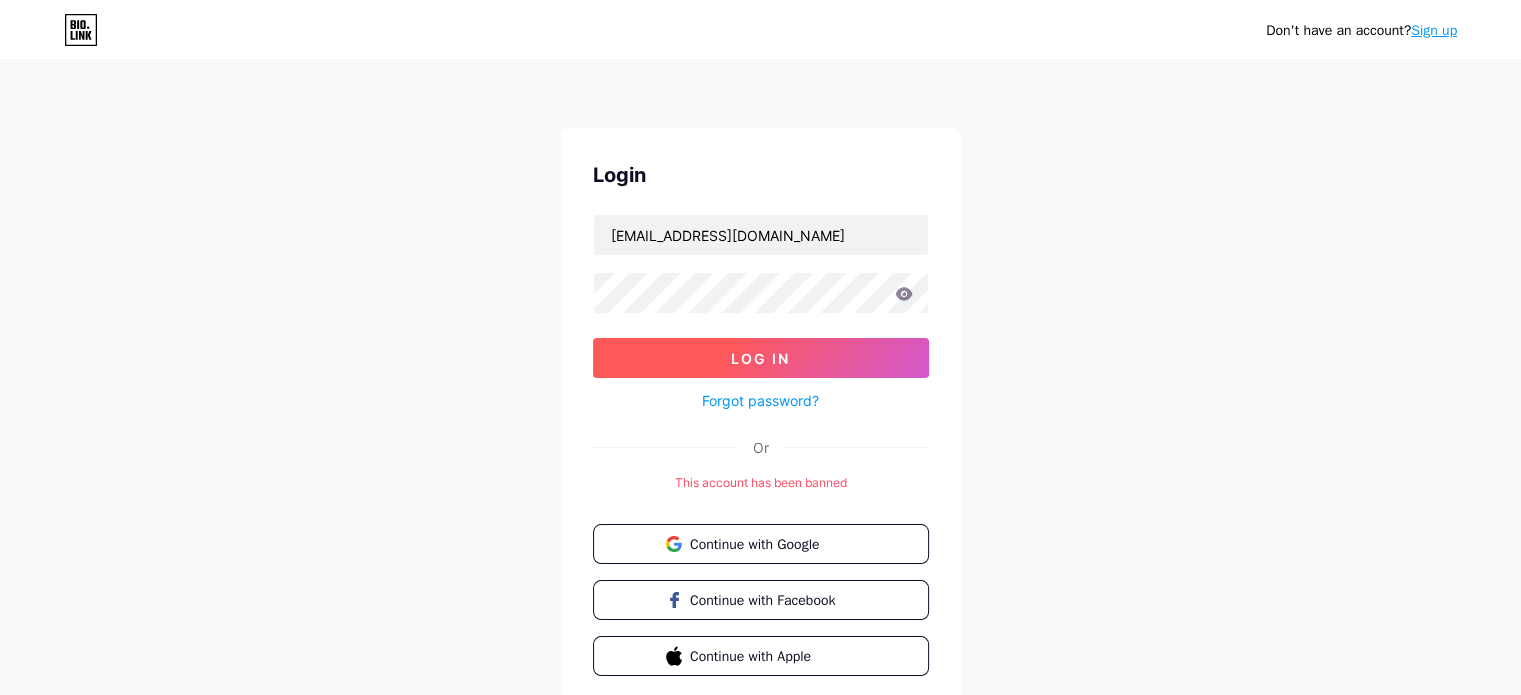 click on "Log In" at bounding box center [760, 358] 